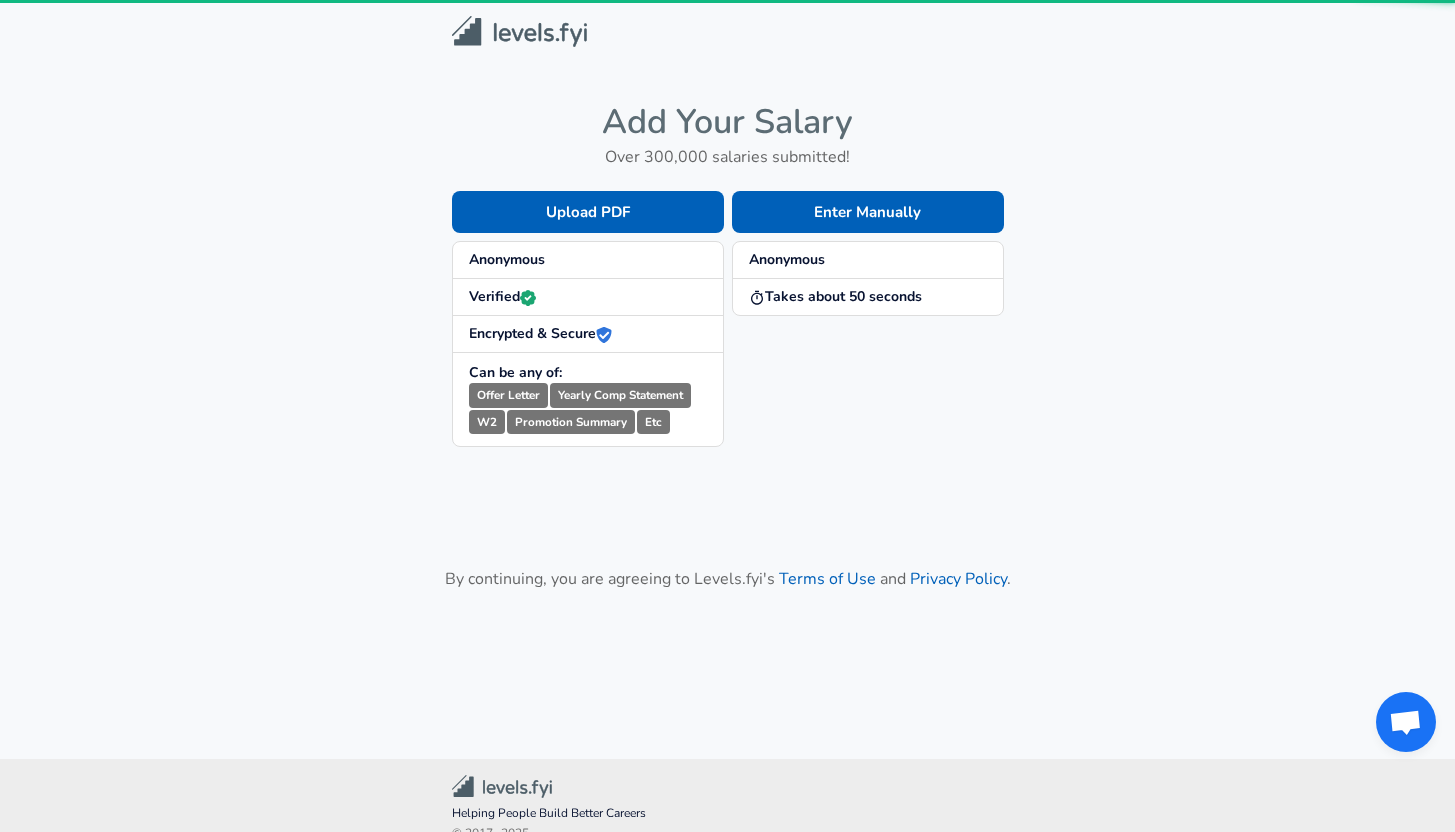 scroll, scrollTop: 0, scrollLeft: 0, axis: both 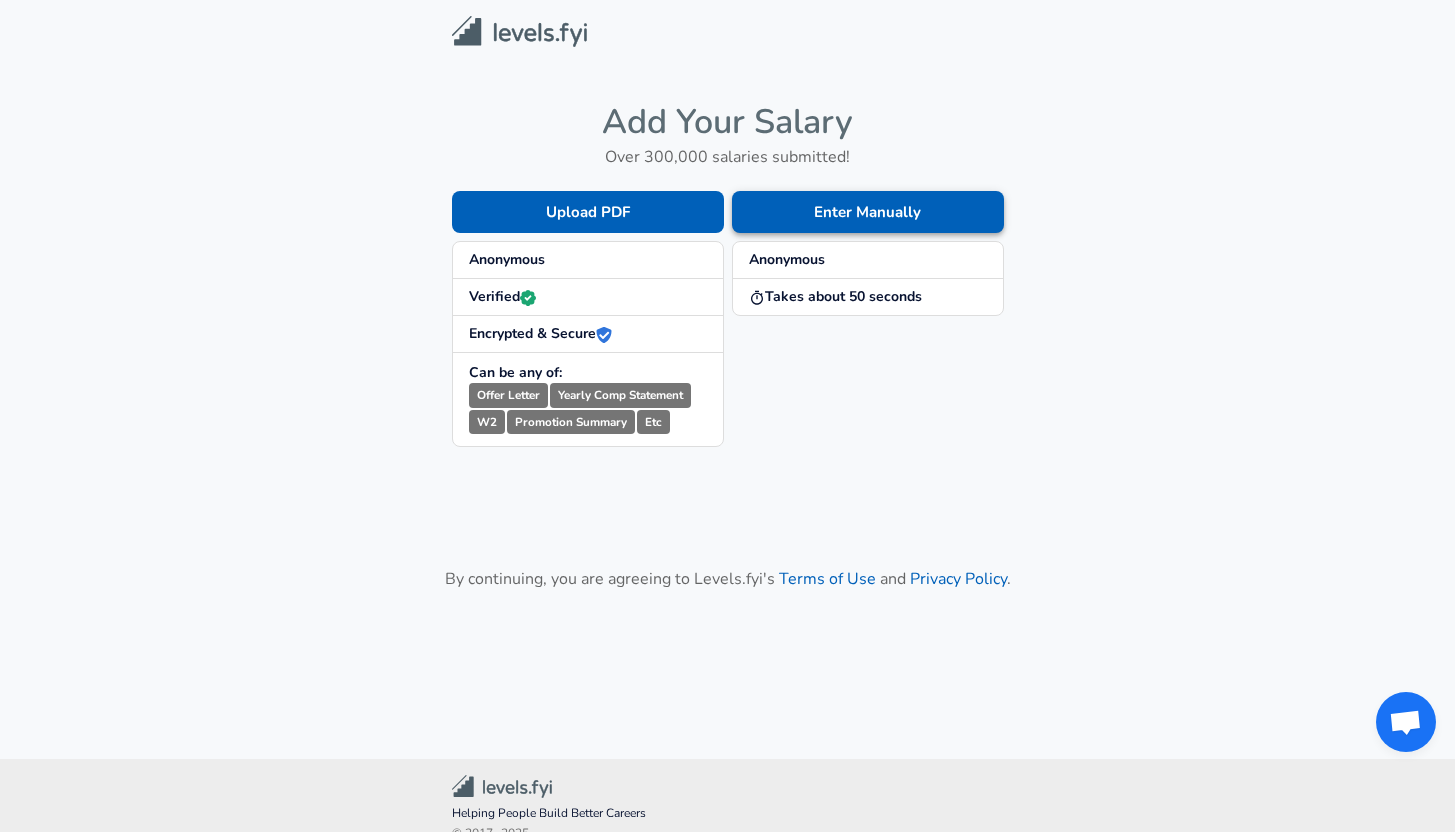click on "Enter Manually" at bounding box center [868, 212] 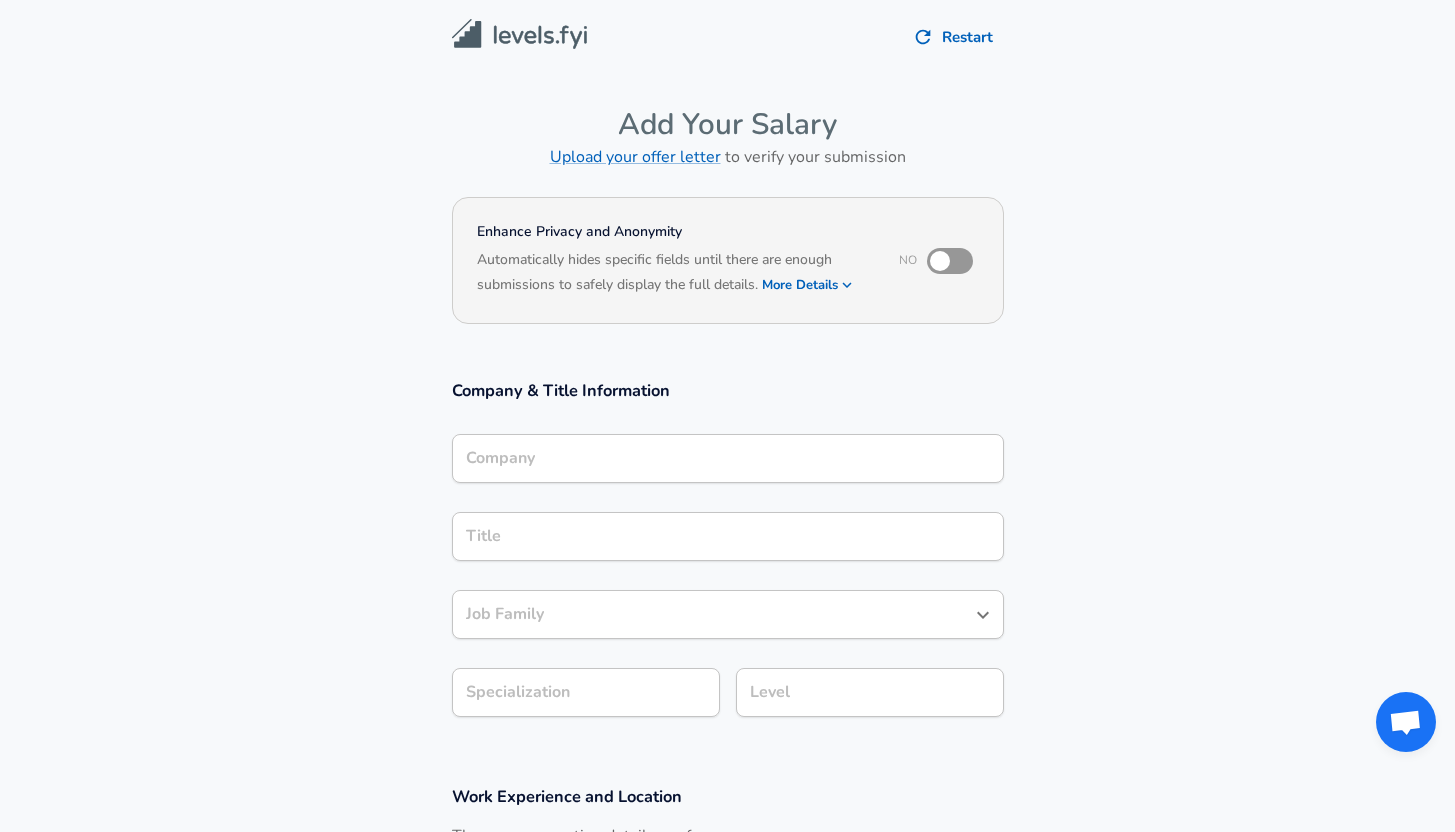 click on "Company Company" at bounding box center (728, 457) 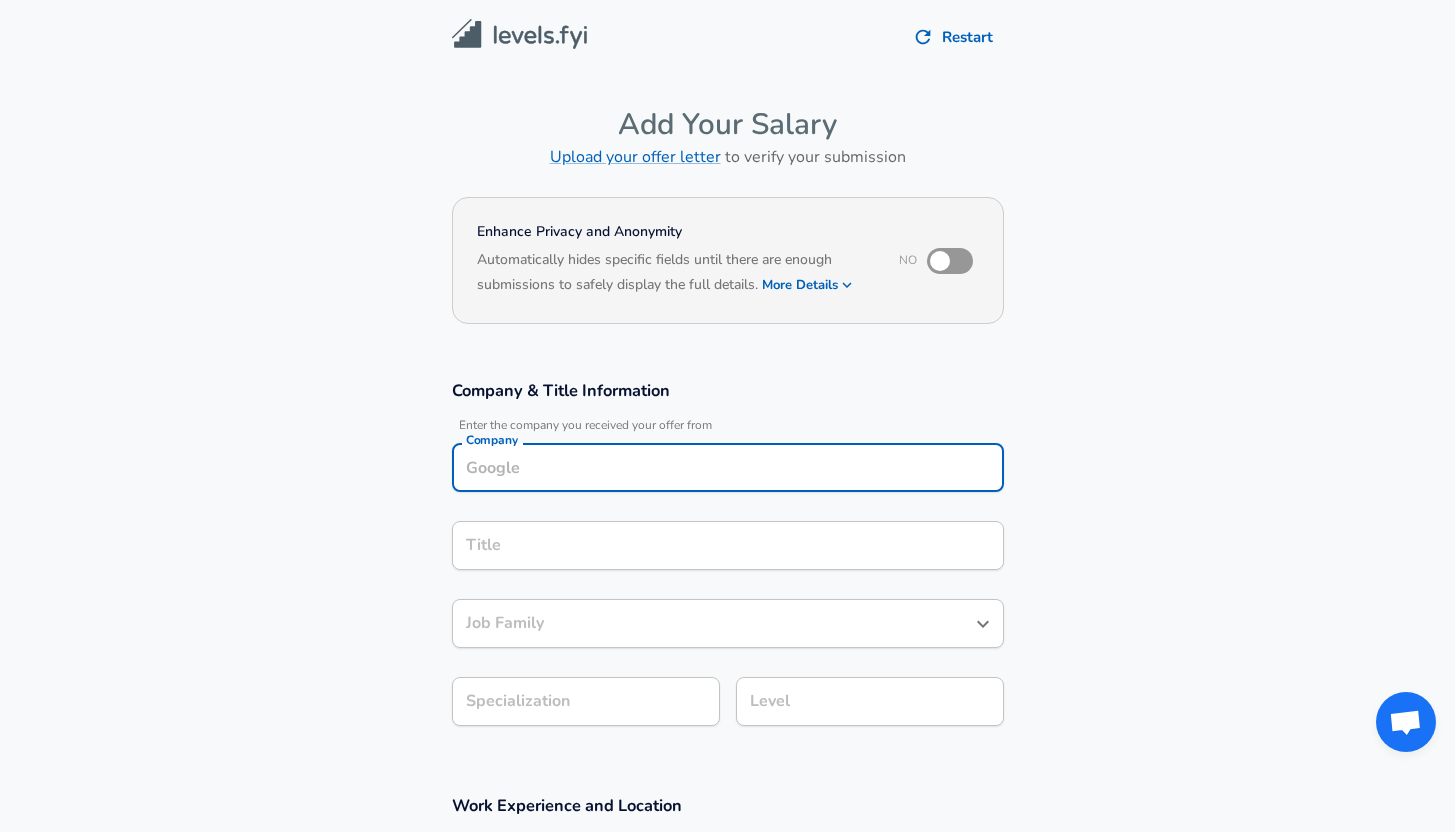scroll, scrollTop: 20, scrollLeft: 0, axis: vertical 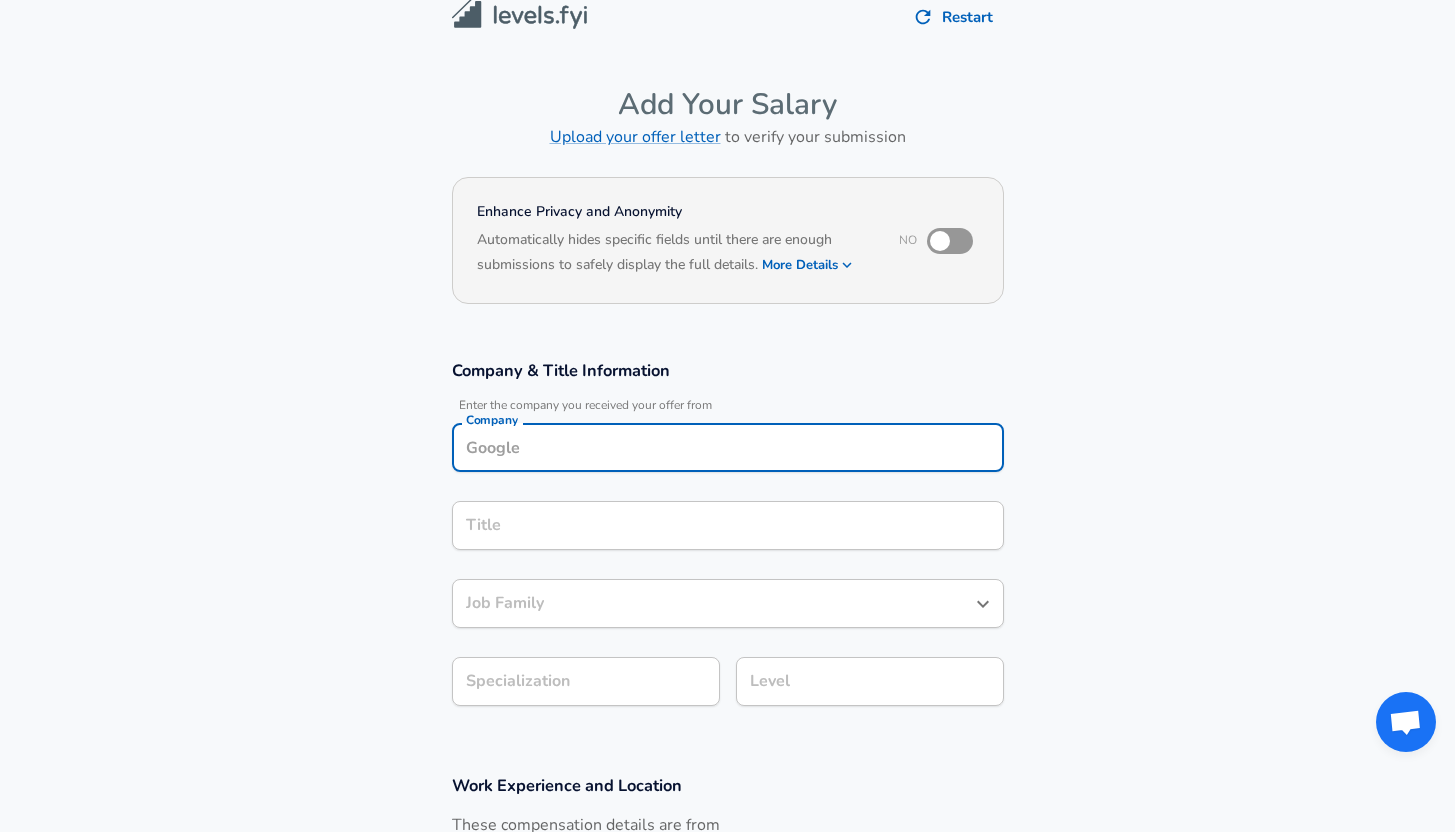 click on "Company" at bounding box center [728, 447] 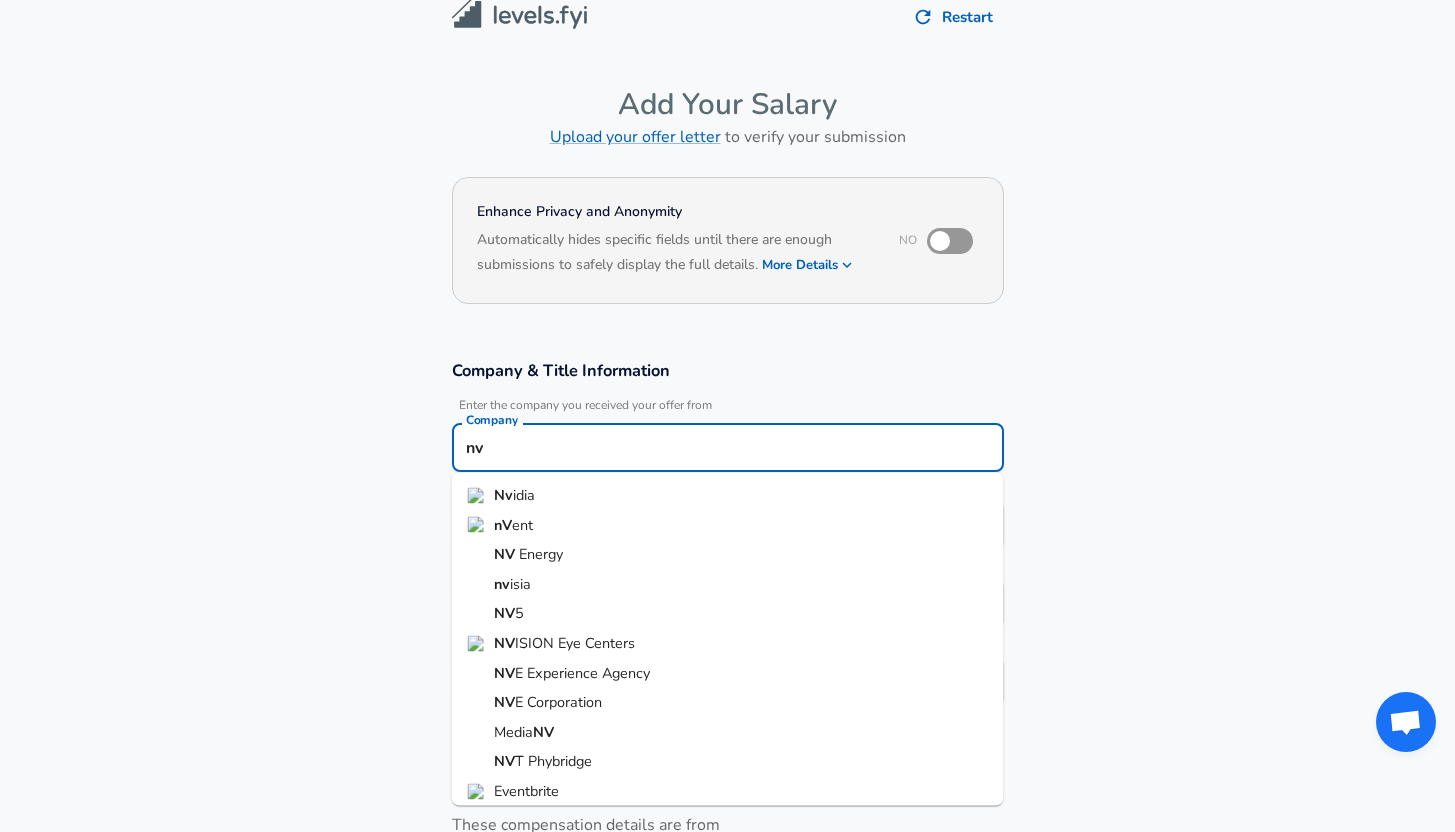 click on "Nv idia" at bounding box center [728, 496] 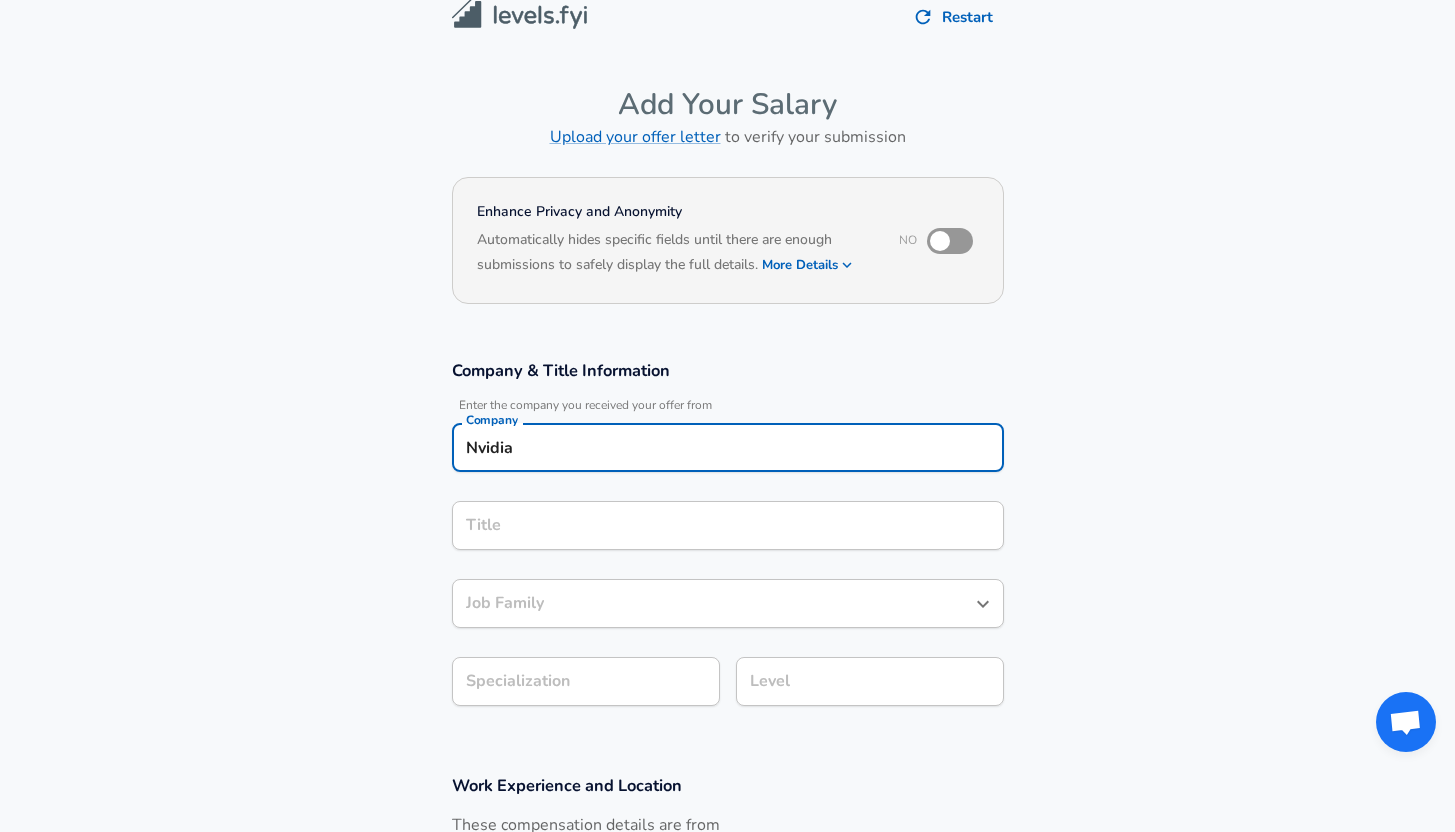 type on "Nvidia" 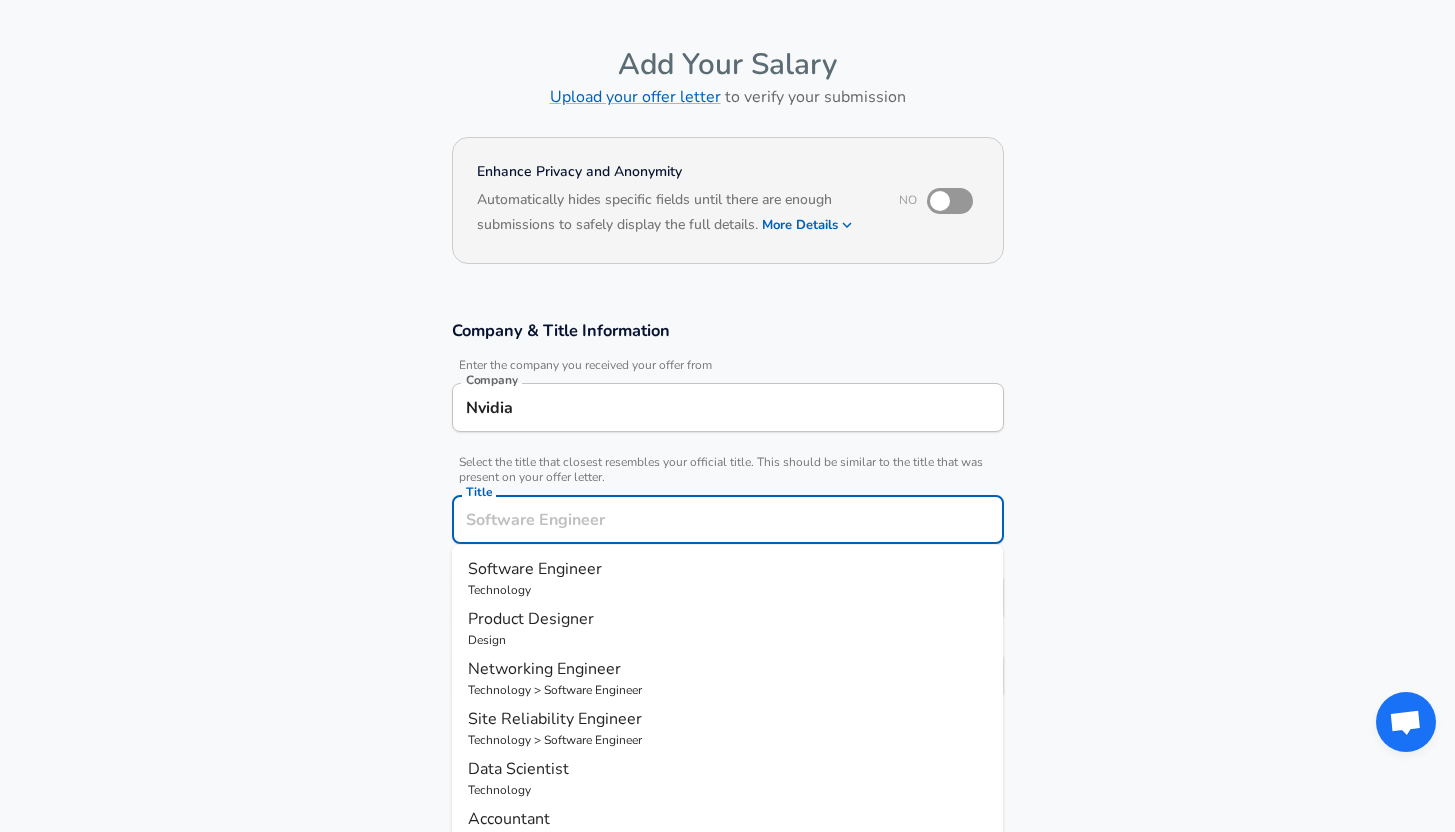 scroll, scrollTop: 65, scrollLeft: 0, axis: vertical 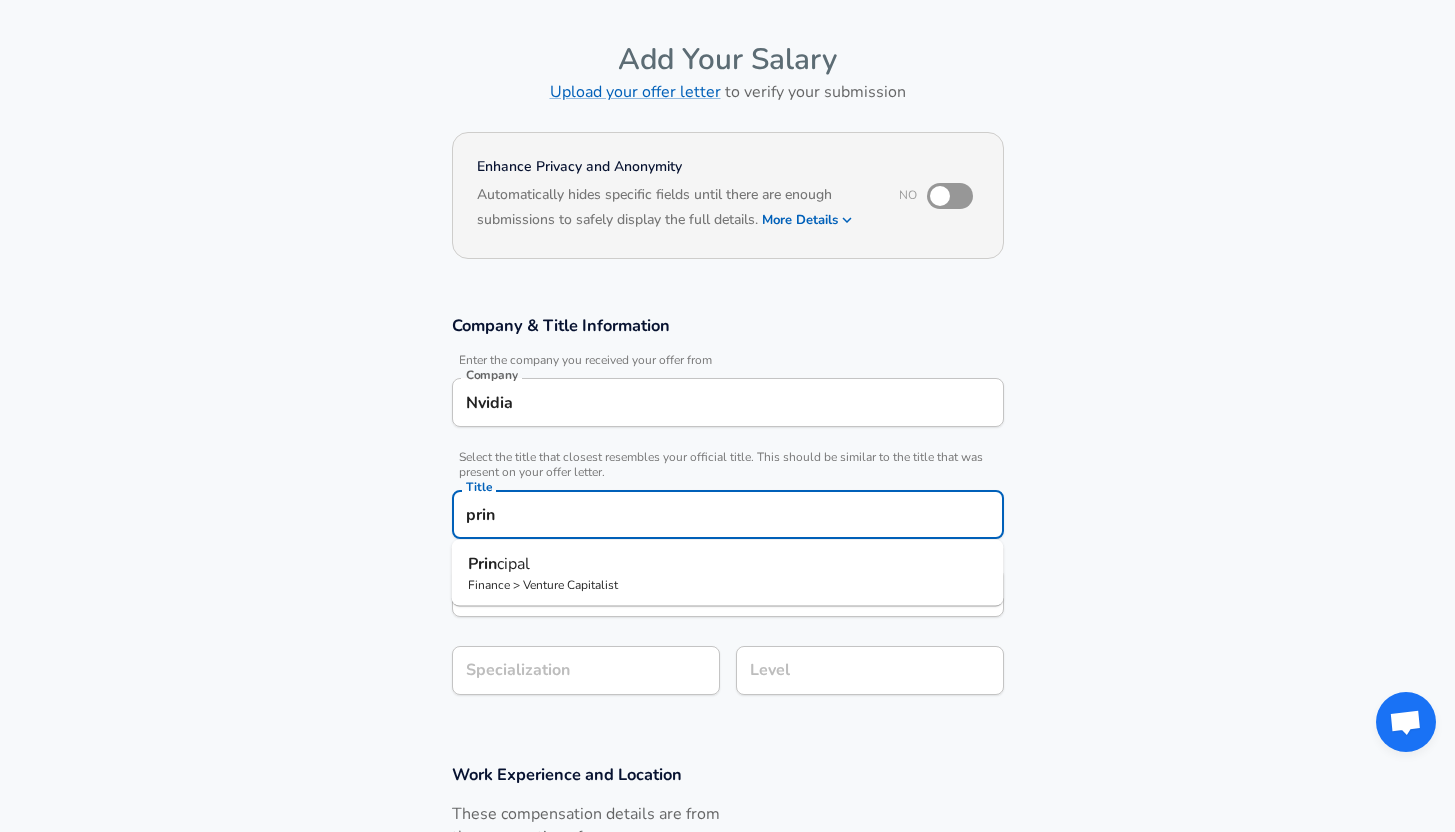 click on "Company & Title Information Enter the company you received your offer from Company Nvidia Company Select the title that closest resembles your official title. This should be similar to the title that was present on your offer letter. Title [TITLE] Title [TITLE] > [TITLE] Job Family Job Family Specialization Specialization Level Level" at bounding box center (727, 515) 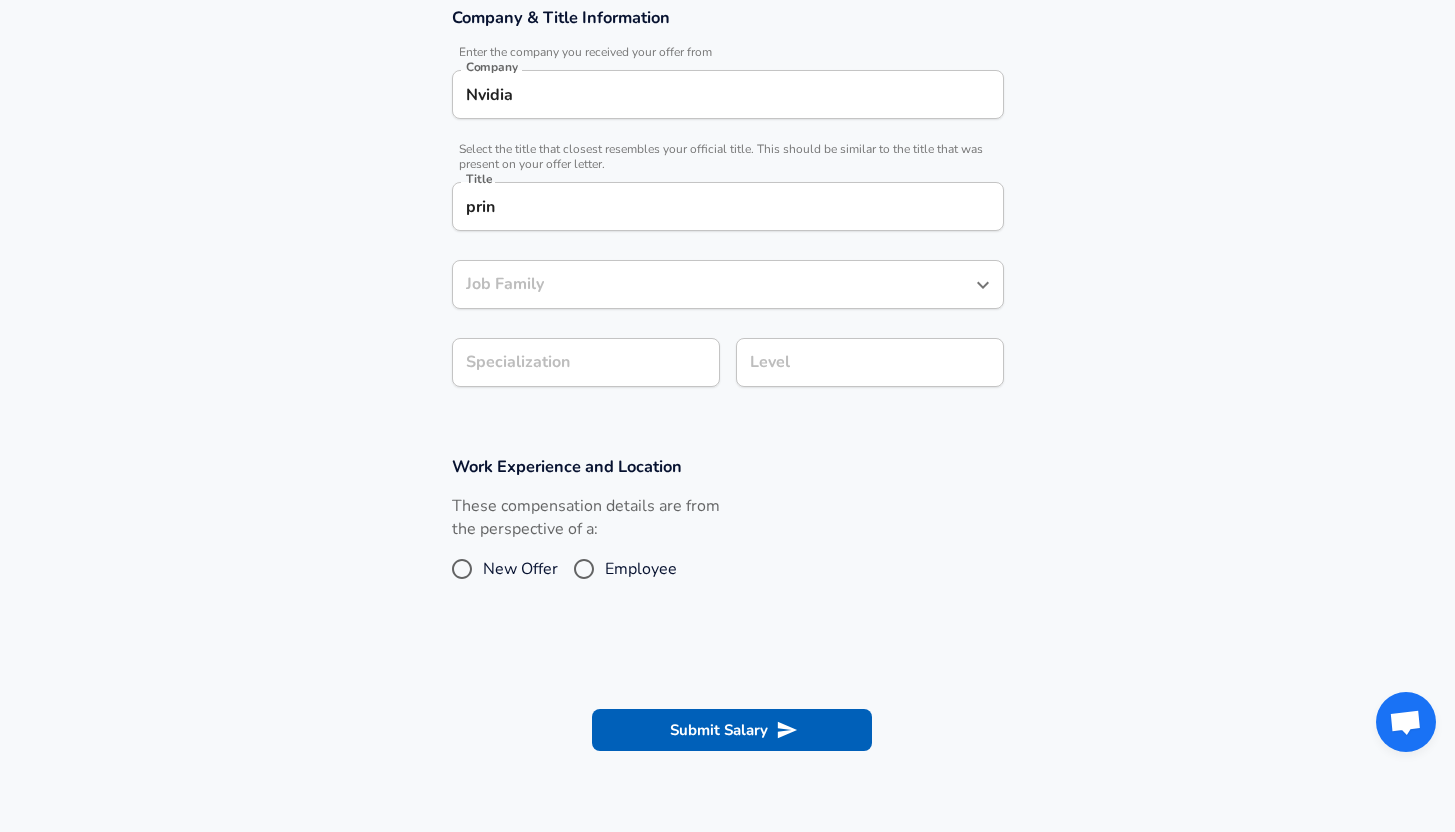 scroll, scrollTop: 375, scrollLeft: 0, axis: vertical 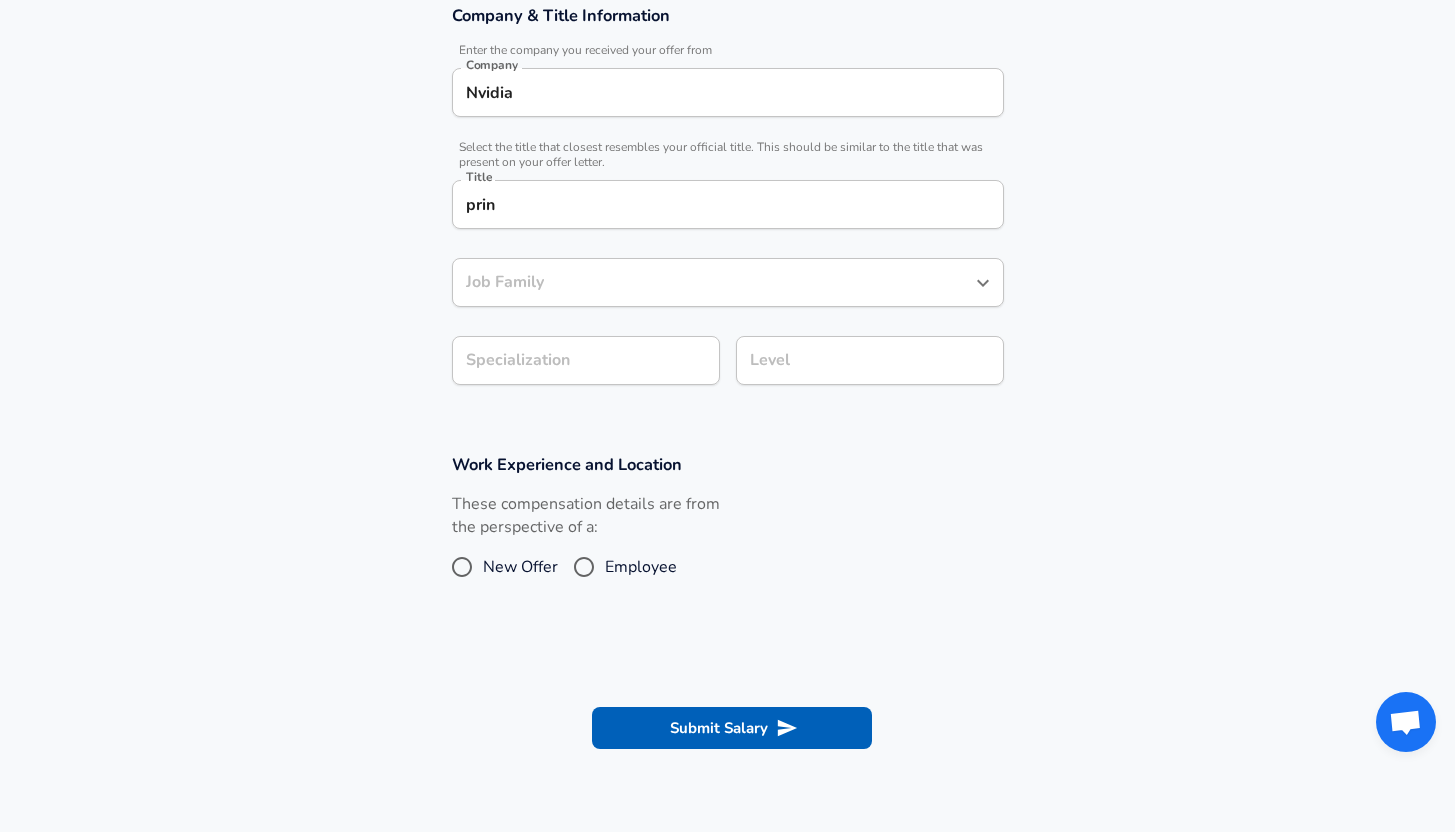 click on "prin" at bounding box center [728, 204] 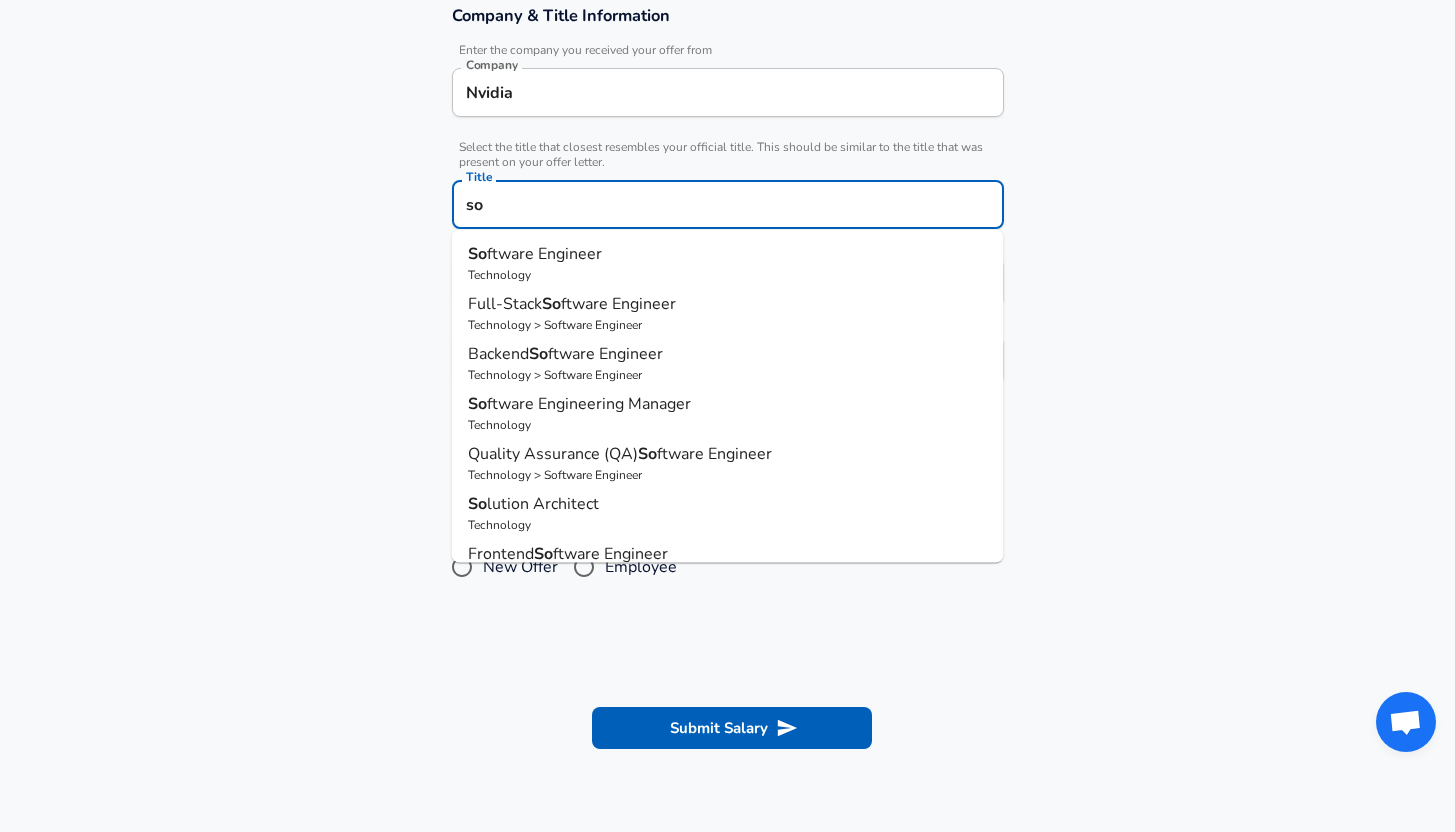 click on "ftware Engineer" at bounding box center [544, 254] 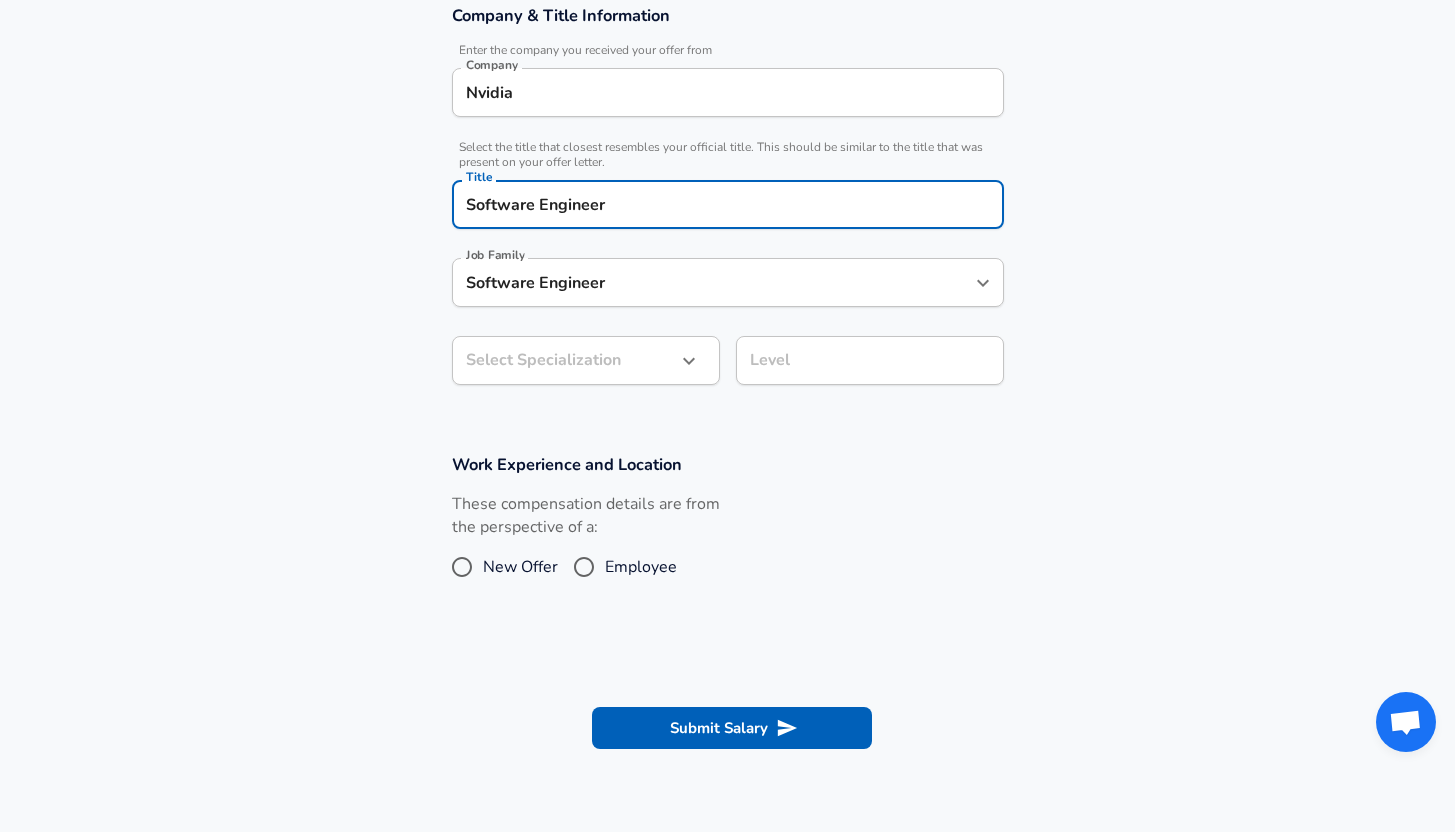 type on "Software Engineer" 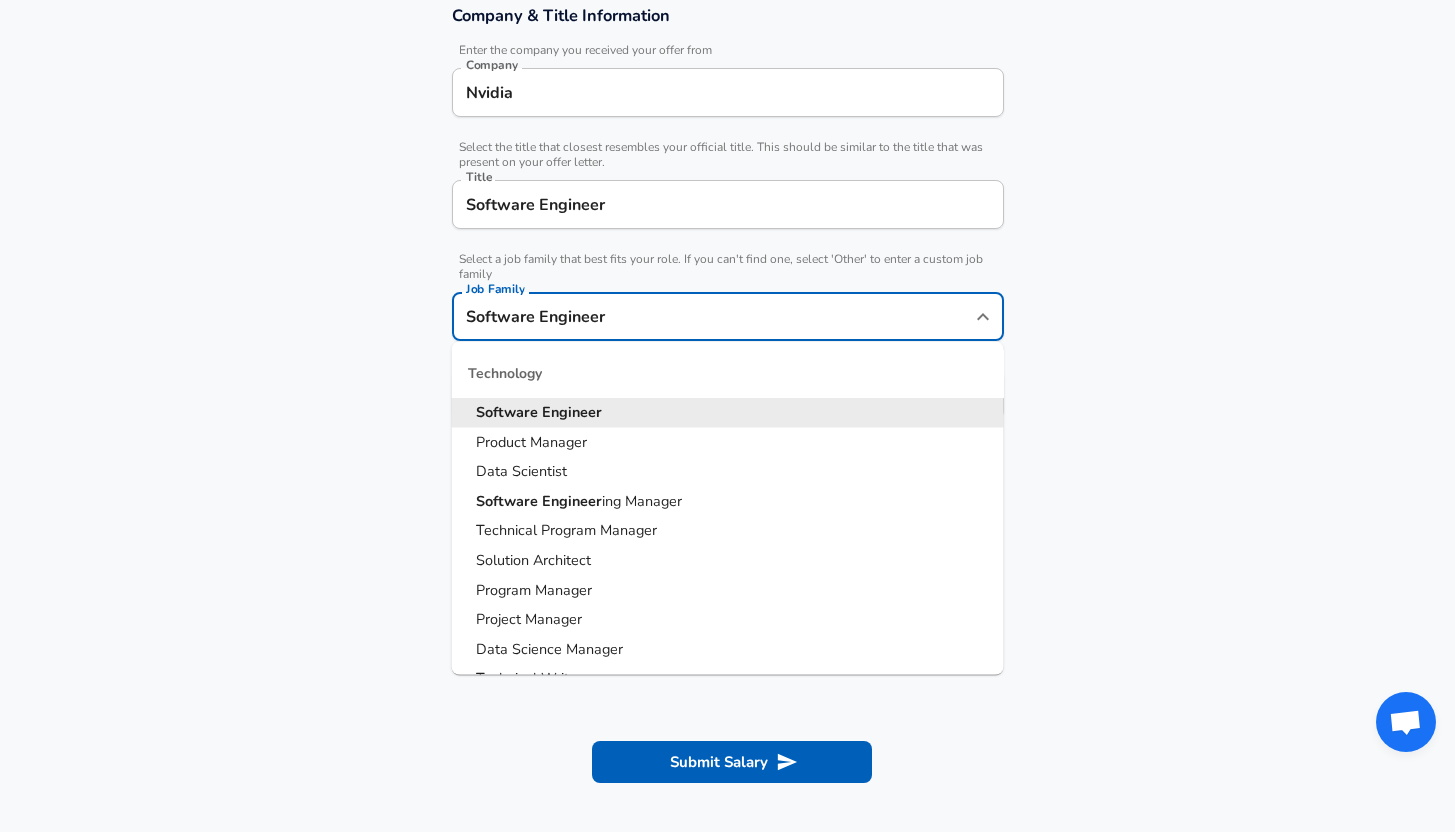 scroll, scrollTop: 415, scrollLeft: 0, axis: vertical 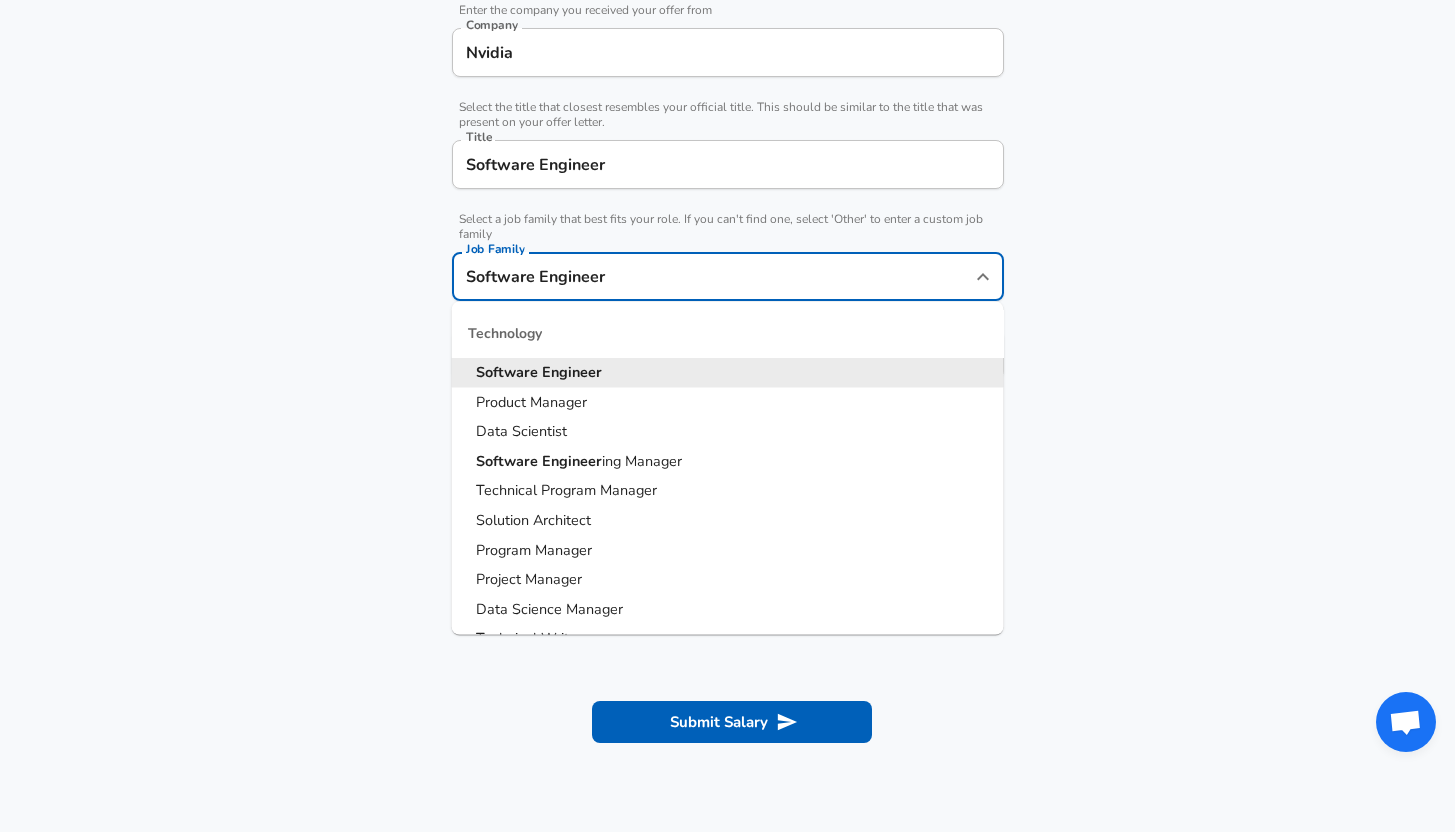 click on "Software Engineer" at bounding box center [713, 276] 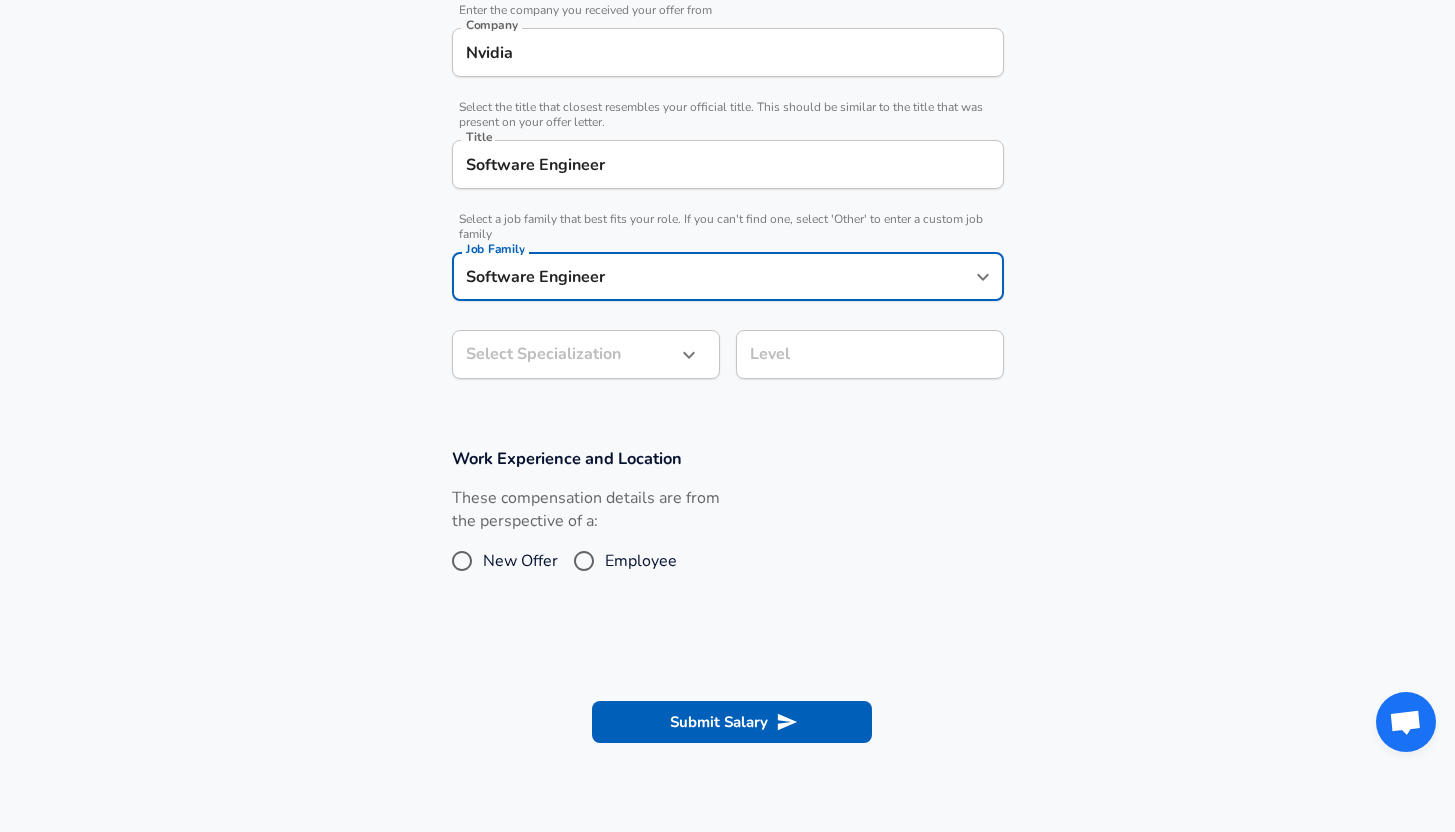 scroll, scrollTop: 475, scrollLeft: 0, axis: vertical 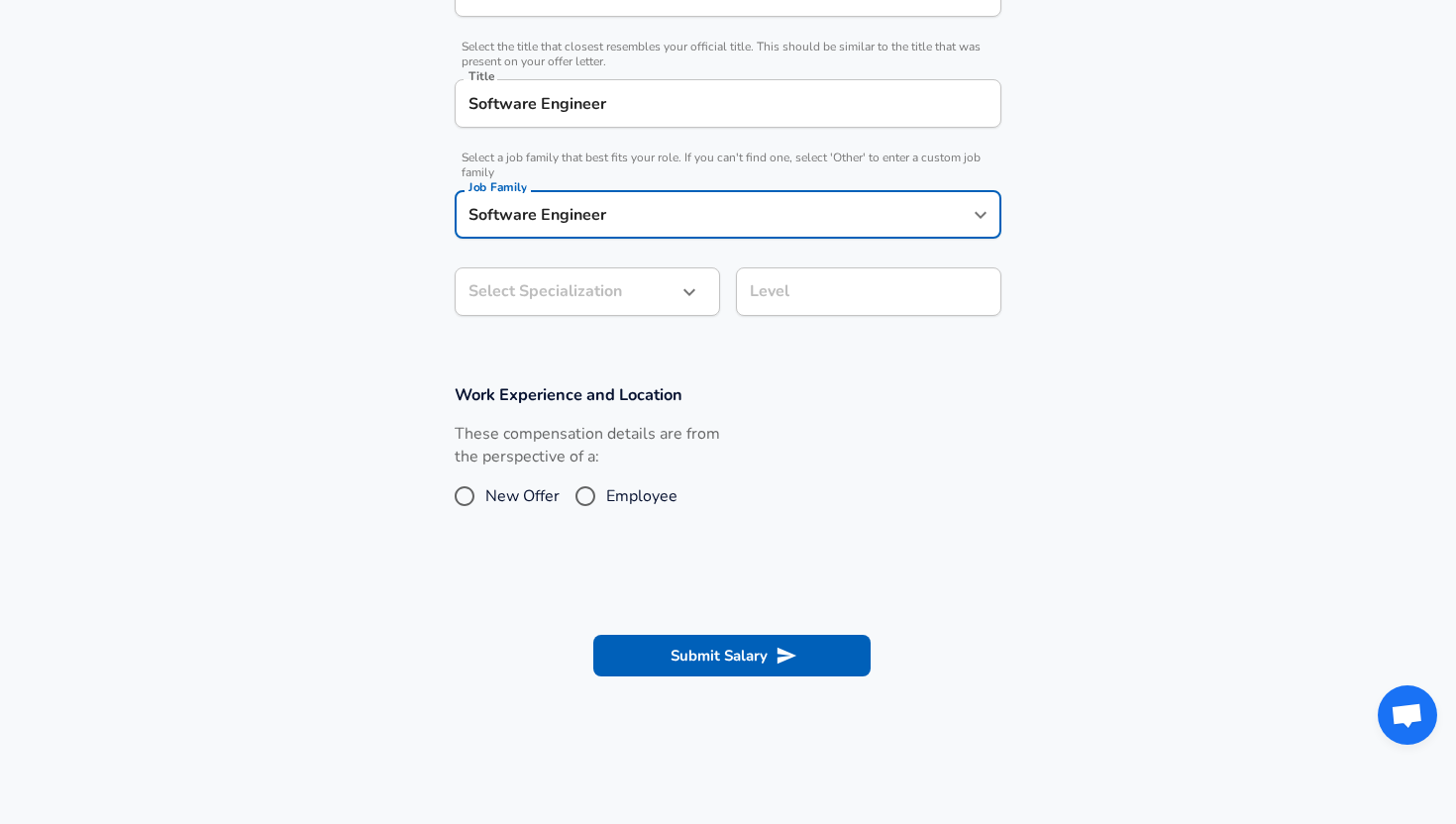 click on "Company & Title Information Enter the company you received your offer from Company Nvidia Company Select the title that closest resembles your official title. This should be similar to the title that was present on your offer letter. Title [TITLE] Title Select a job family that best fits your role. If you can't find one, select 'Other' to enter a custom job family Job Family [JOB FAMILY] Job Family Select Specialization ​ Select Specialization Level Level Work Experience and Location These compensation details are from the perspective of a: New Offer Employee" at bounding box center (728, -58) 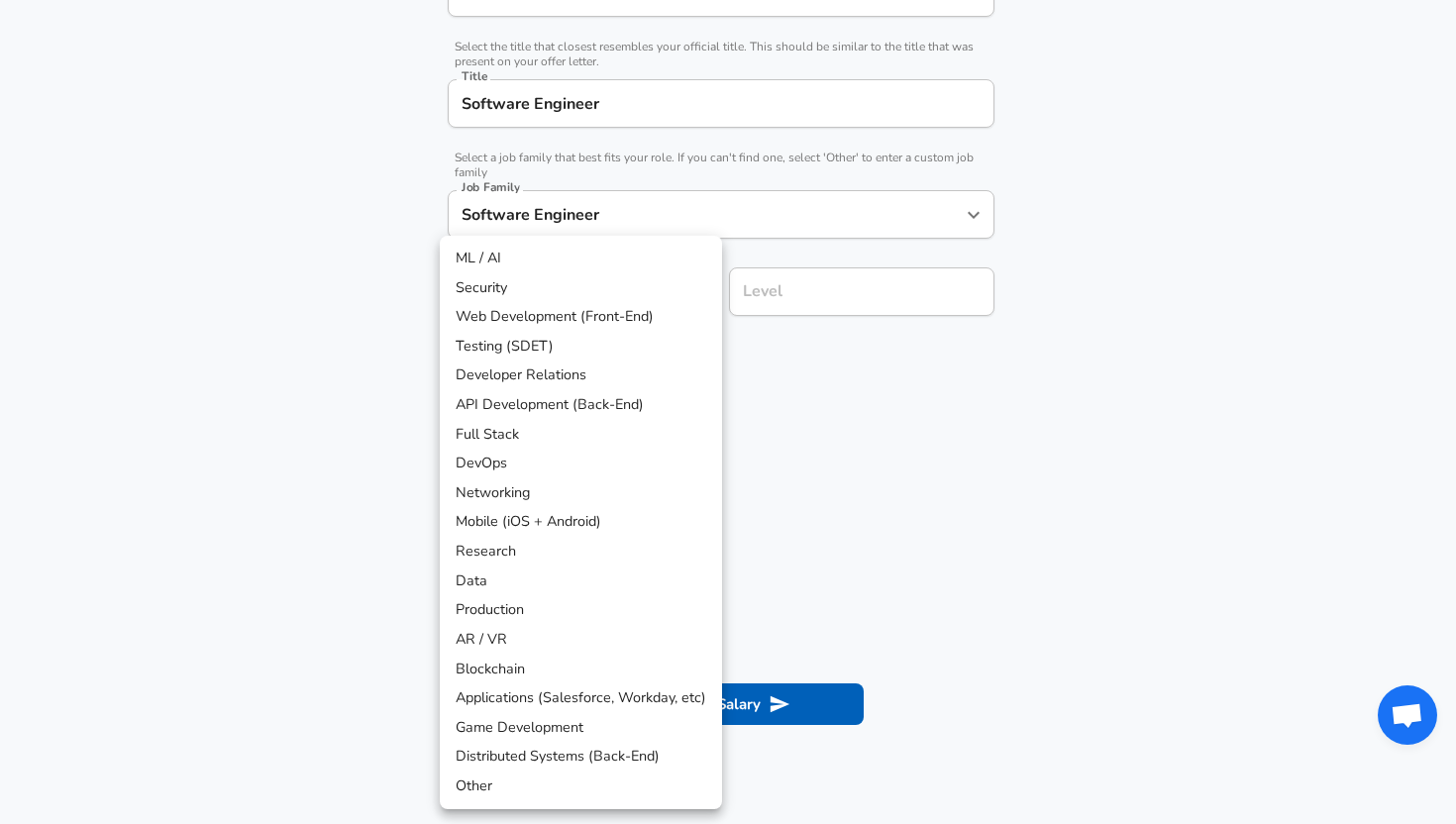 click on "ML / AI" at bounding box center [580, 258] 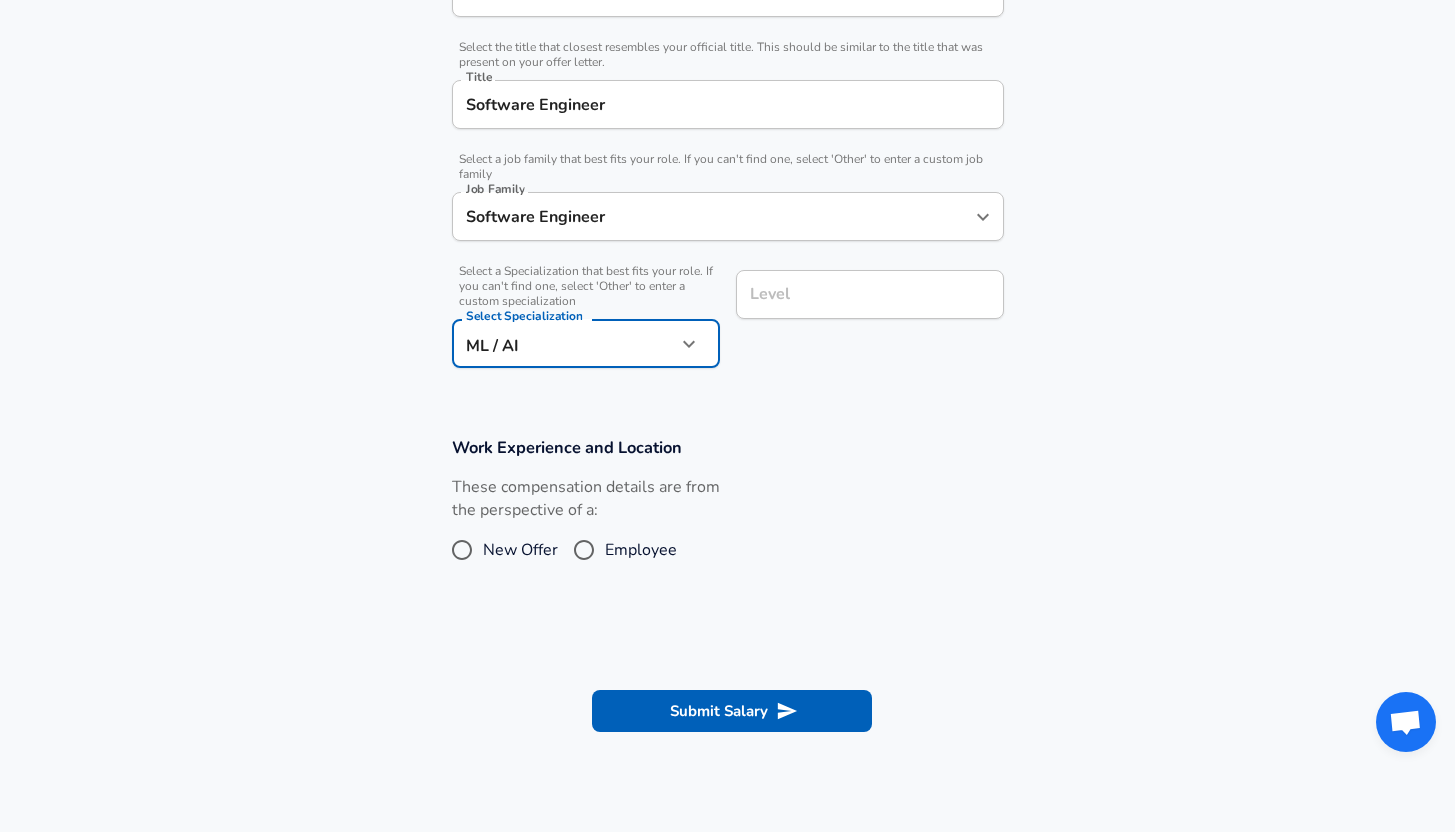 click on "Level" at bounding box center [870, 294] 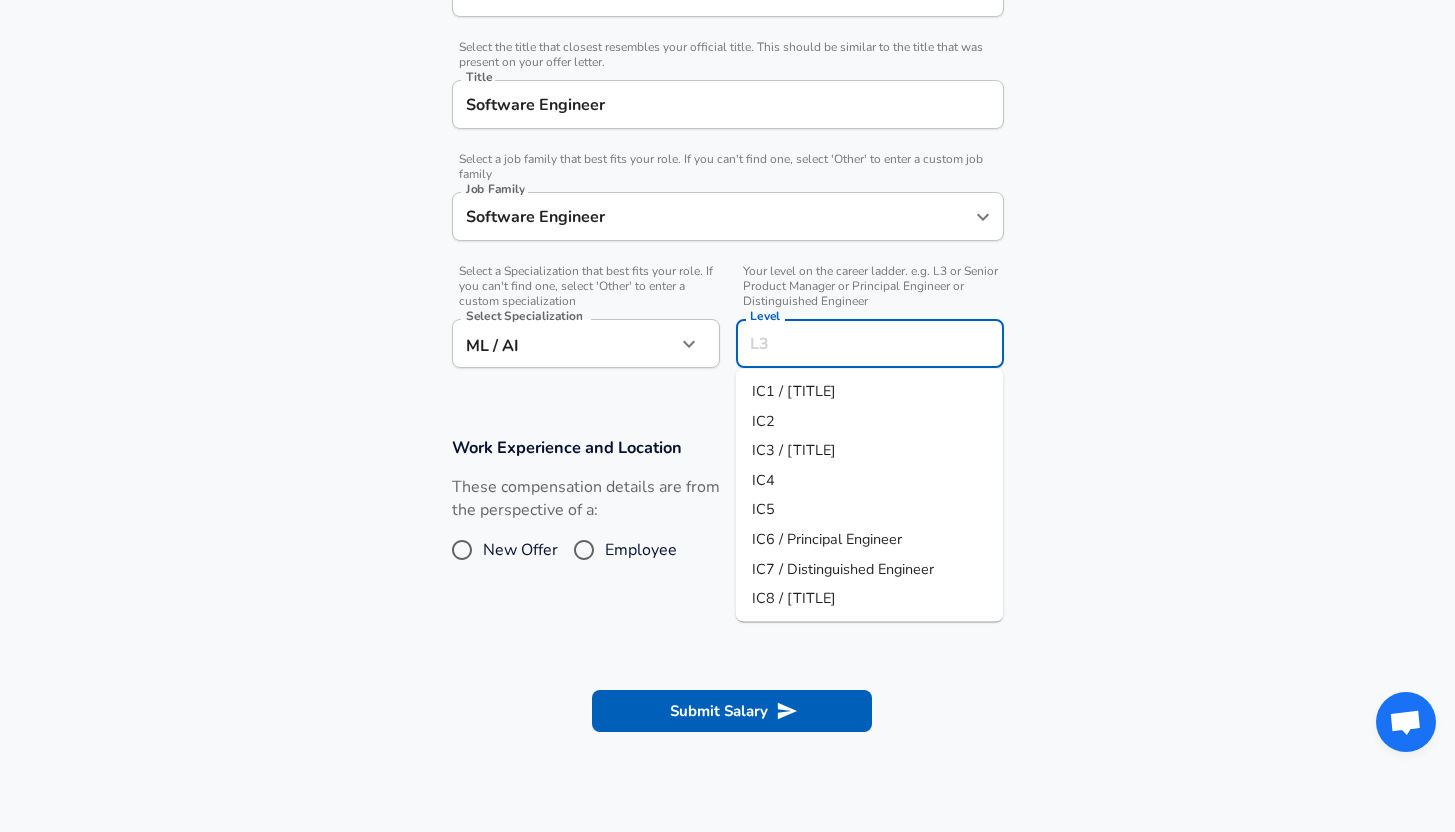 scroll, scrollTop: 515, scrollLeft: 0, axis: vertical 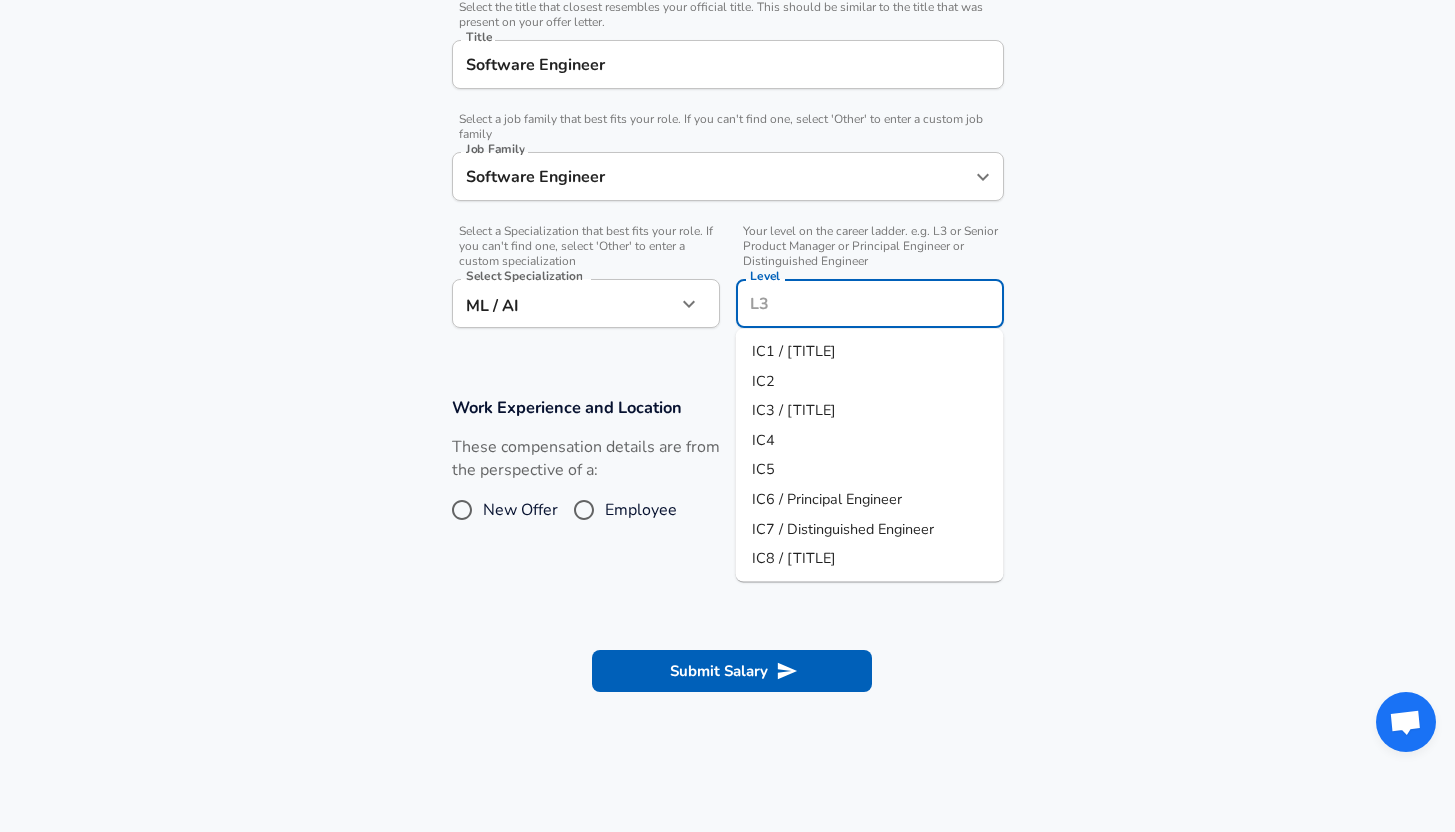 click on "IC6 / Principal Engineer" at bounding box center (870, 500) 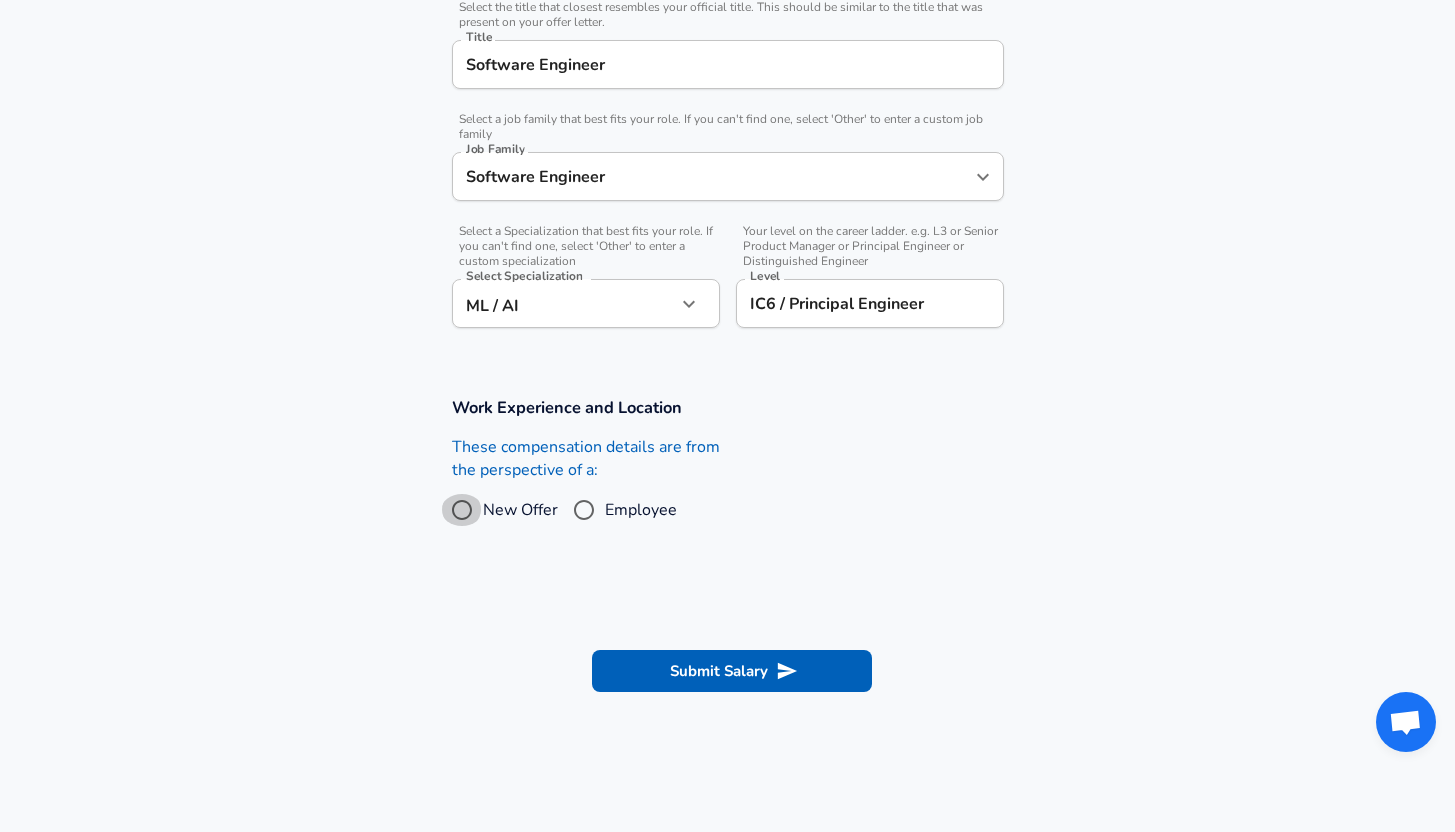 click on "New Offer" at bounding box center [462, 510] 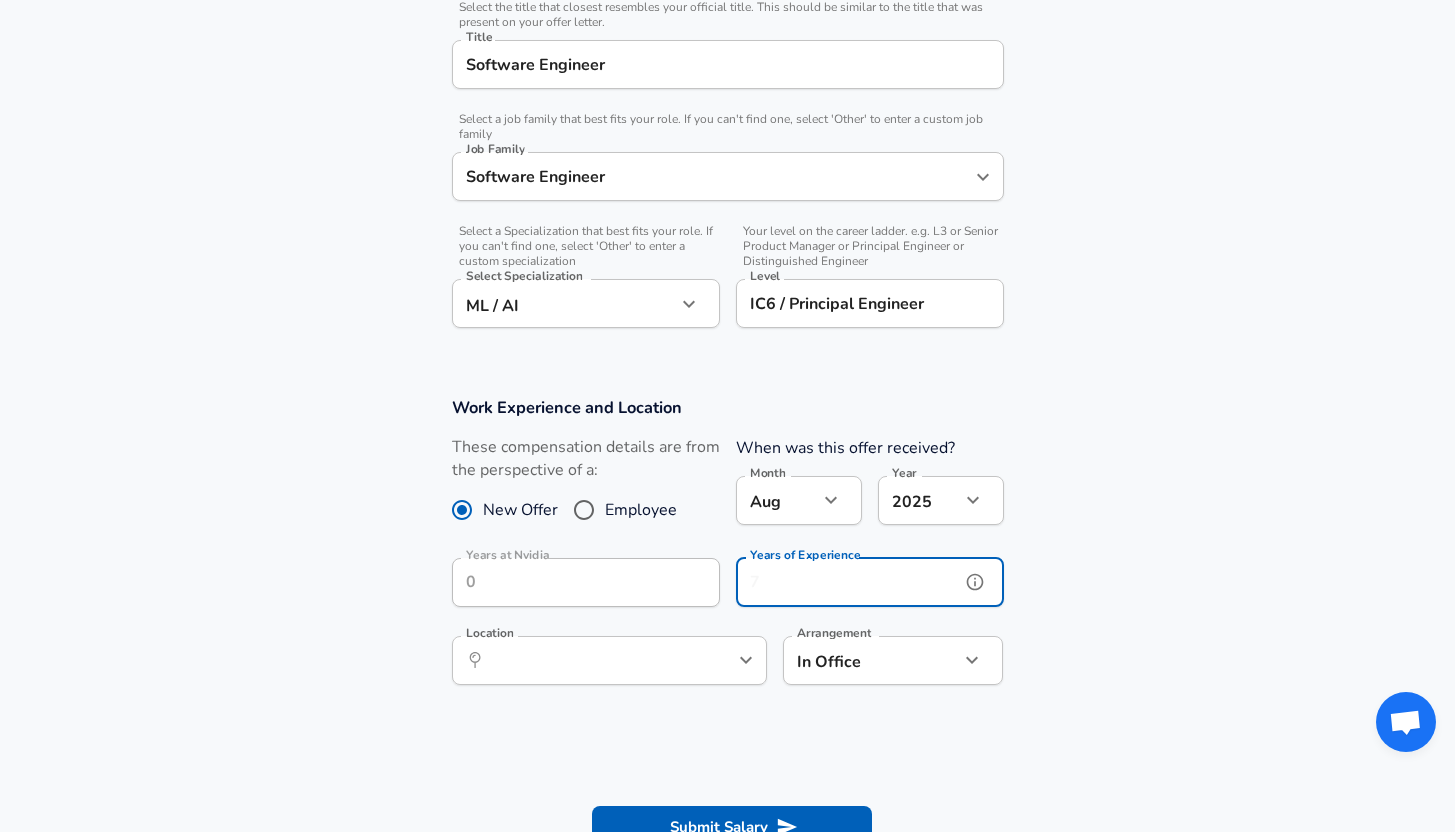 click on "Years of Experience" at bounding box center (848, 582) 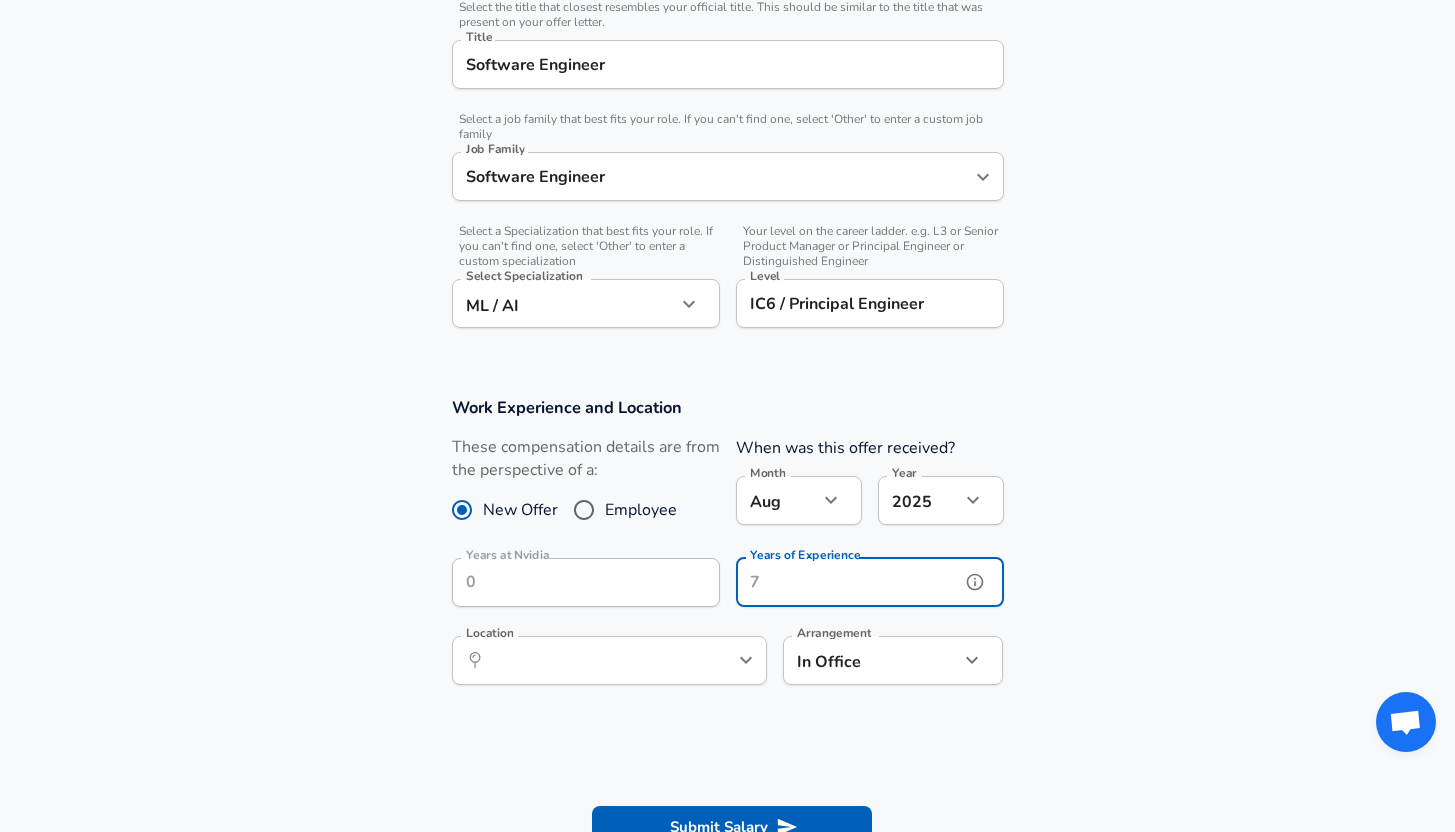 type on "5" 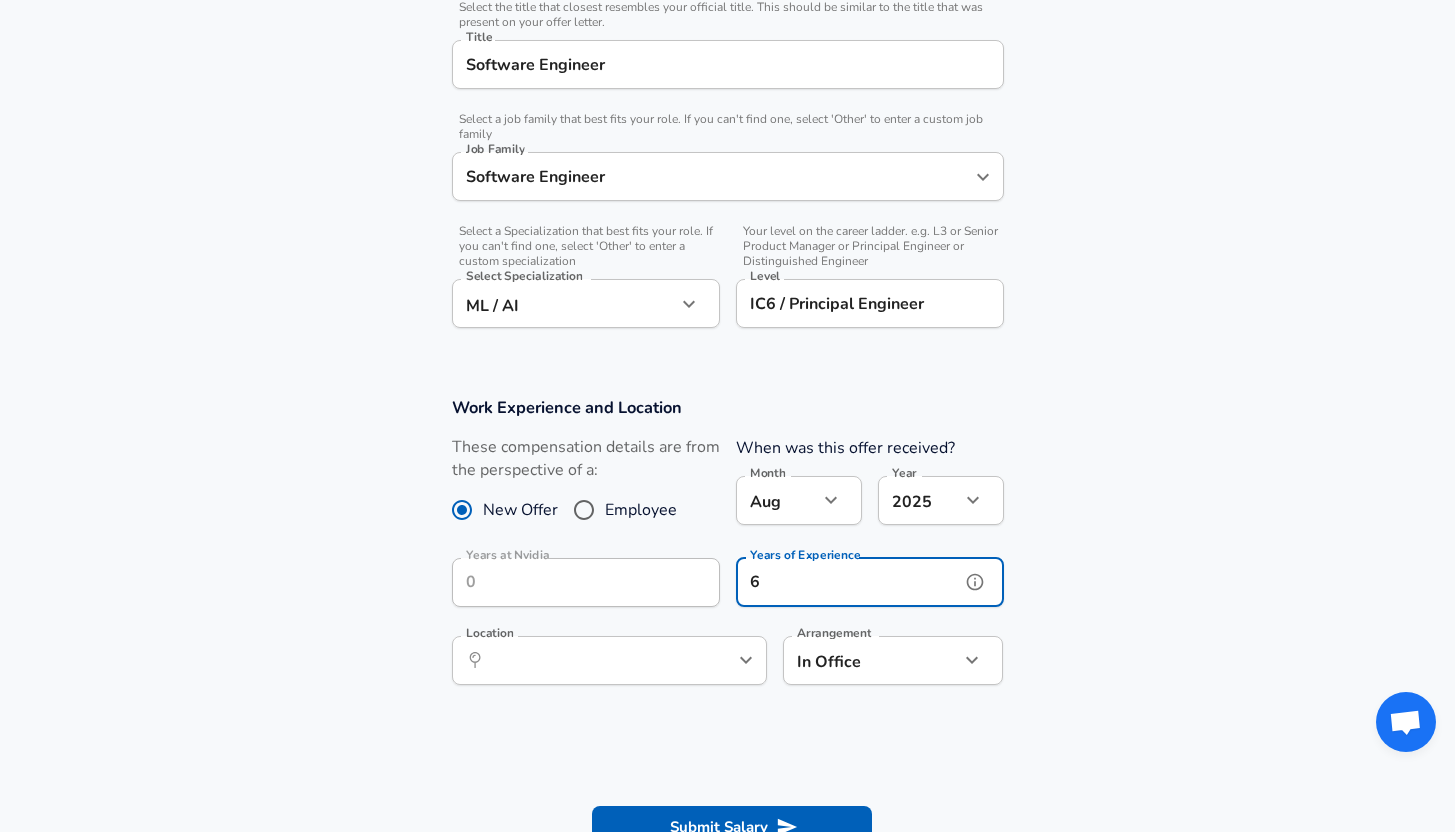 click 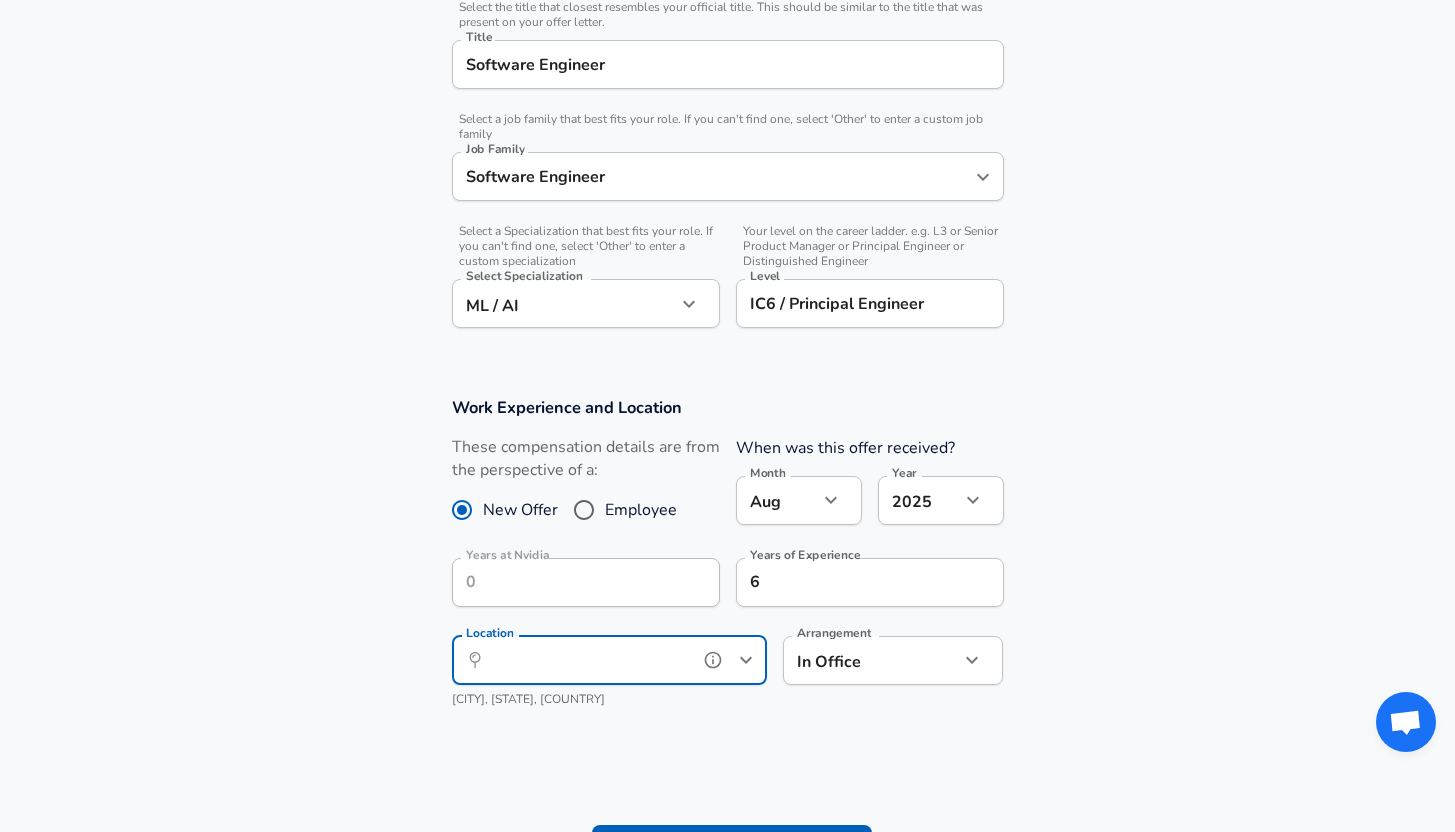 scroll, scrollTop: 0, scrollLeft: 0, axis: both 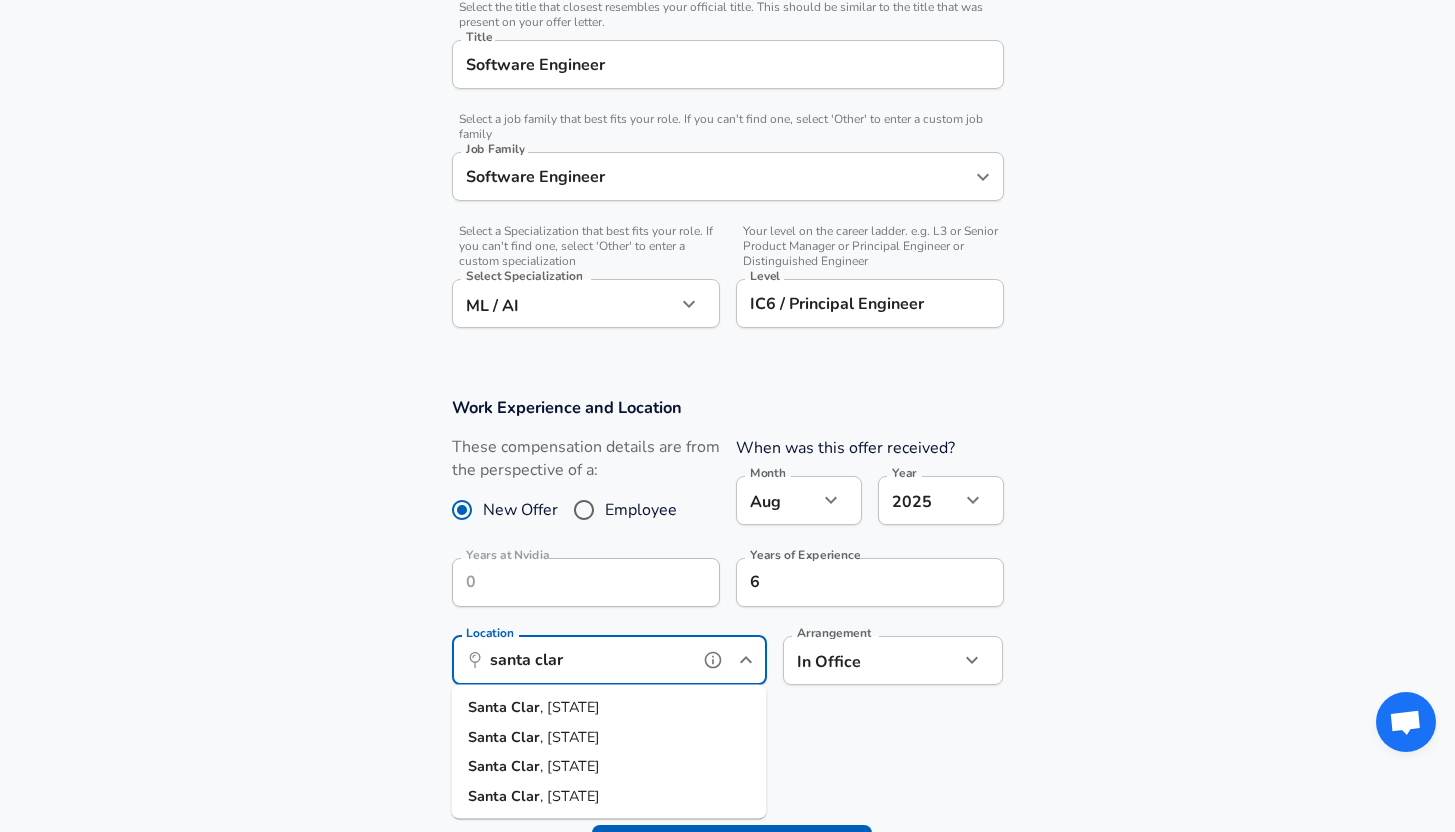click on "[CITY]     [STATE], [STATE]" at bounding box center (609, 737) 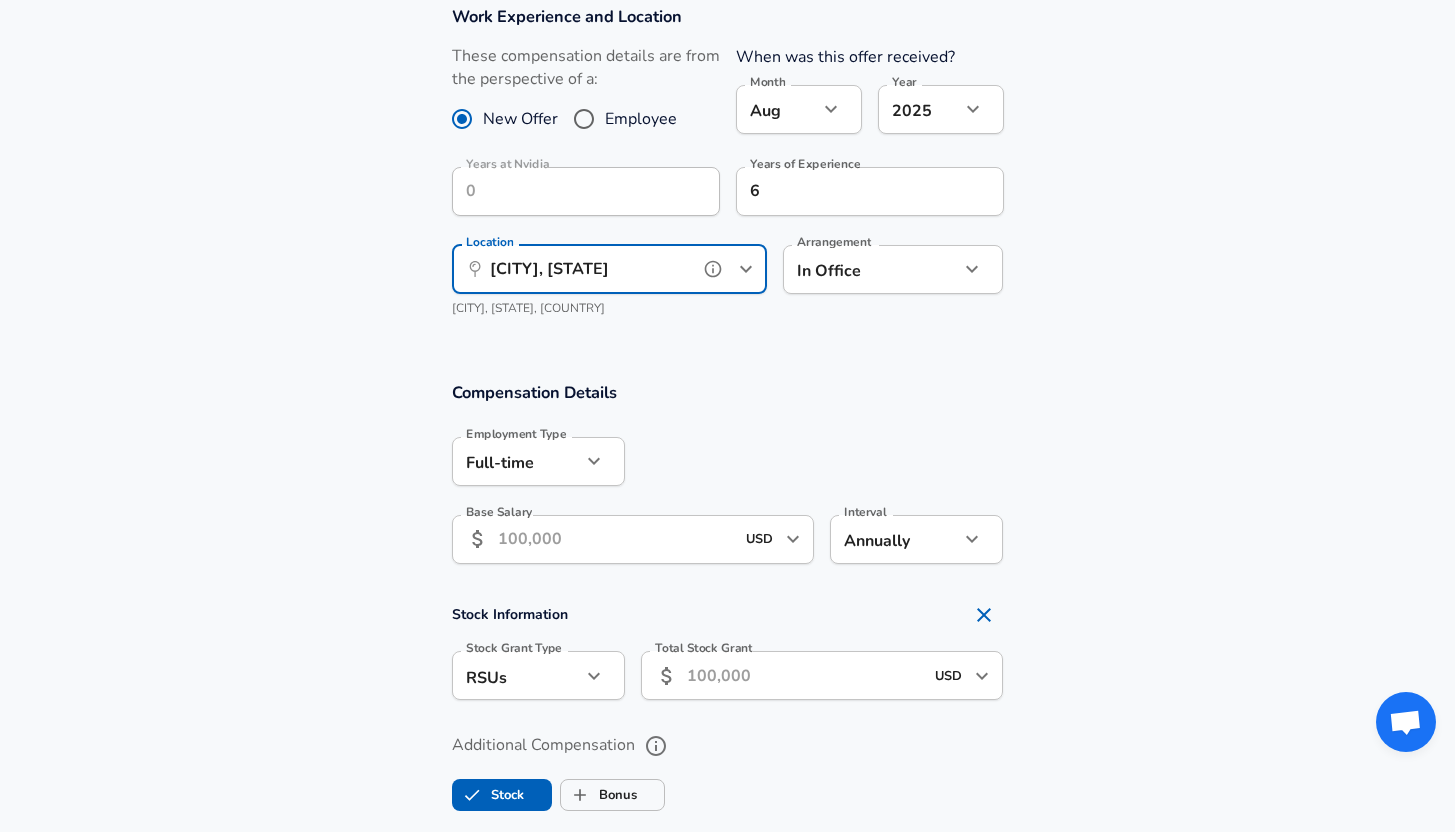 scroll, scrollTop: 922, scrollLeft: 0, axis: vertical 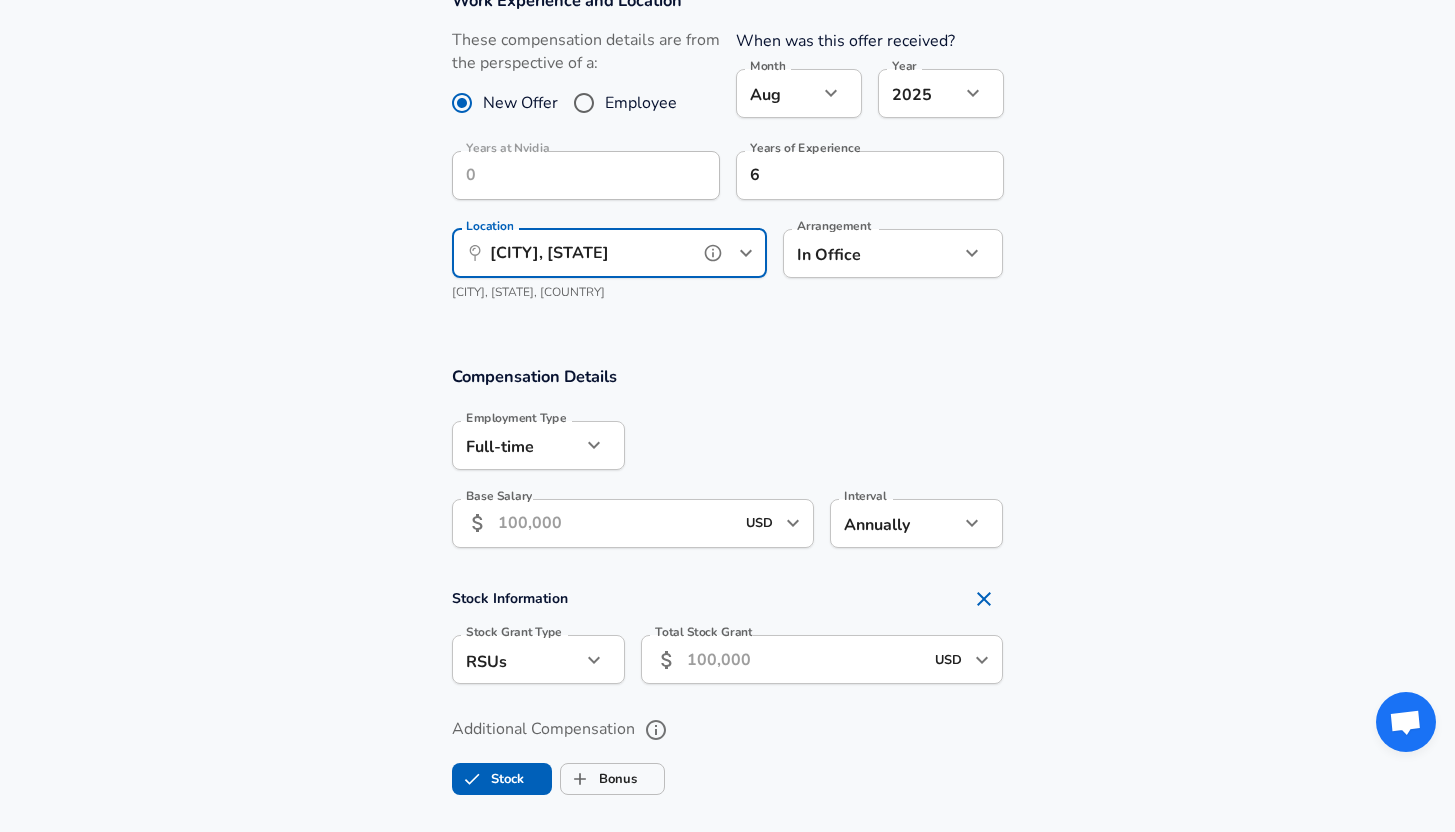 type on "[CITY], [STATE]" 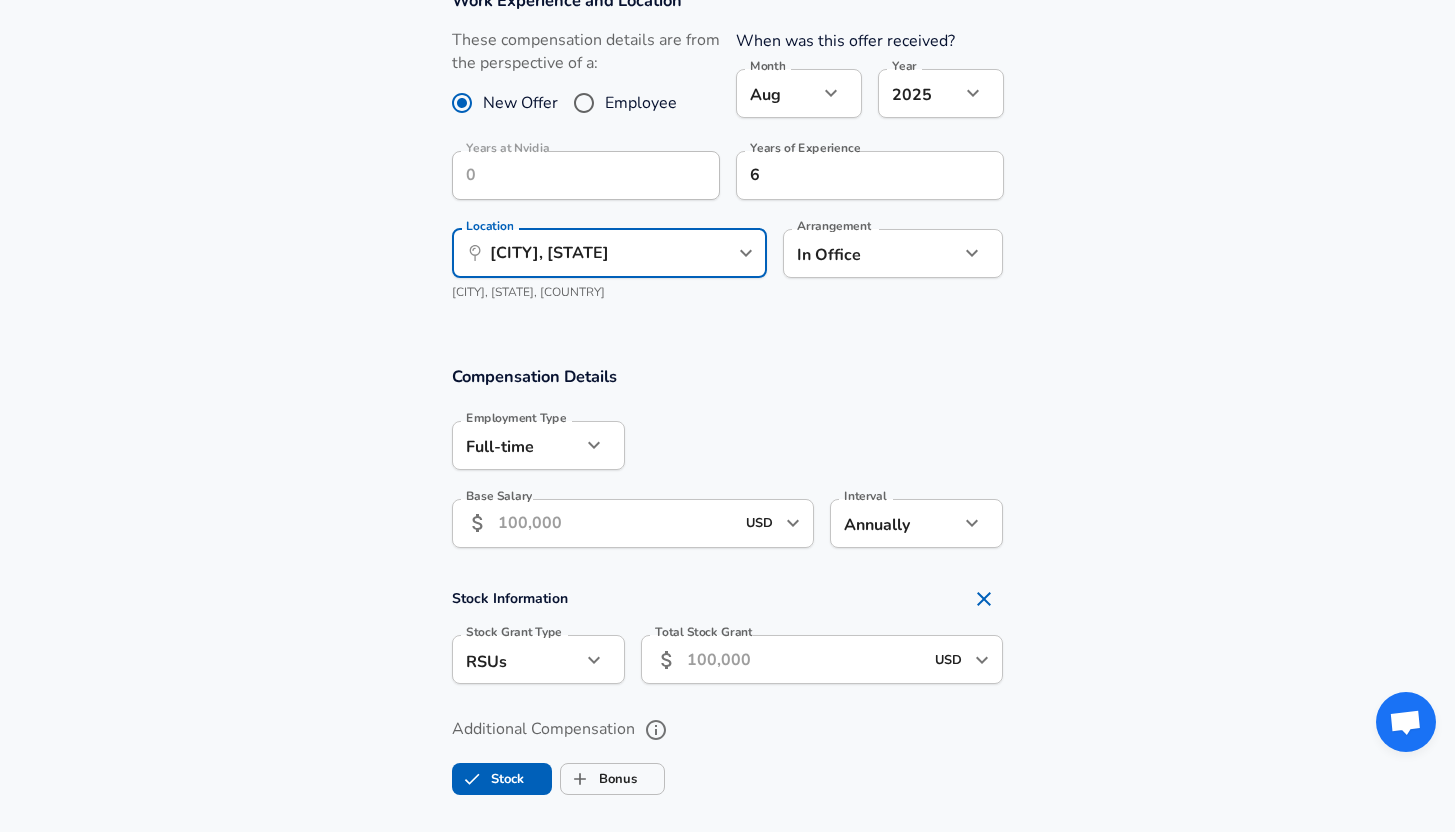 click on "Base Salary" at bounding box center [616, 523] 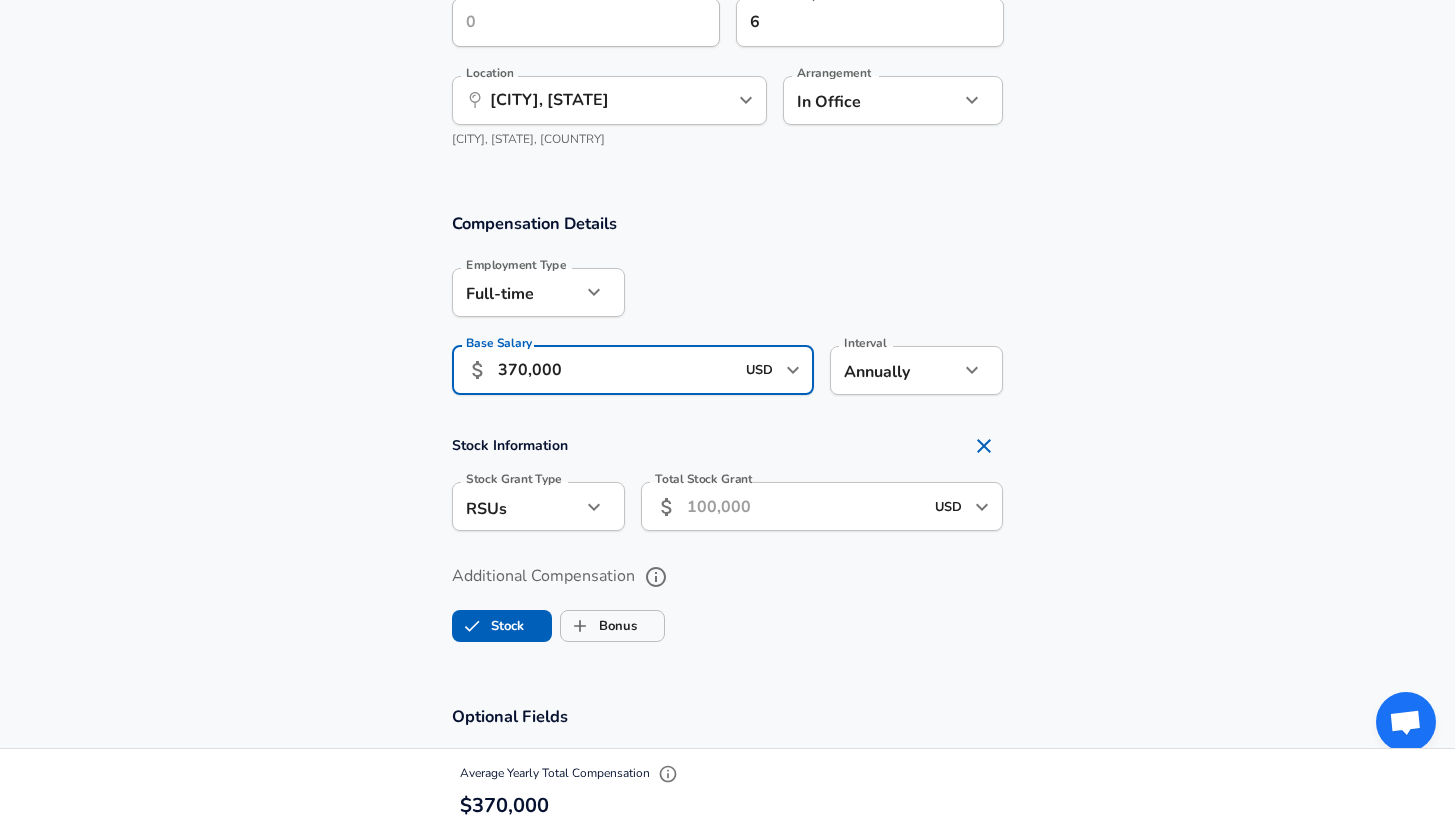 scroll, scrollTop: 1101, scrollLeft: 0, axis: vertical 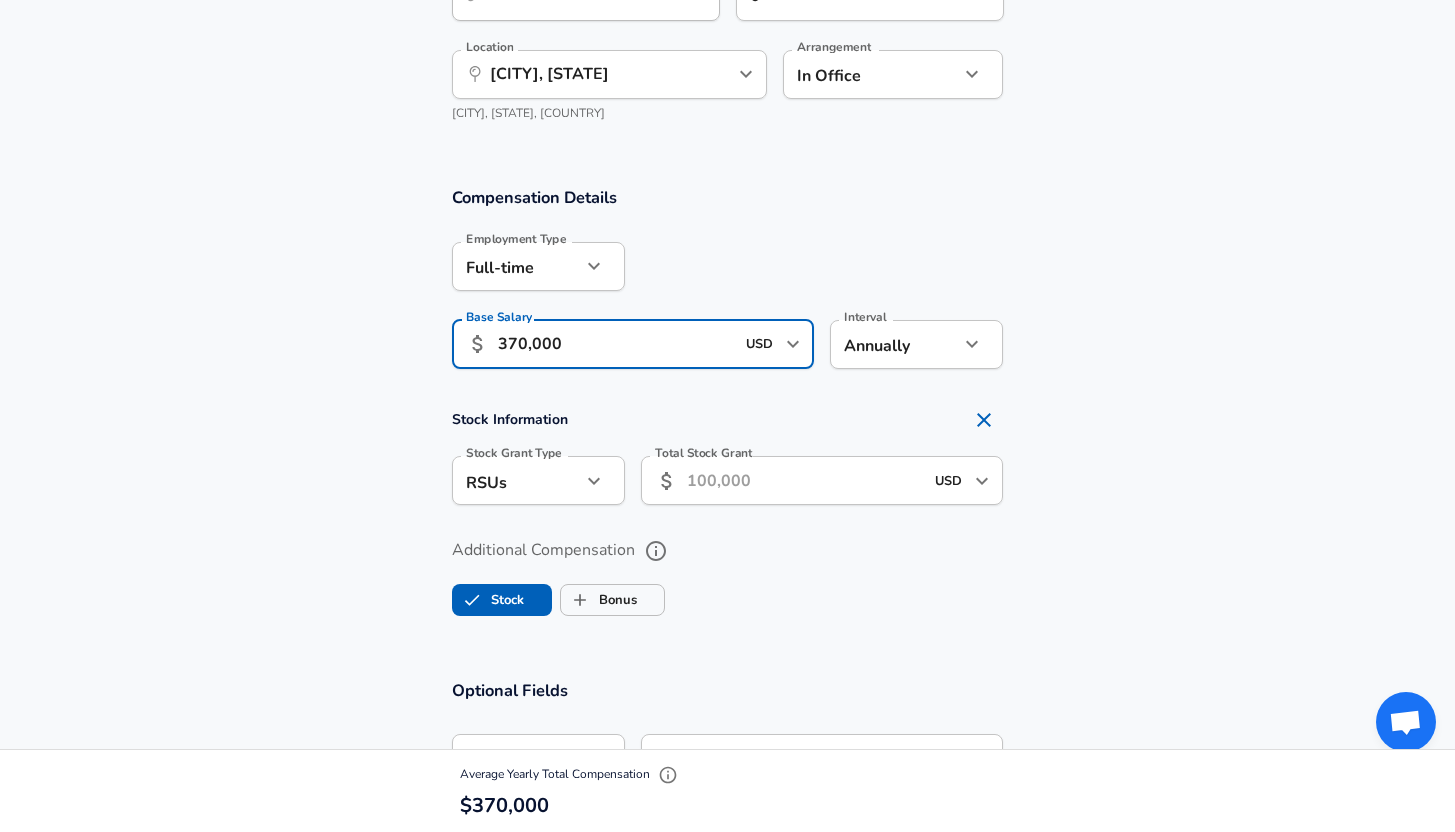 type on "370,000" 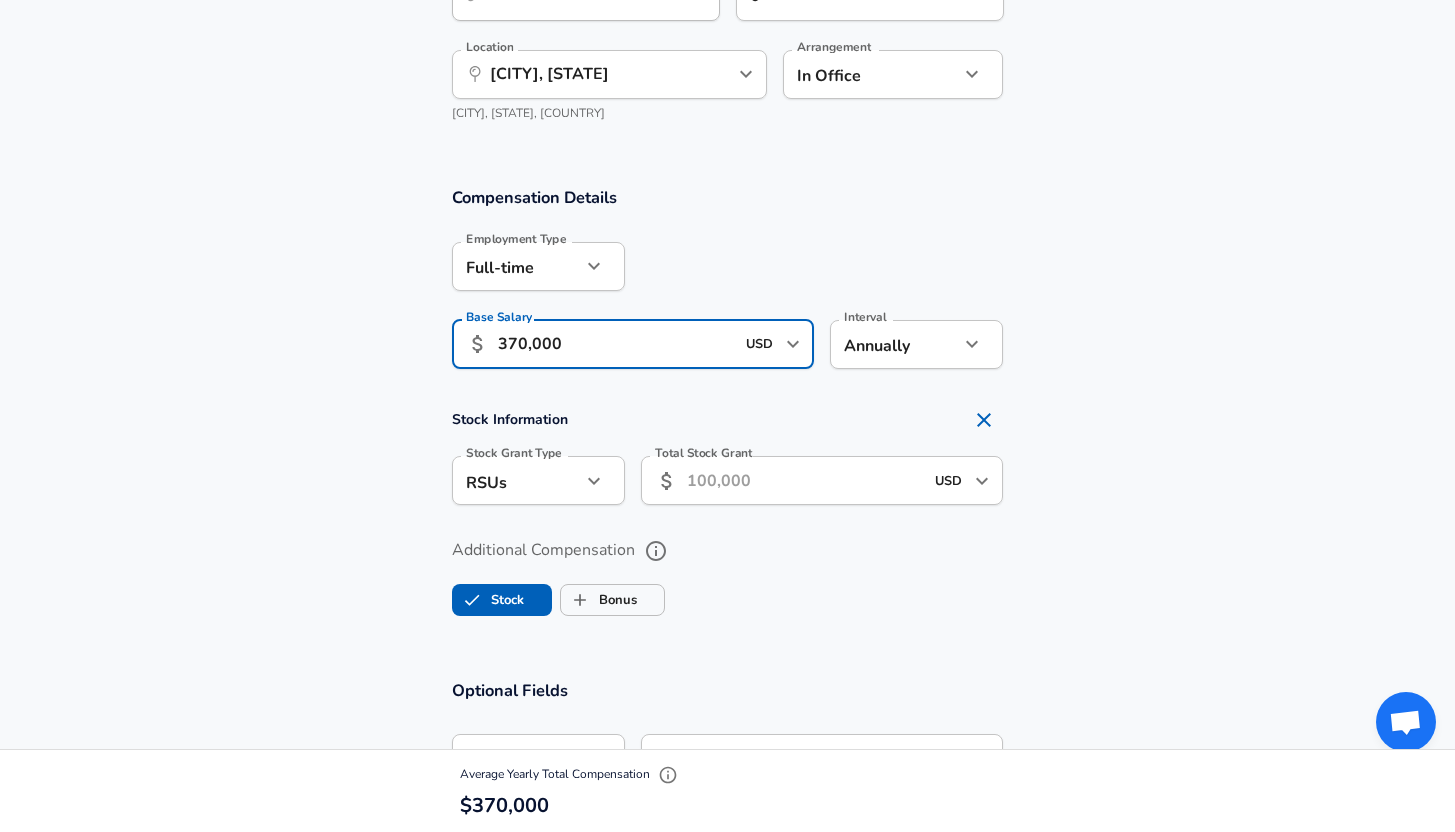 click on "Total Stock Grant" at bounding box center [805, 480] 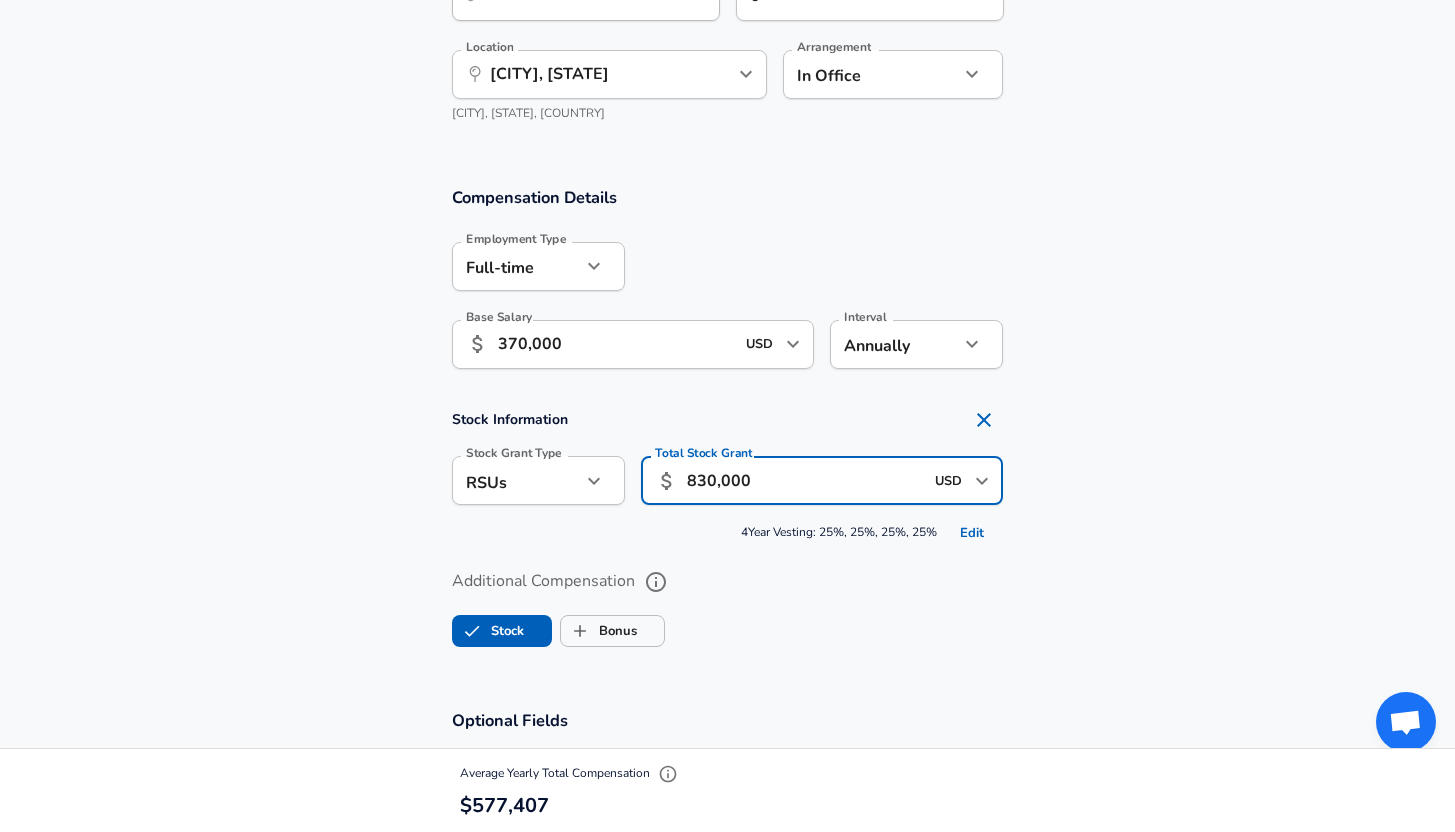 type on "830,000" 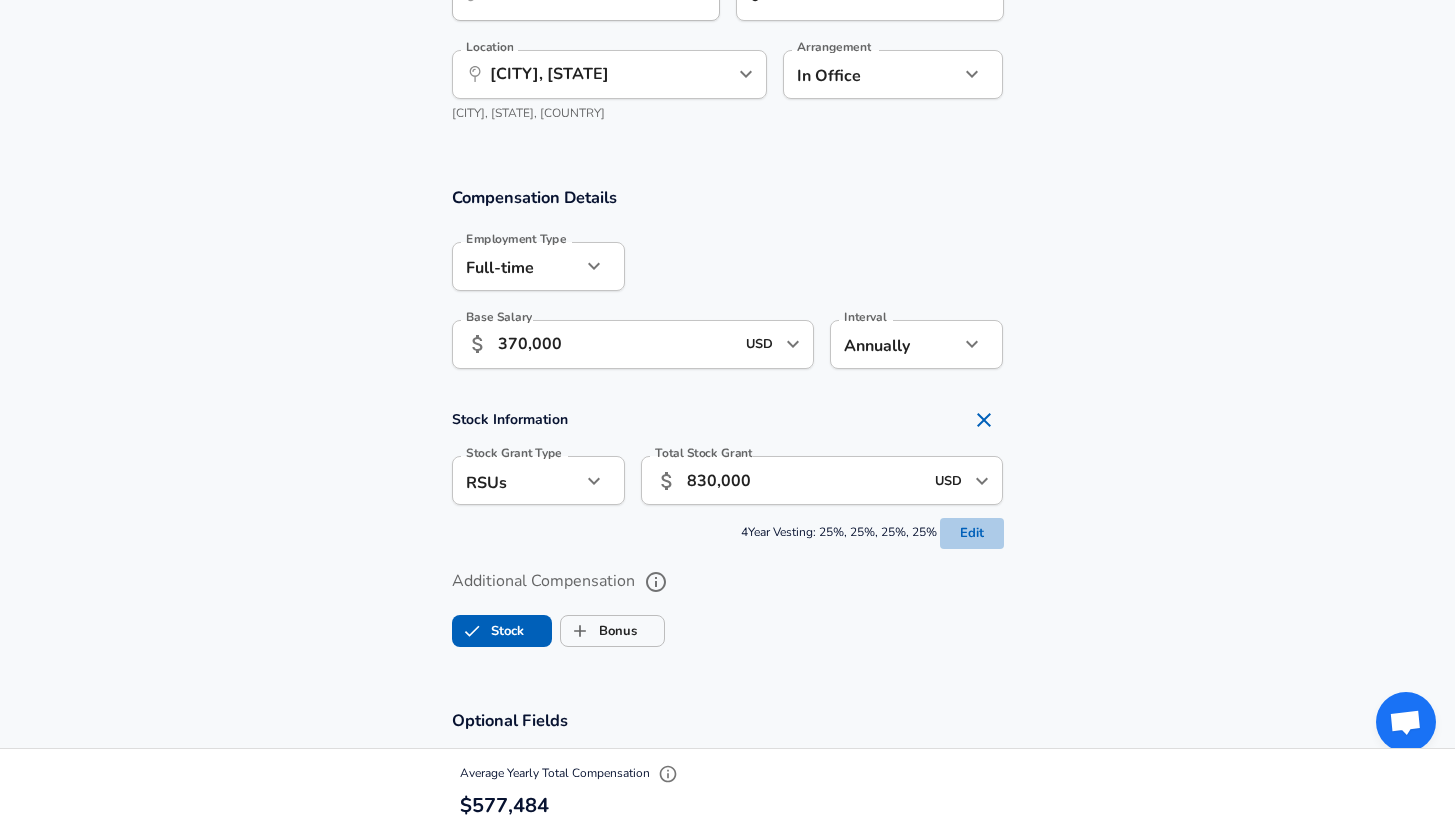 click on "Edit" at bounding box center (972, 533) 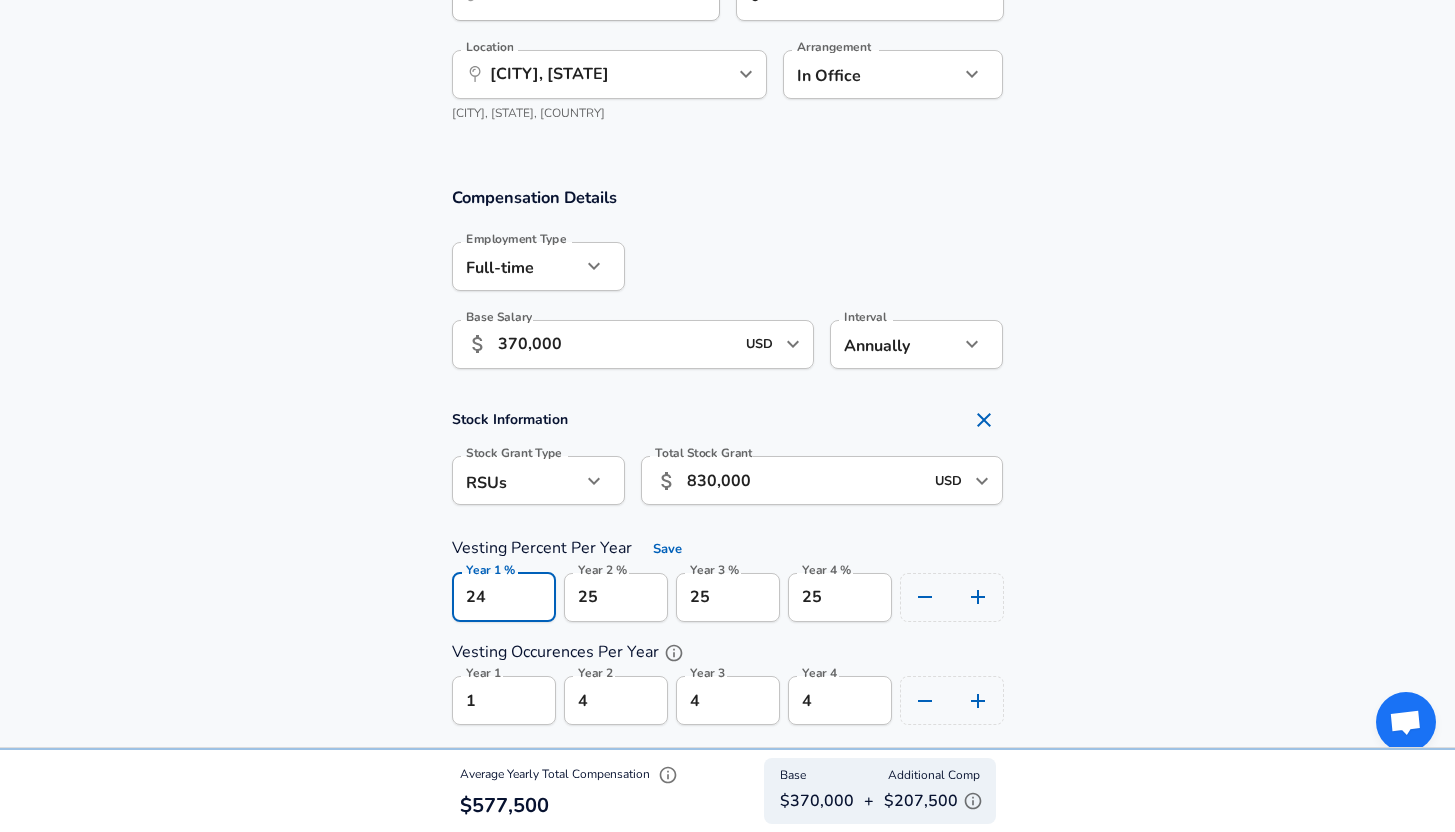 click on "24" at bounding box center [504, 597] 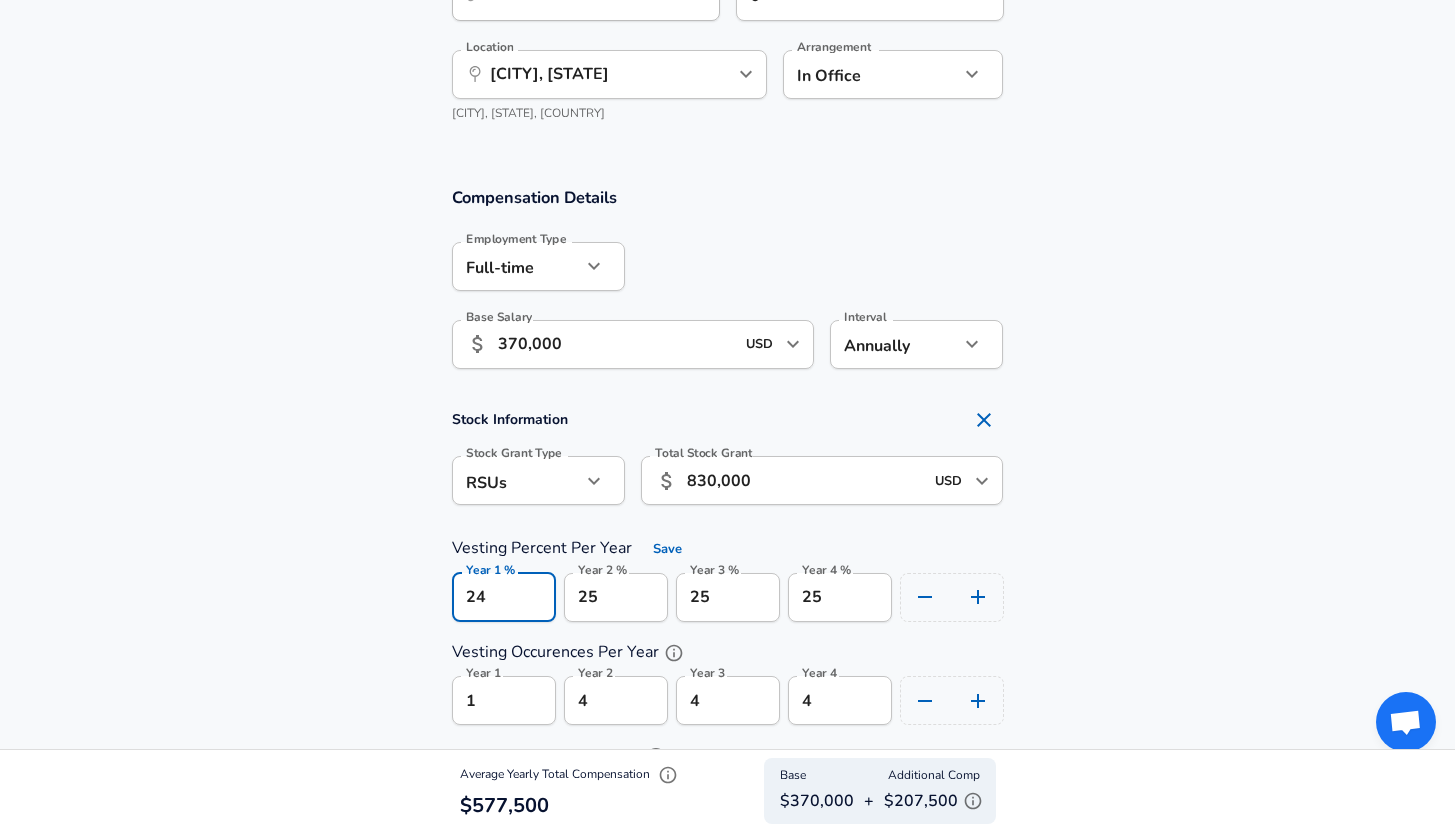 click on "25" at bounding box center (504, 597) 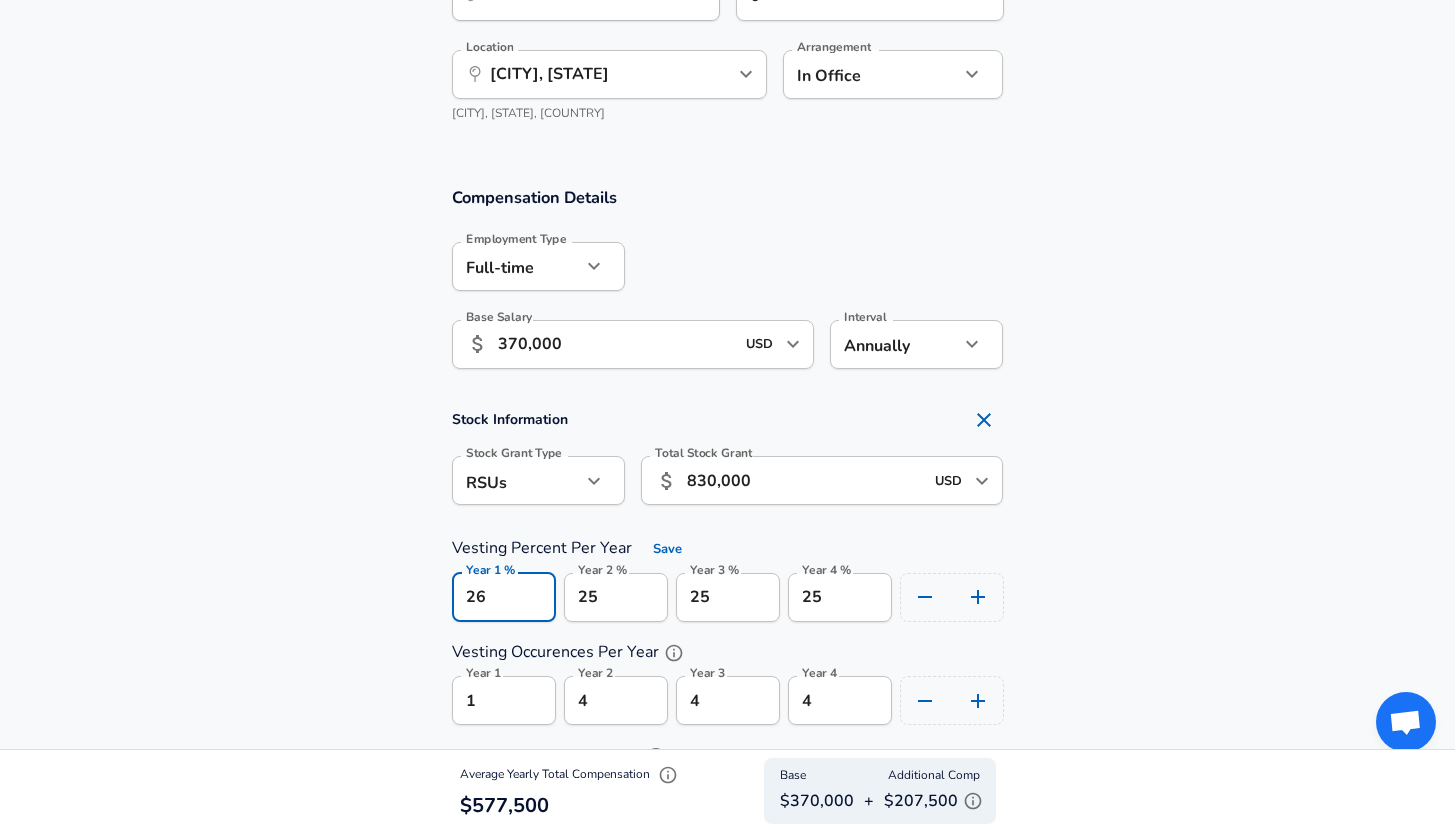 click on "26" at bounding box center (504, 597) 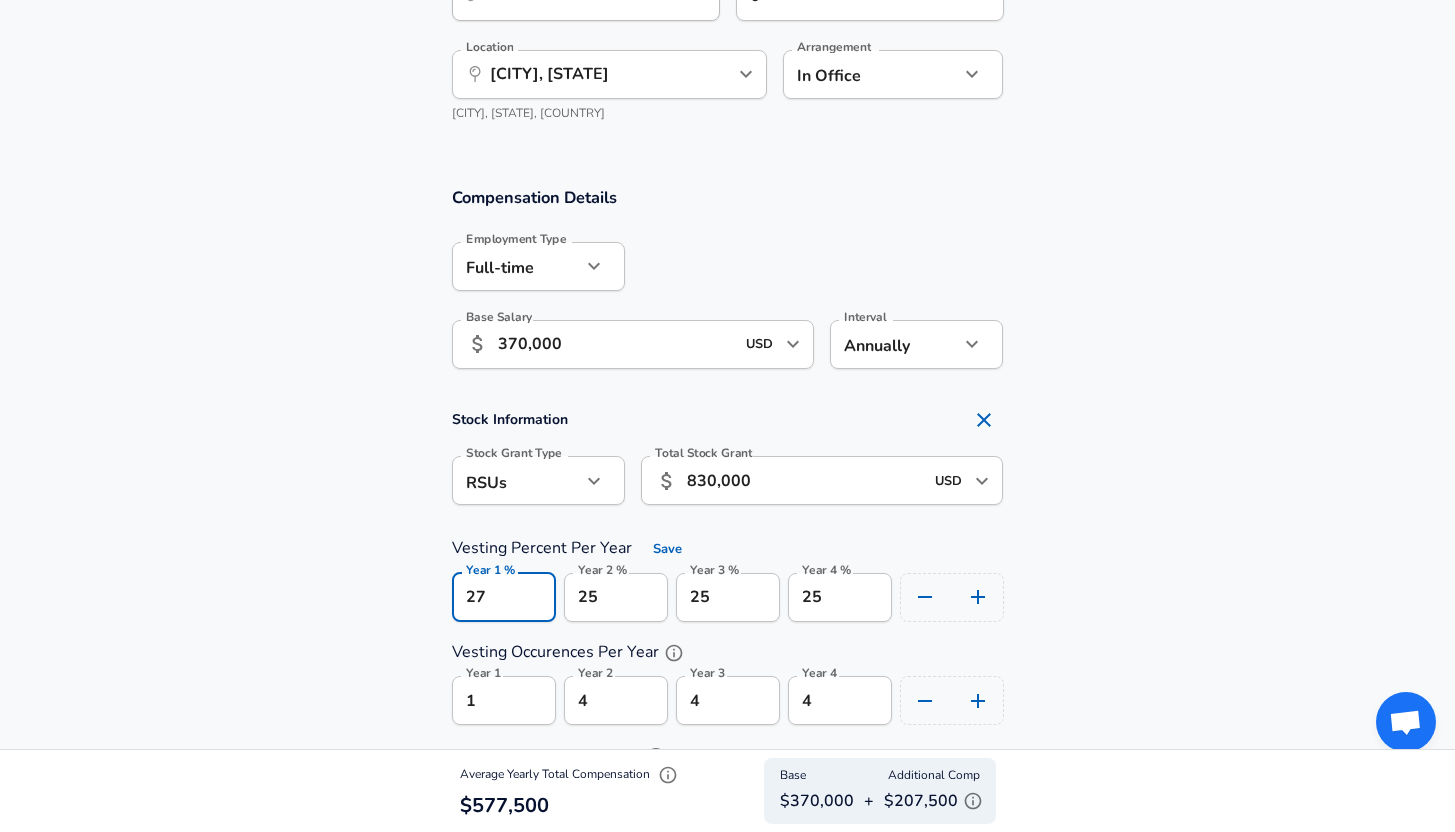click on "27" at bounding box center (504, 597) 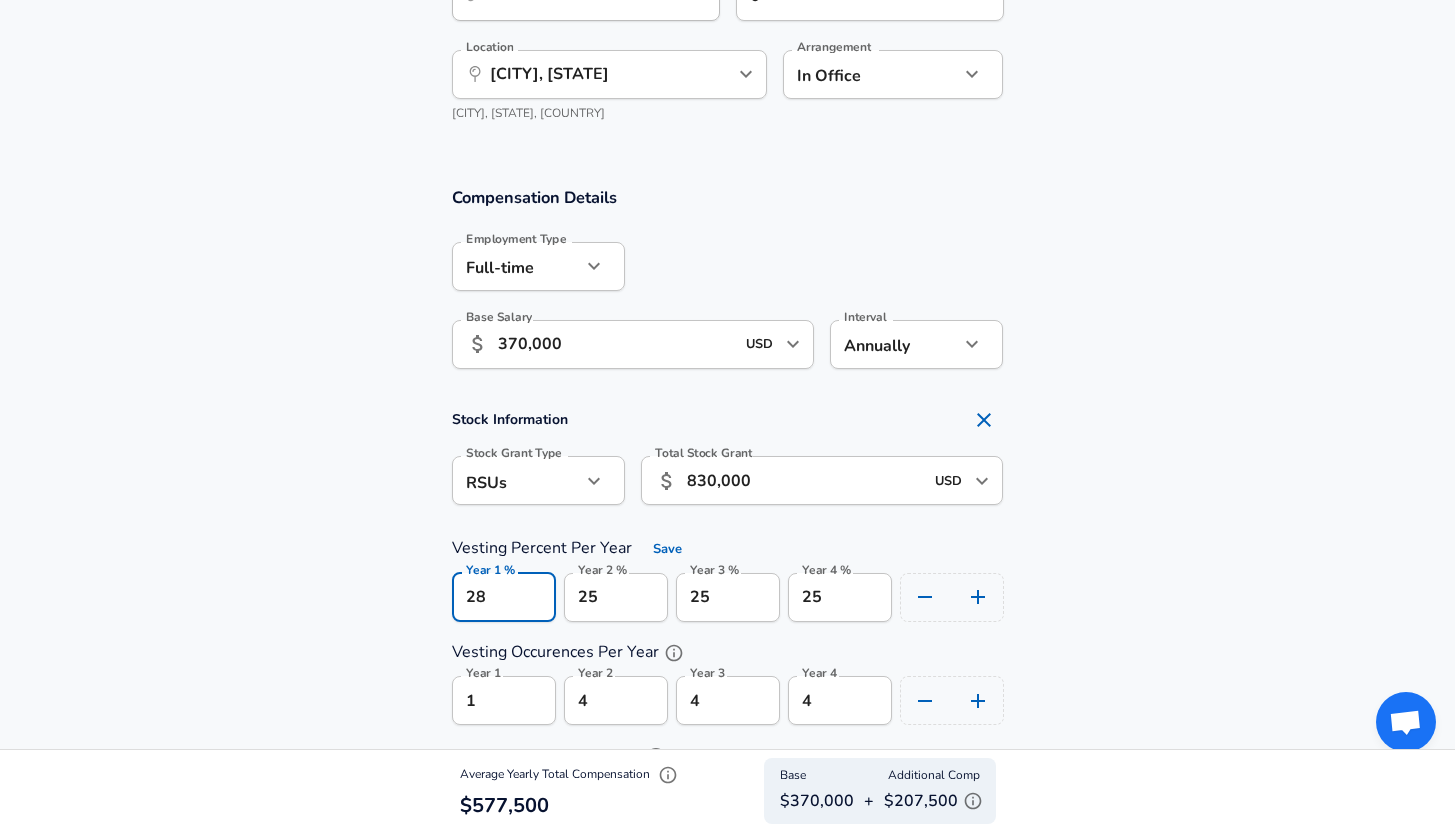 click on "28" at bounding box center (504, 597) 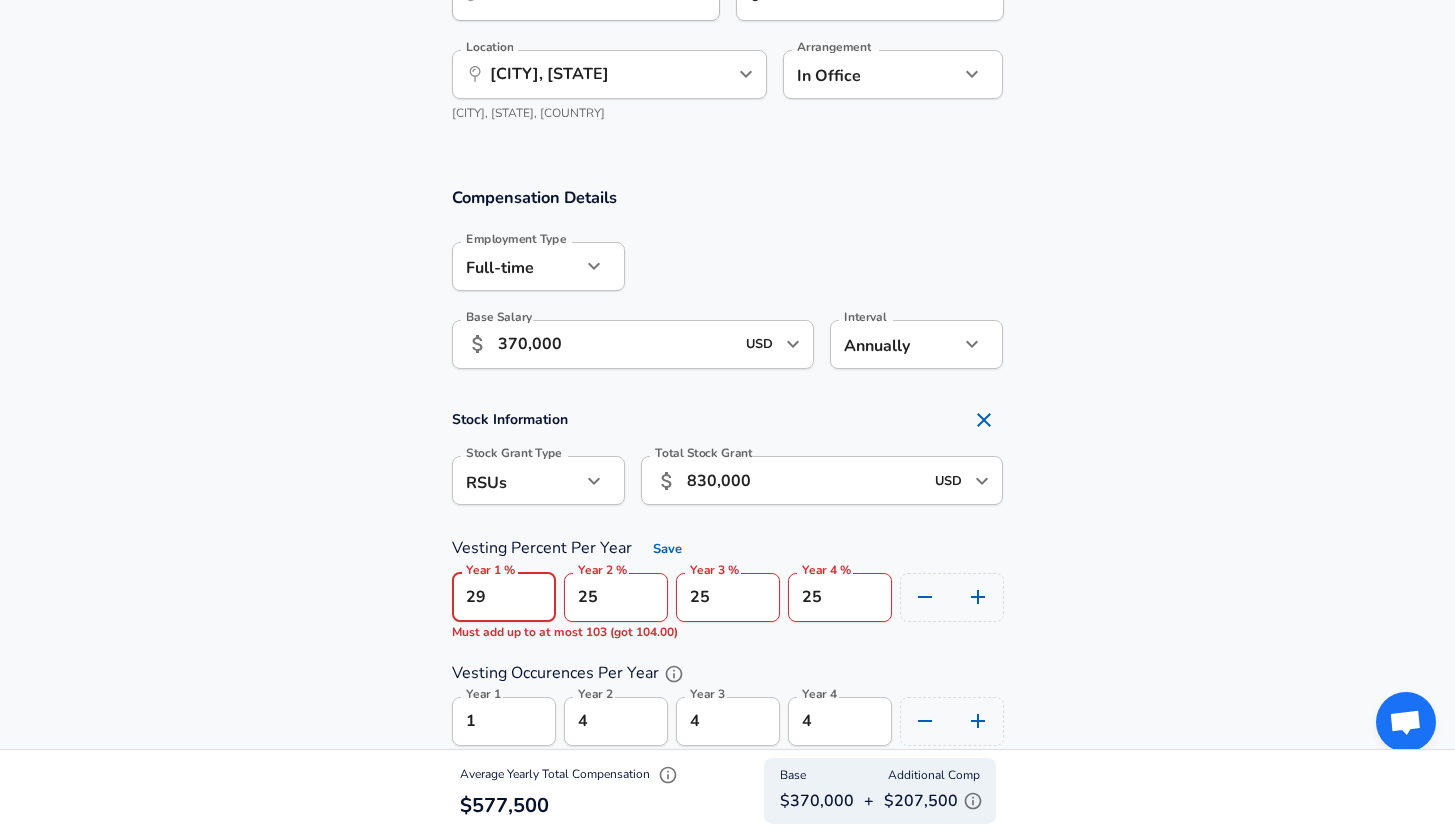 click on "29" at bounding box center (504, 597) 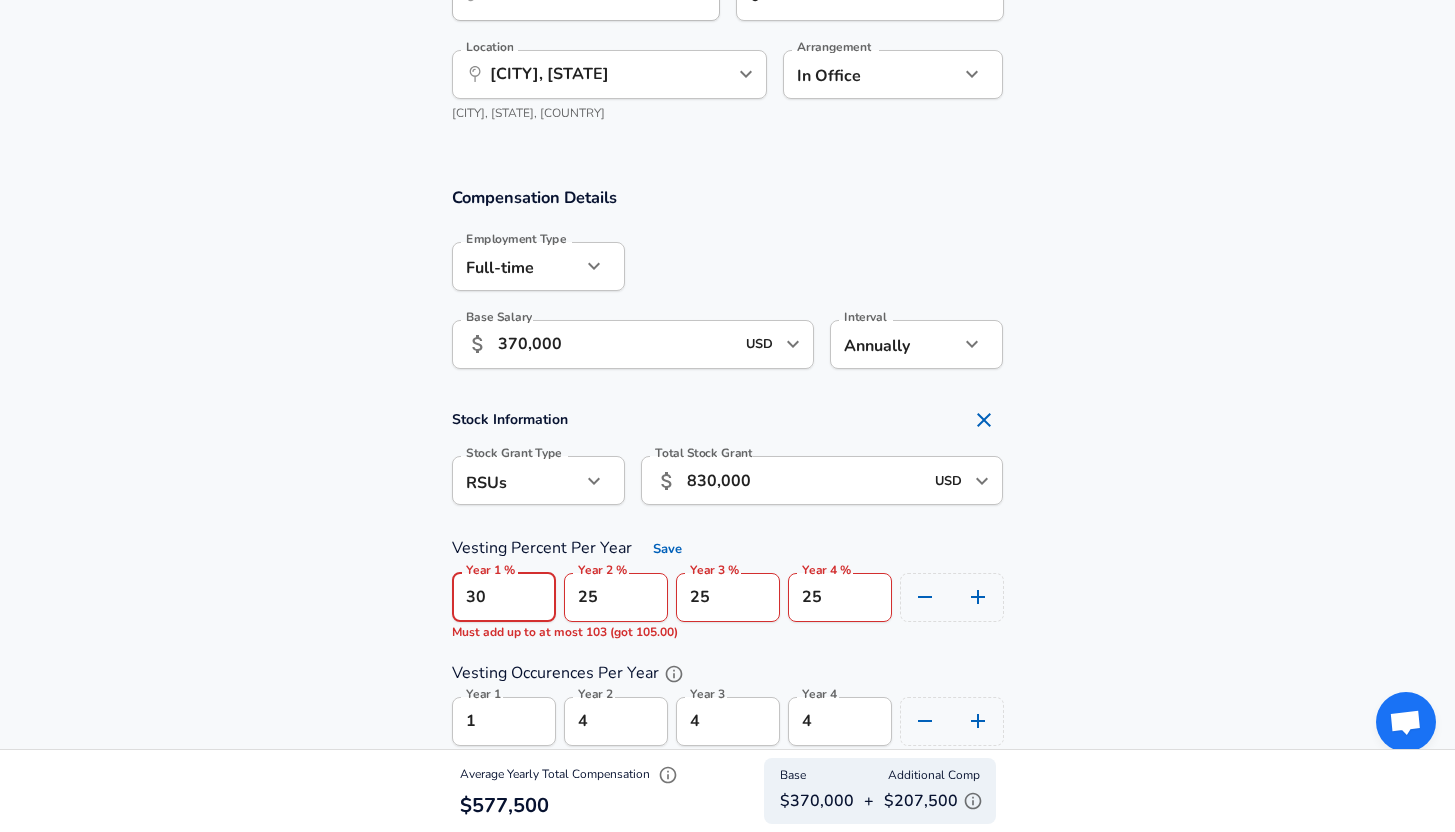 click on "30" at bounding box center (504, 597) 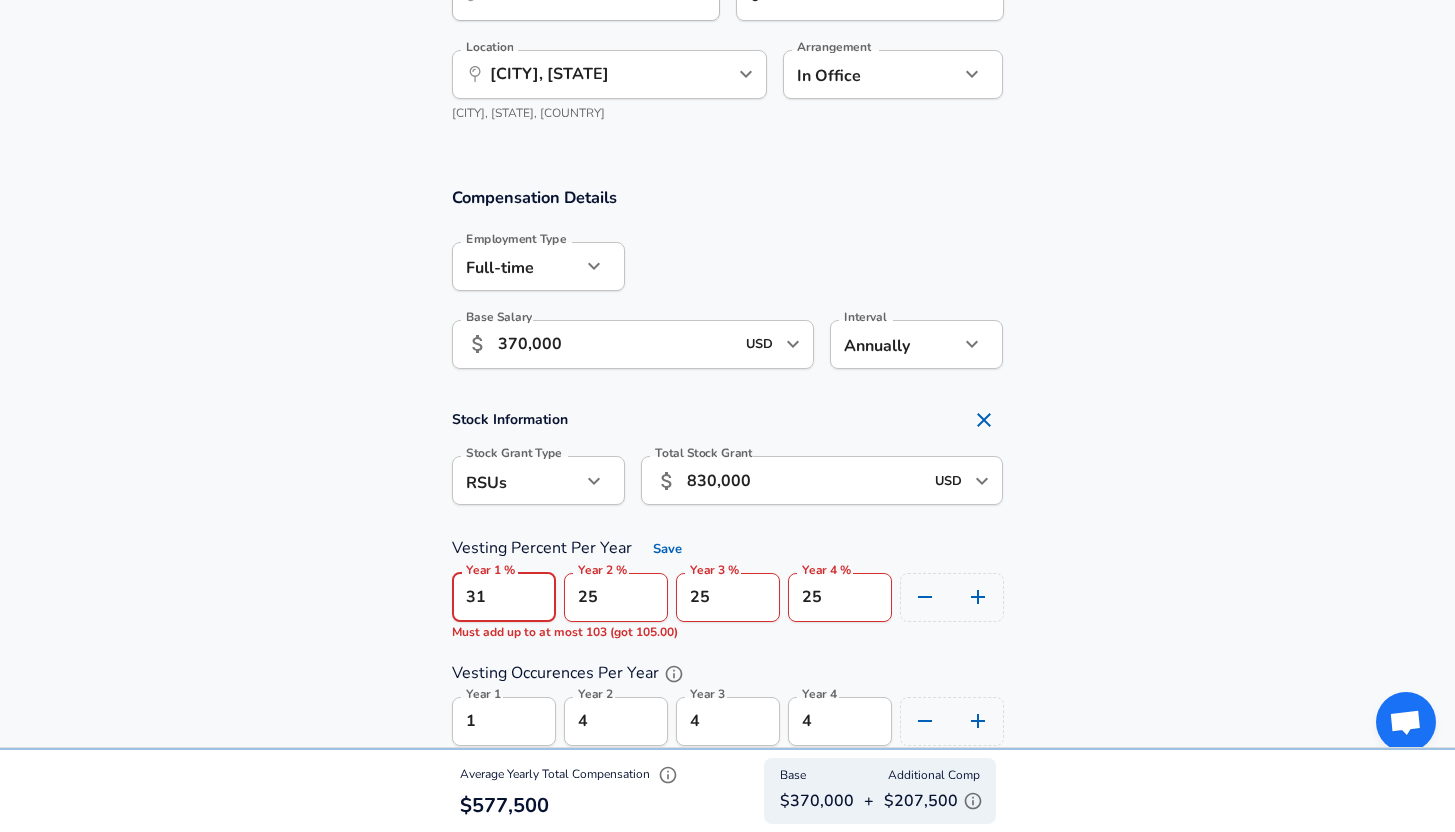 click on "31" at bounding box center (504, 597) 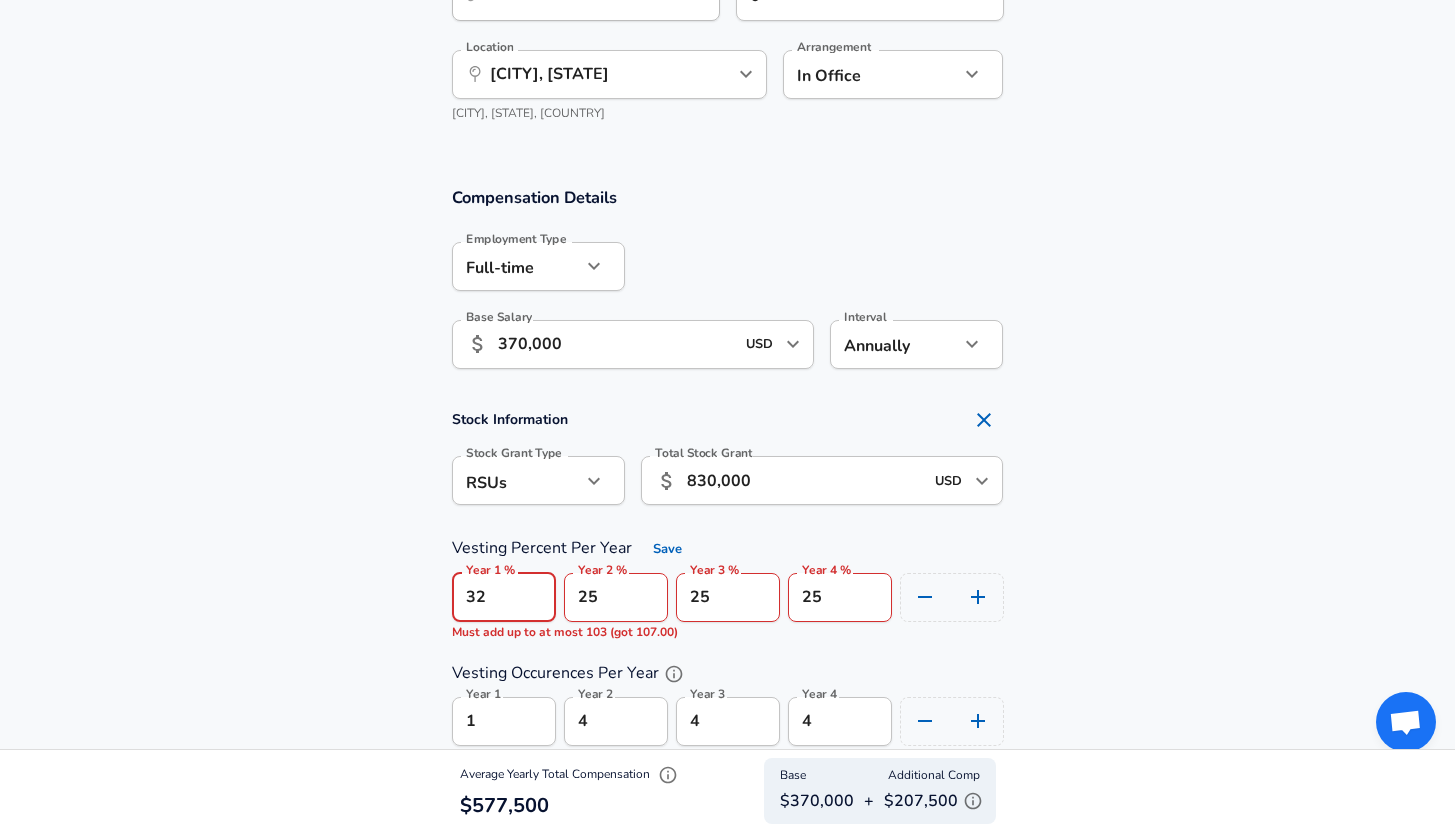 click on "32" at bounding box center [504, 597] 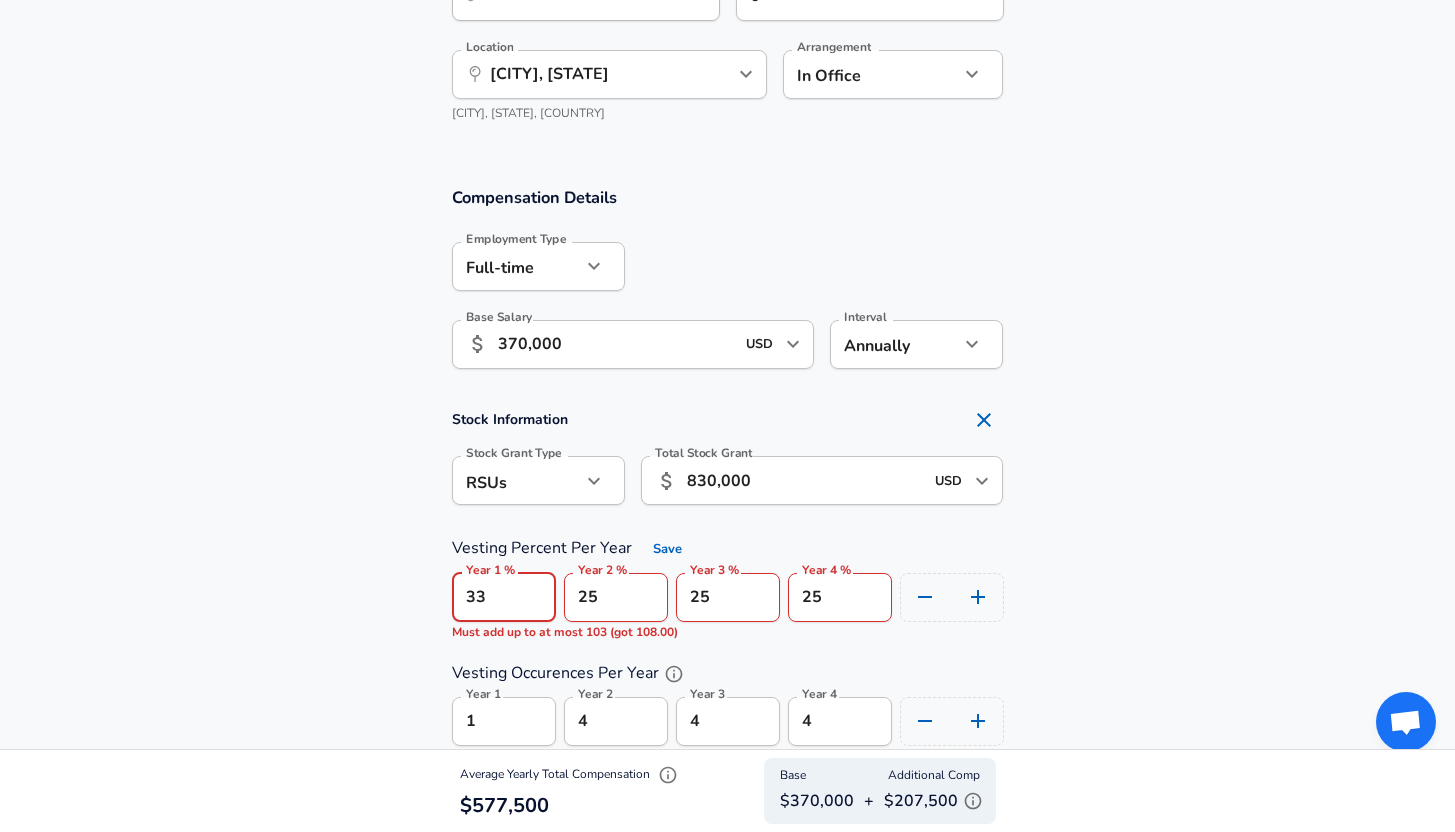 click on "33" at bounding box center [504, 597] 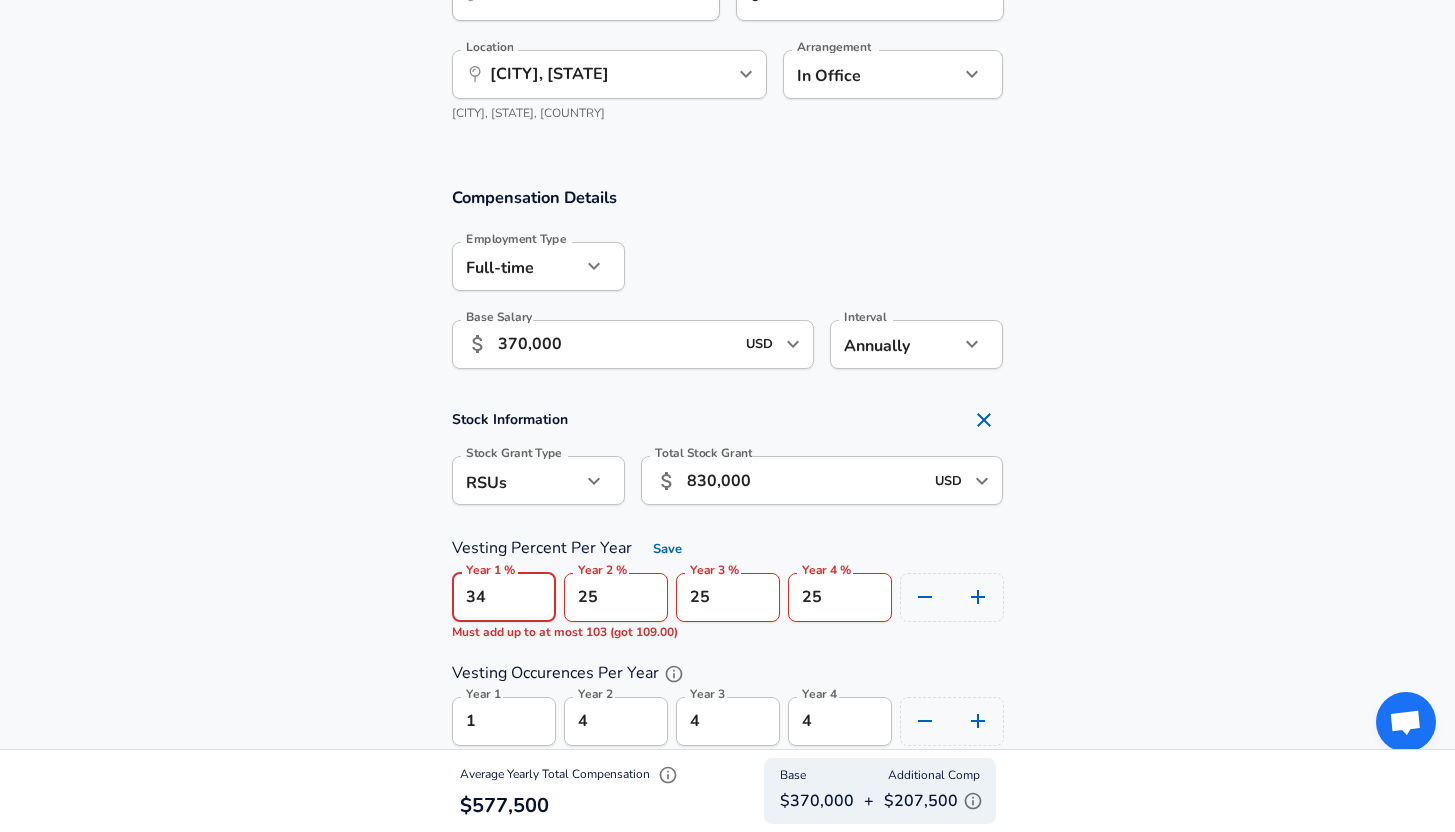 click on "34" at bounding box center [504, 597] 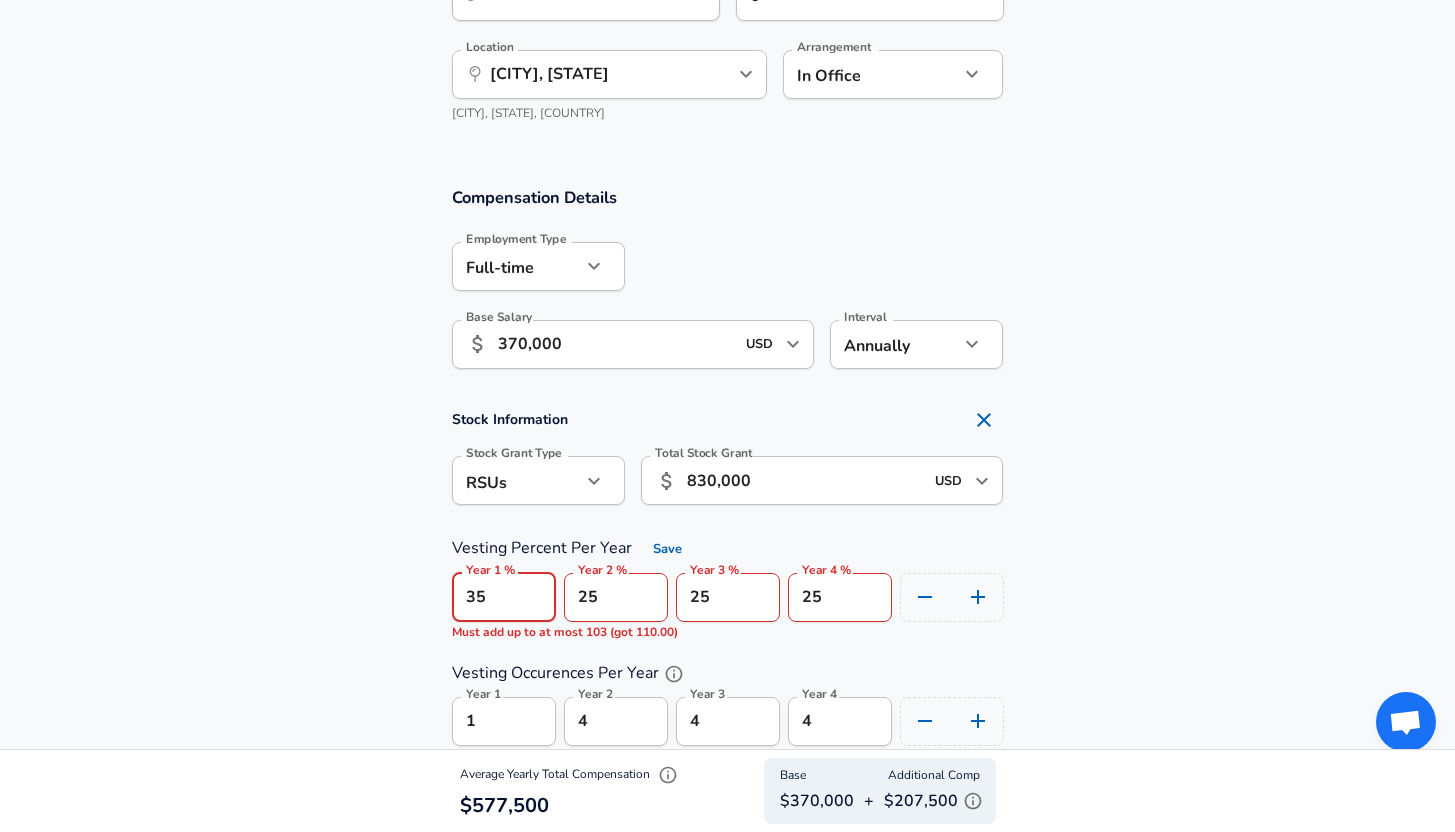 click on "35" at bounding box center [504, 597] 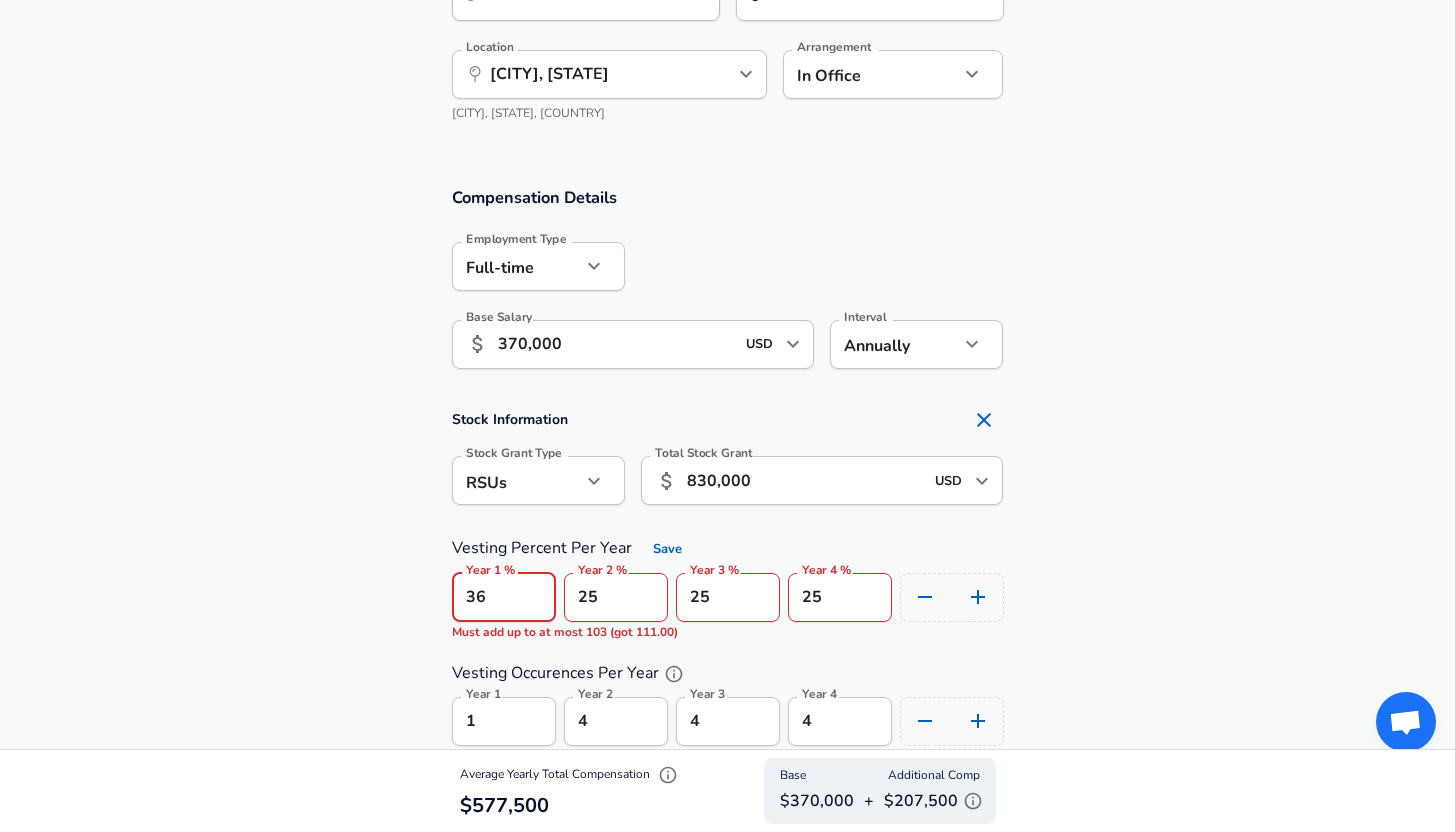click on "36" at bounding box center (504, 597) 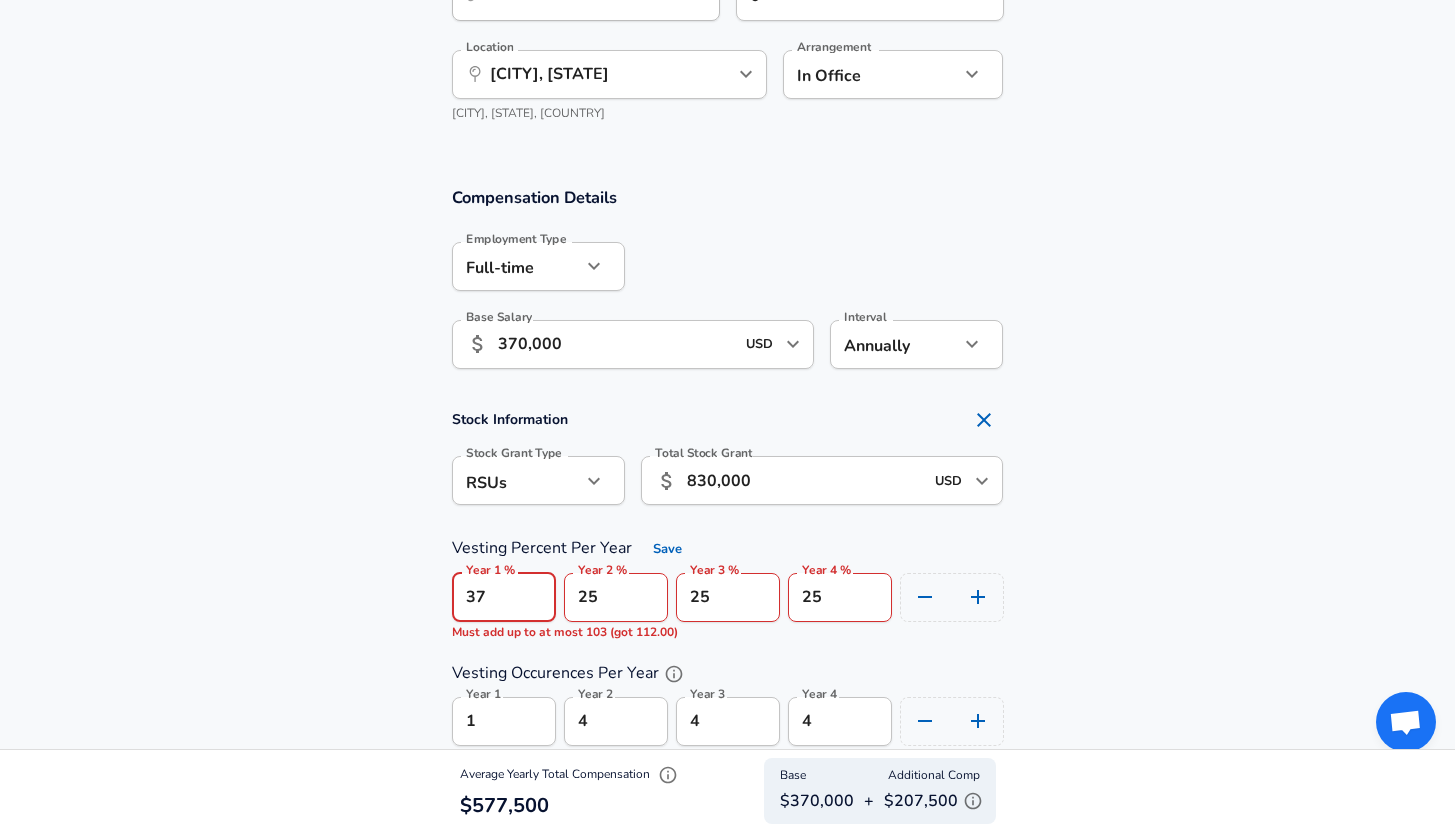 click on "37" at bounding box center (504, 597) 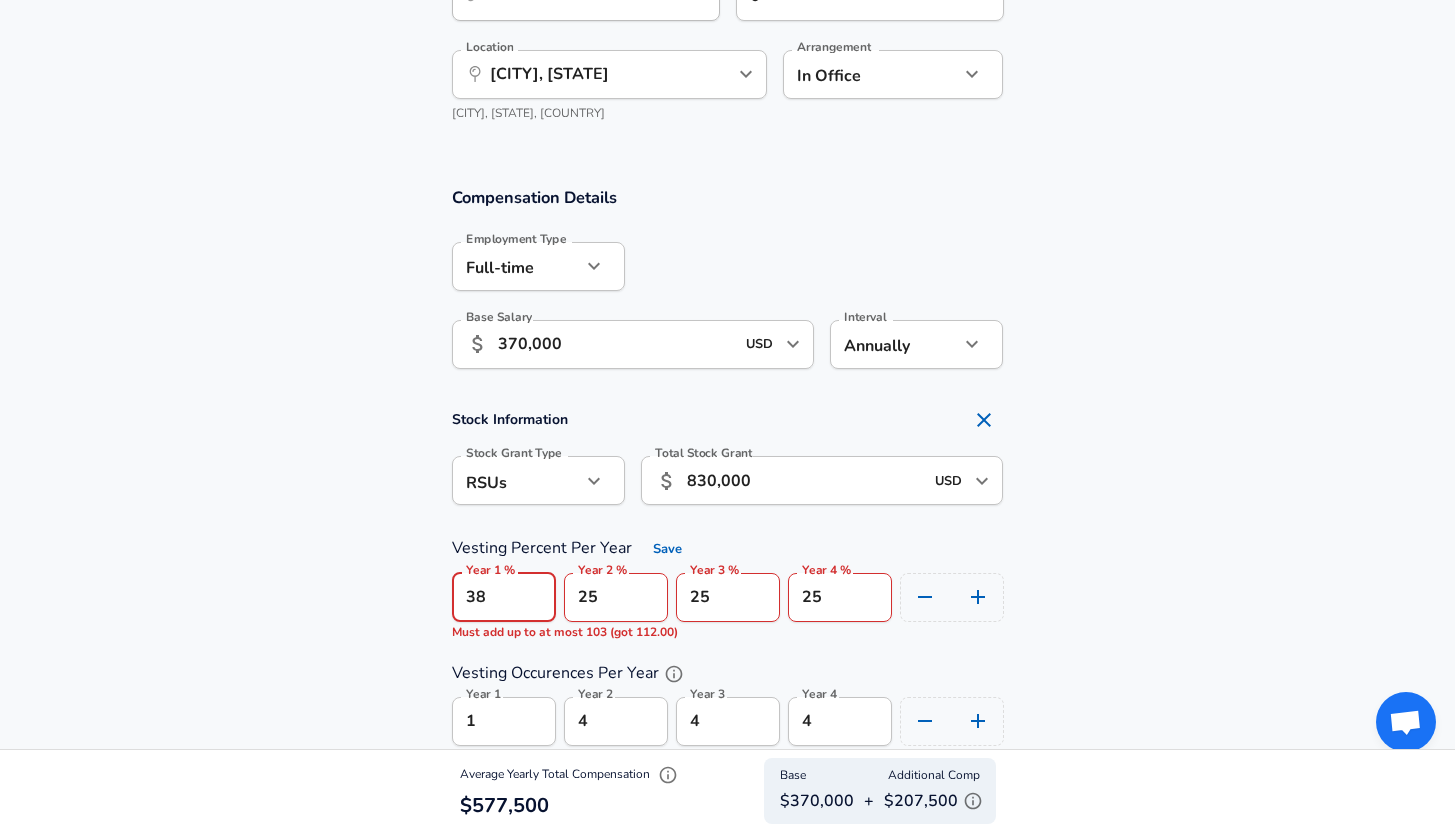 click on "38" at bounding box center [504, 597] 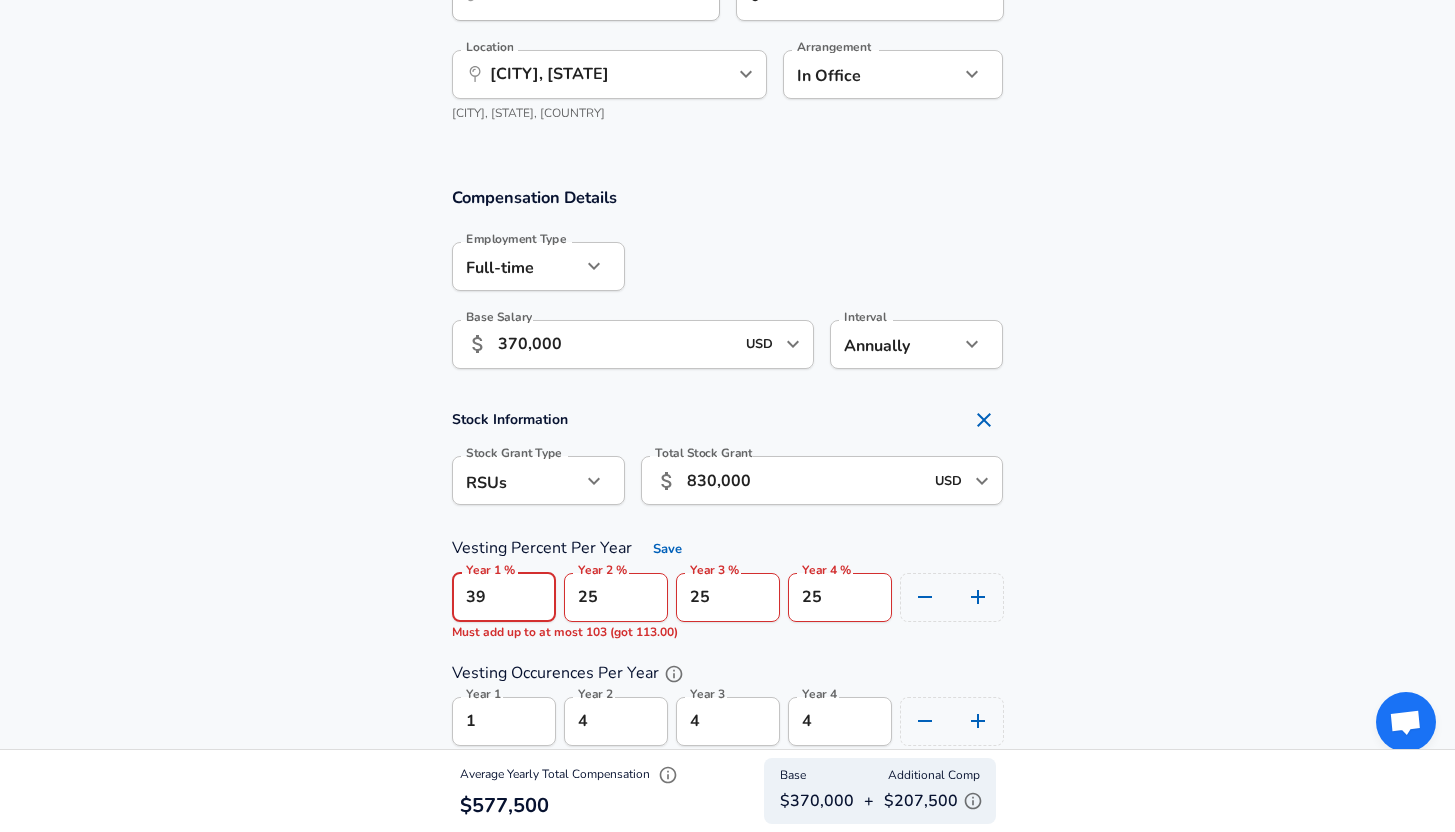 click on "39" at bounding box center (504, 597) 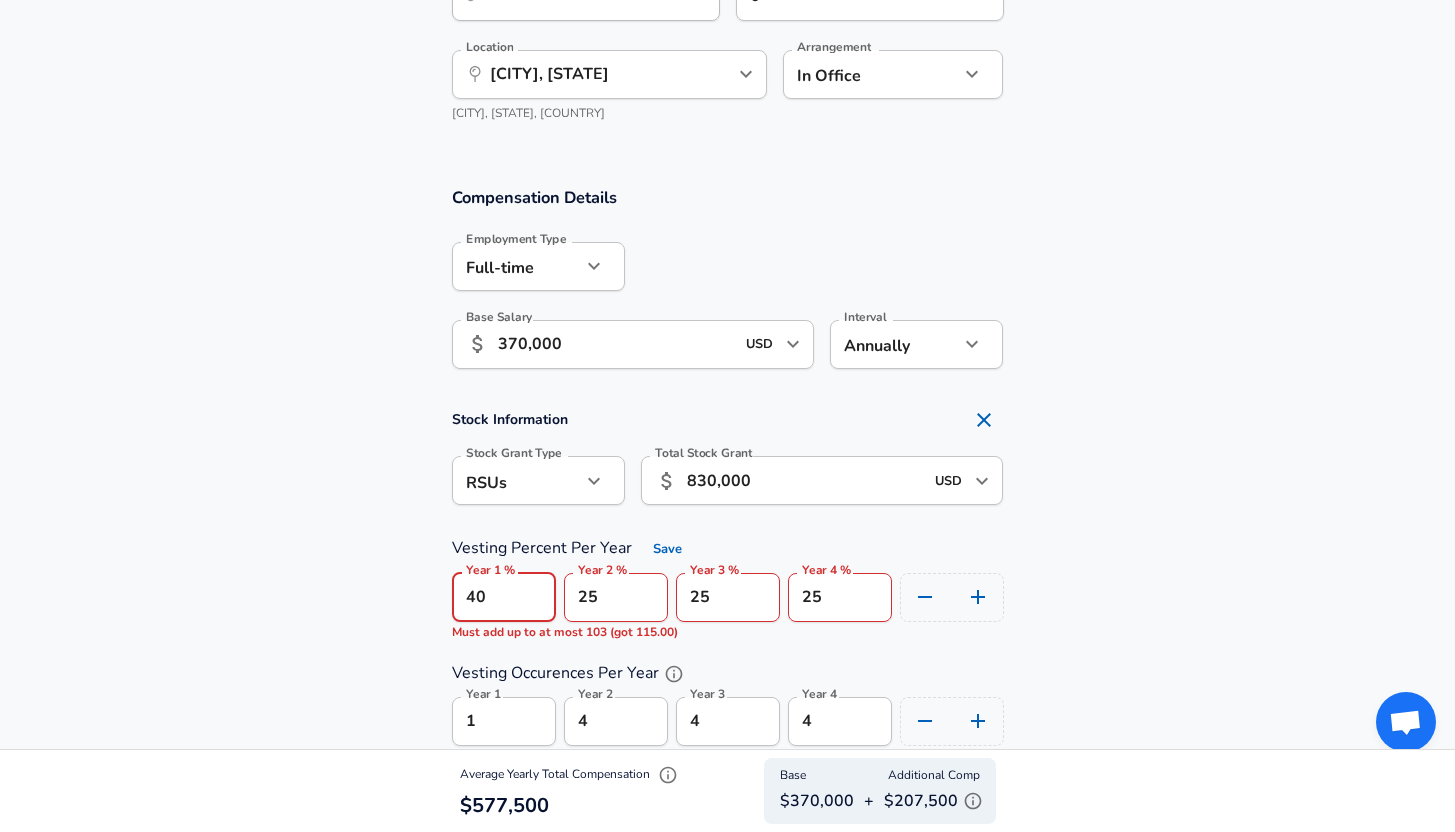 type on "40" 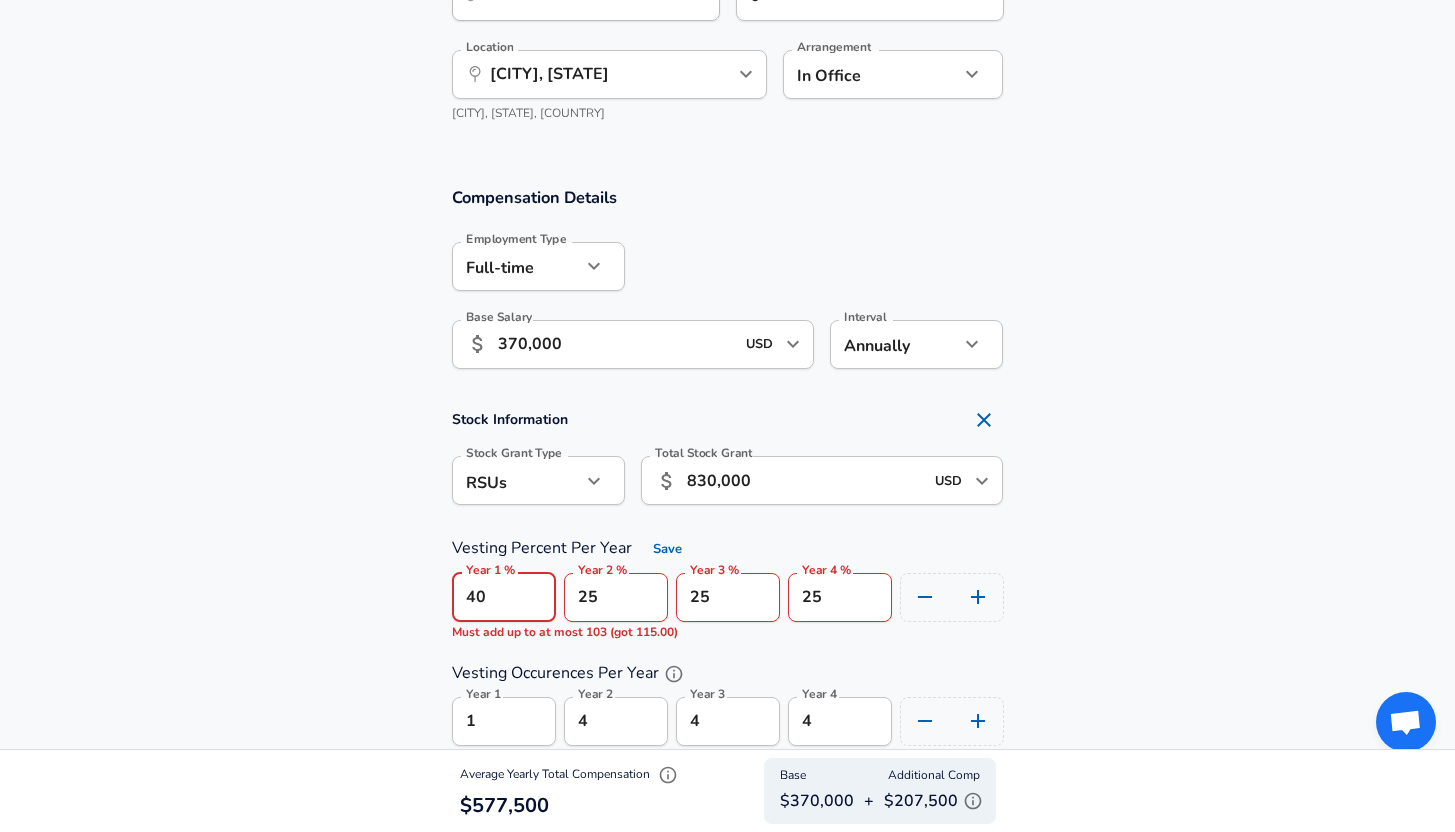 click on "40" at bounding box center [504, 597] 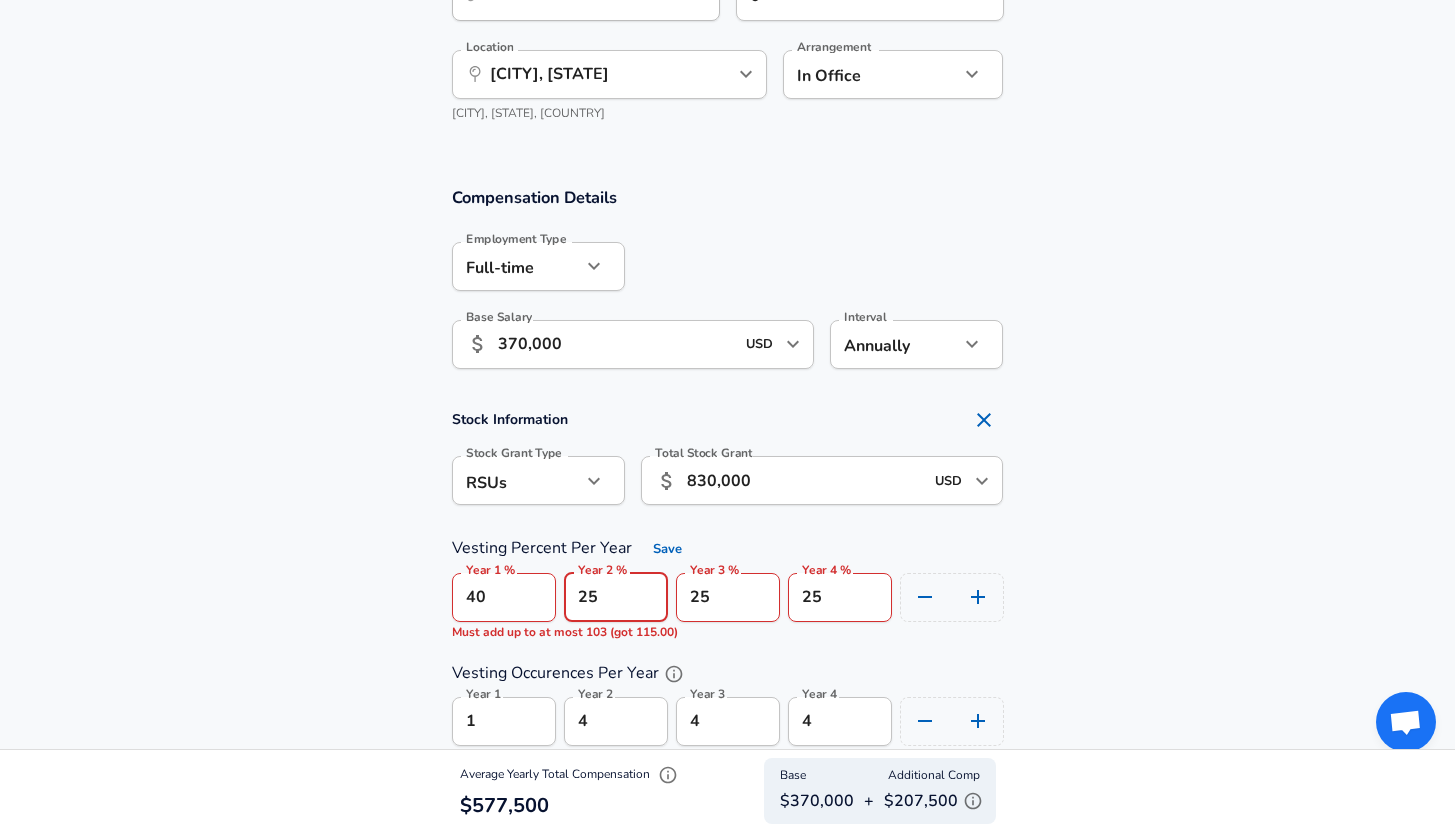 scroll, scrollTop: 0, scrollLeft: 0, axis: both 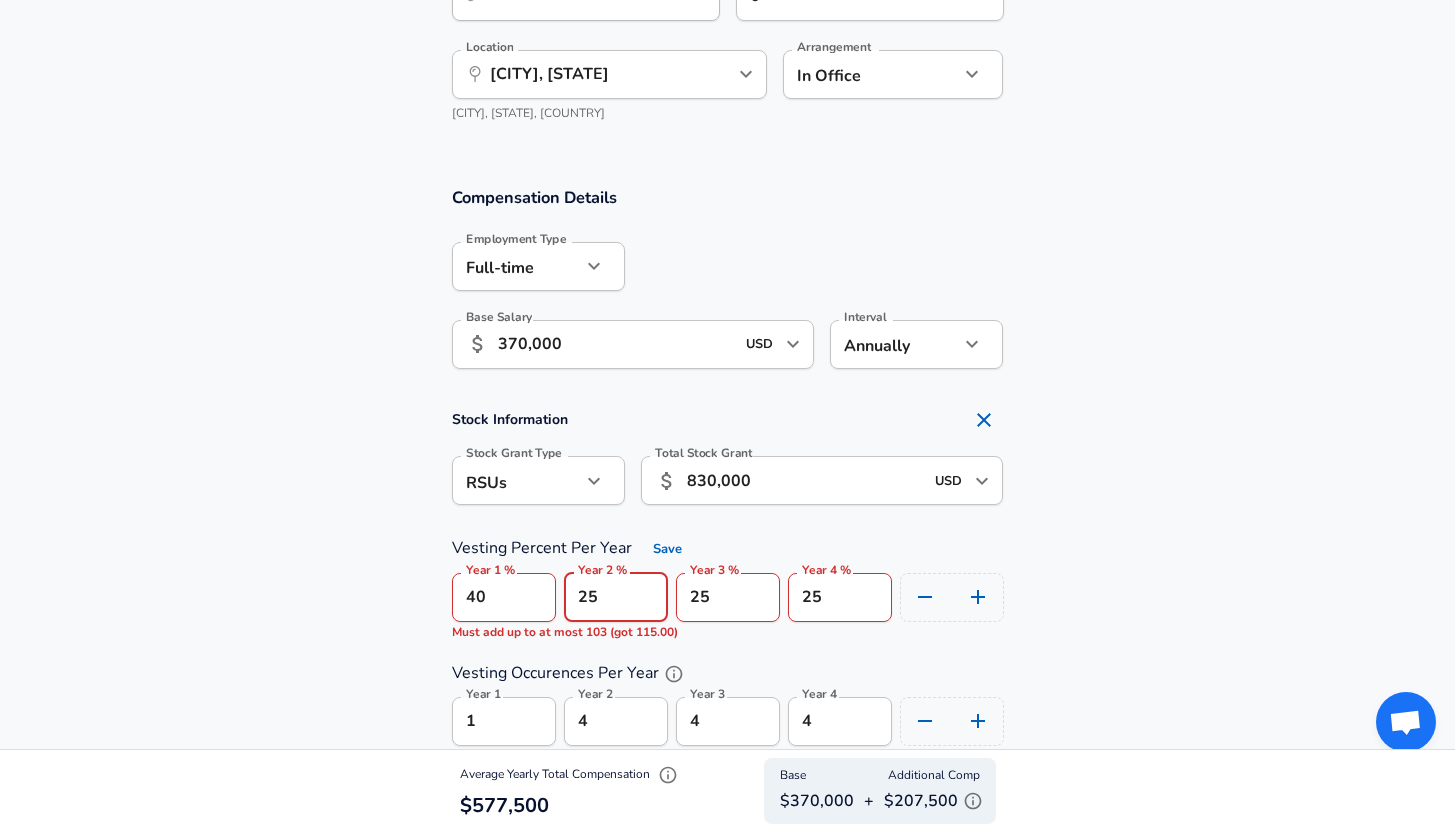 drag, startPoint x: 604, startPoint y: 620, endPoint x: 564, endPoint y: 620, distance: 40 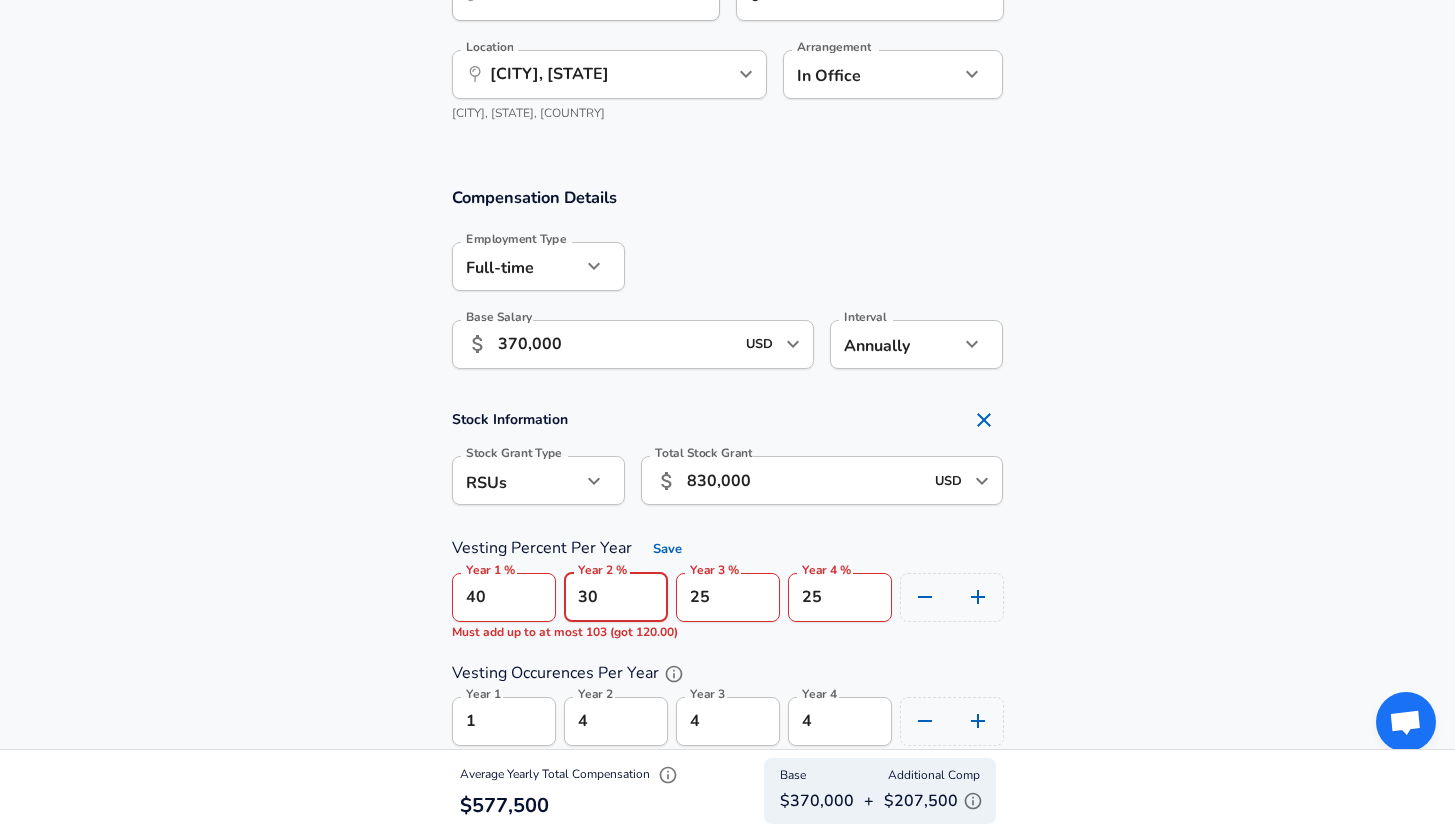 type on "30" 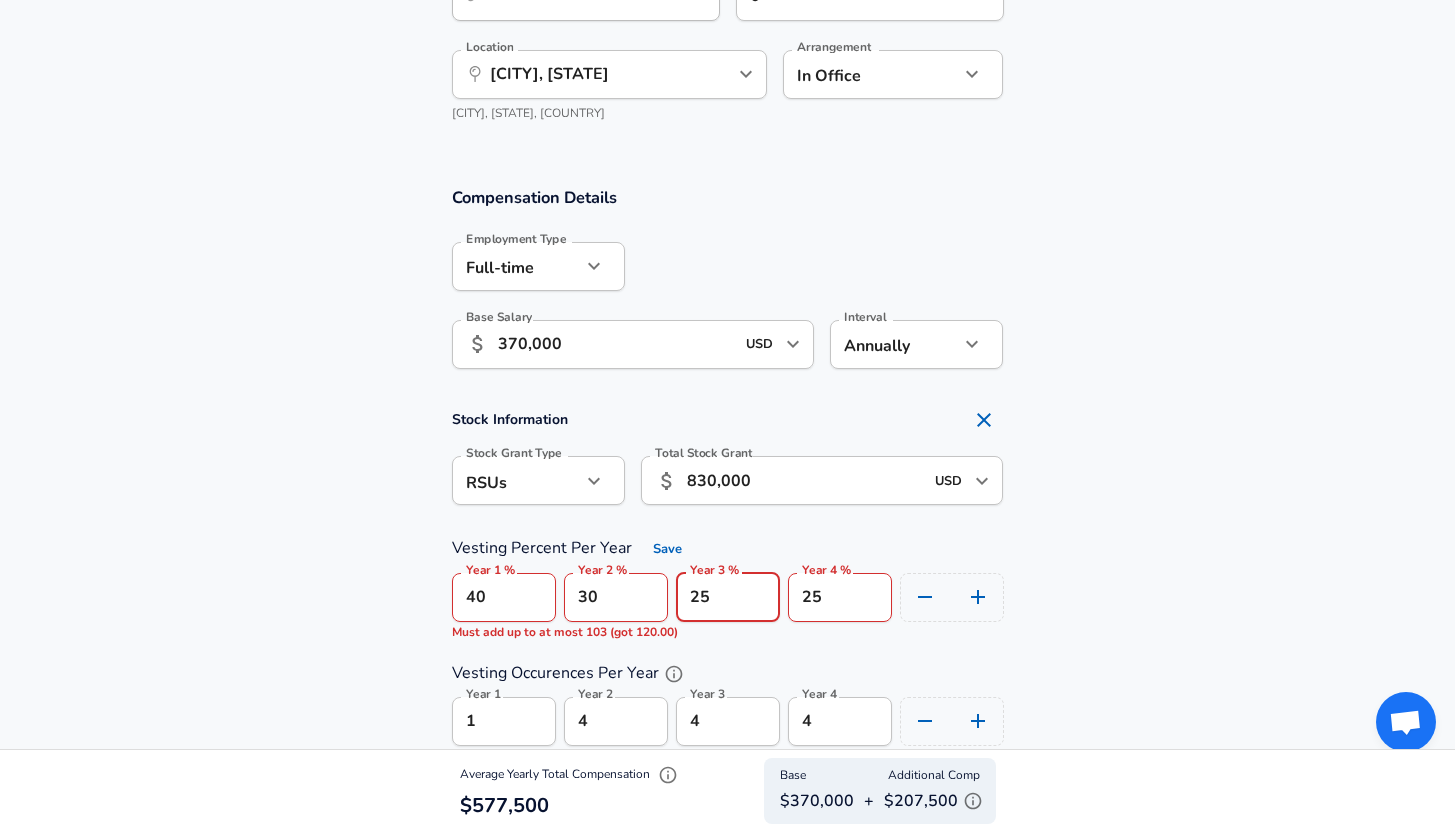 scroll, scrollTop: 0, scrollLeft: 0, axis: both 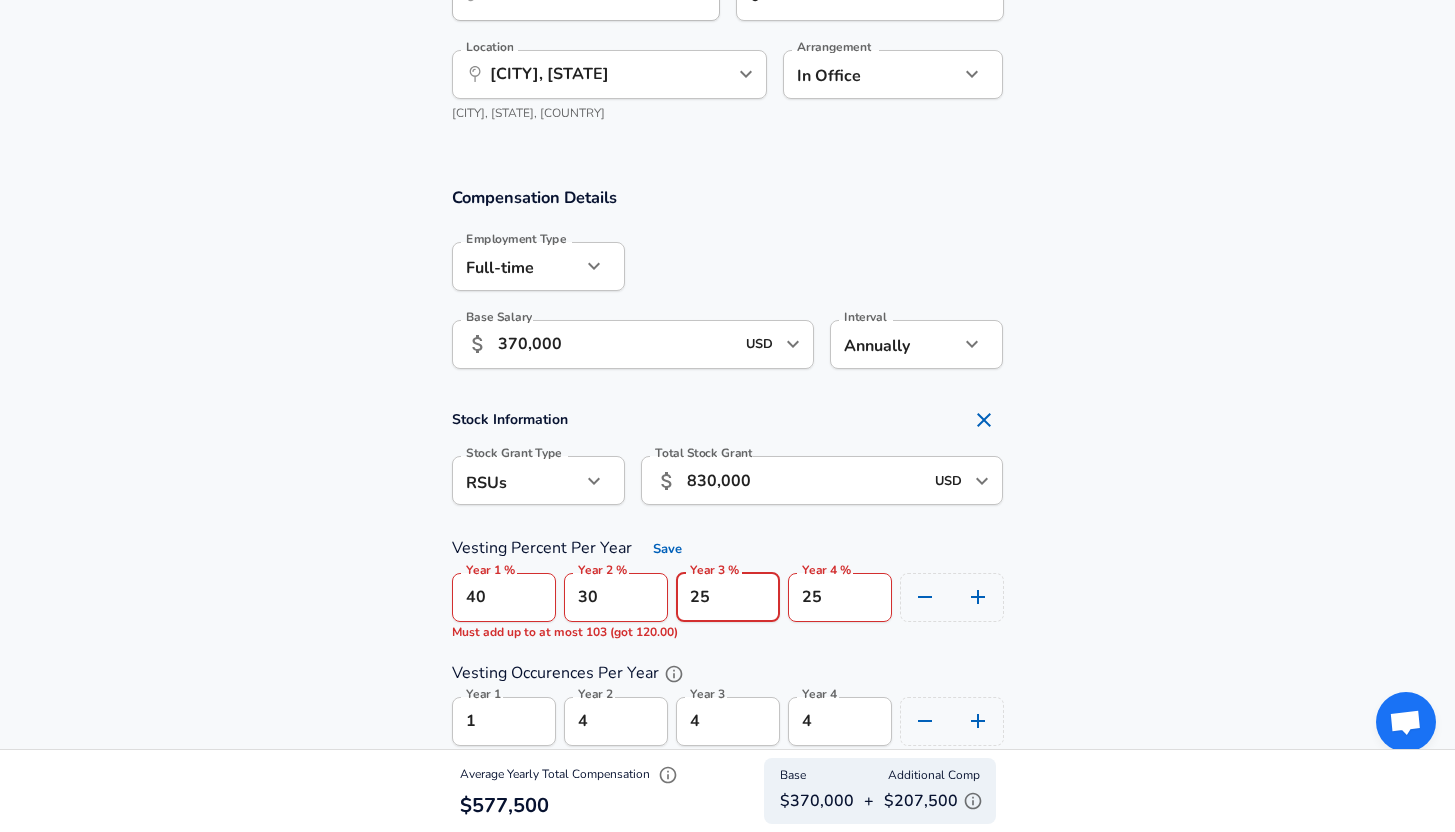 drag, startPoint x: 706, startPoint y: 620, endPoint x: 684, endPoint y: 621, distance: 22.022715 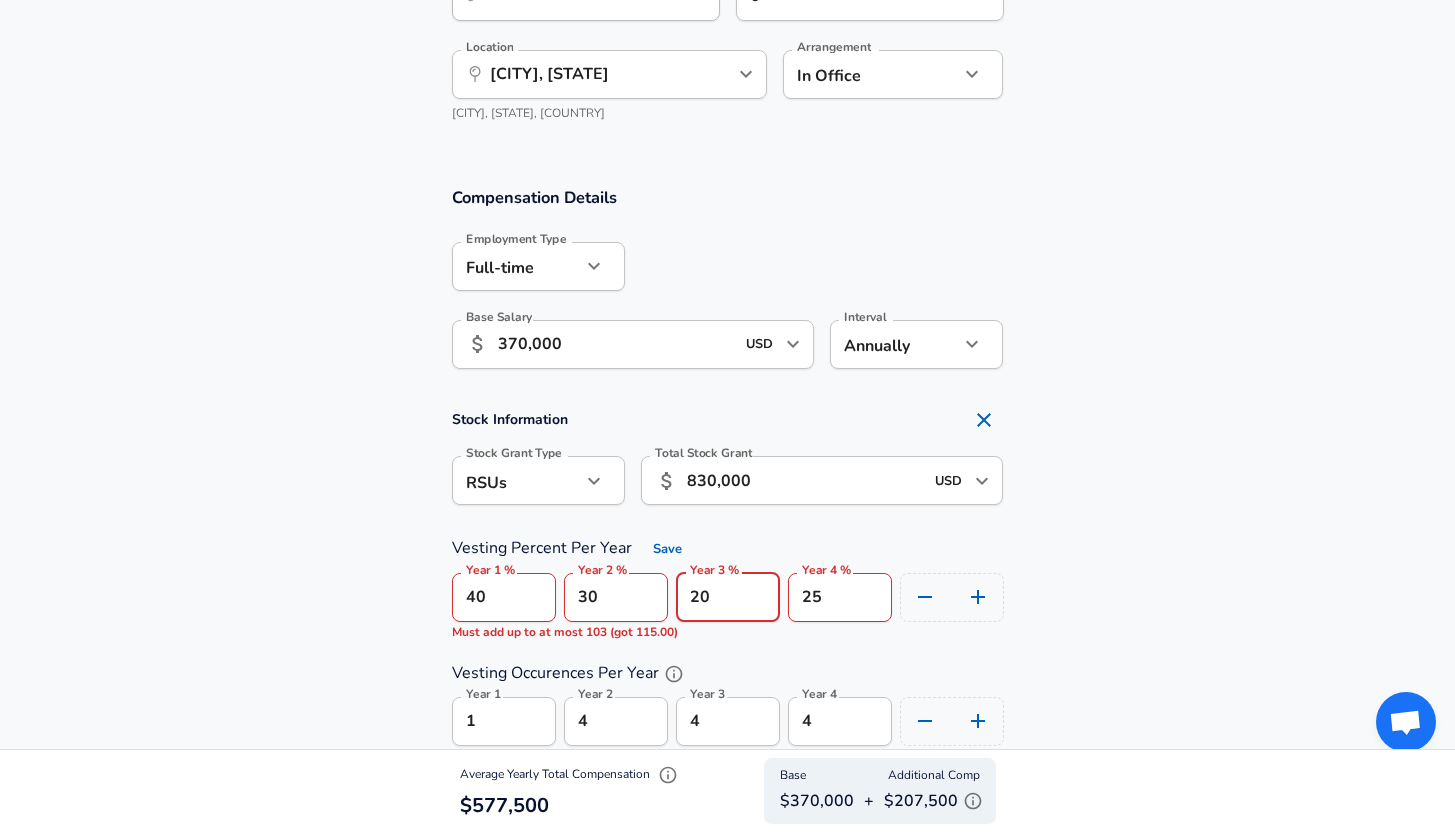 type on "20" 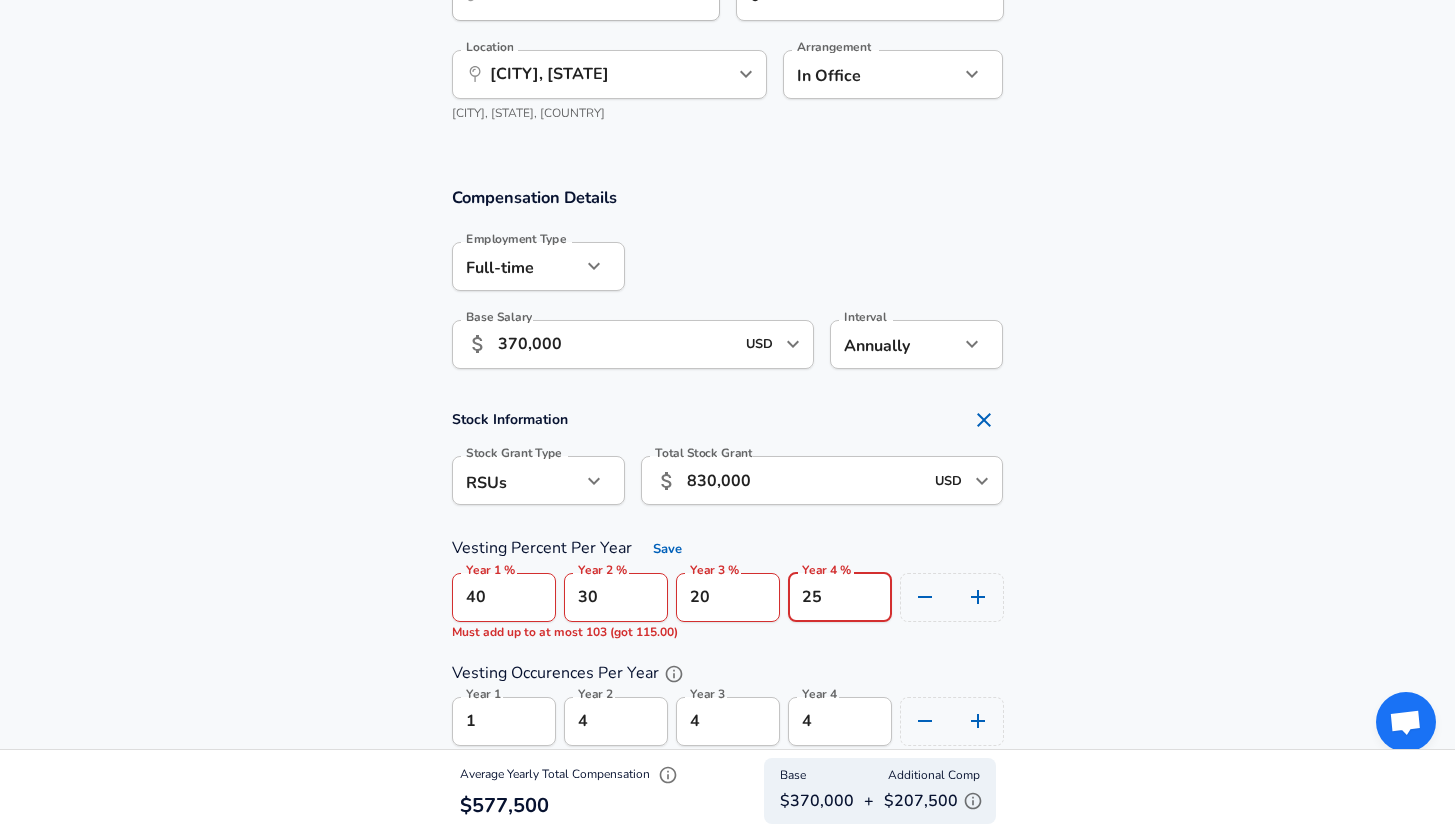 scroll, scrollTop: 0, scrollLeft: 0, axis: both 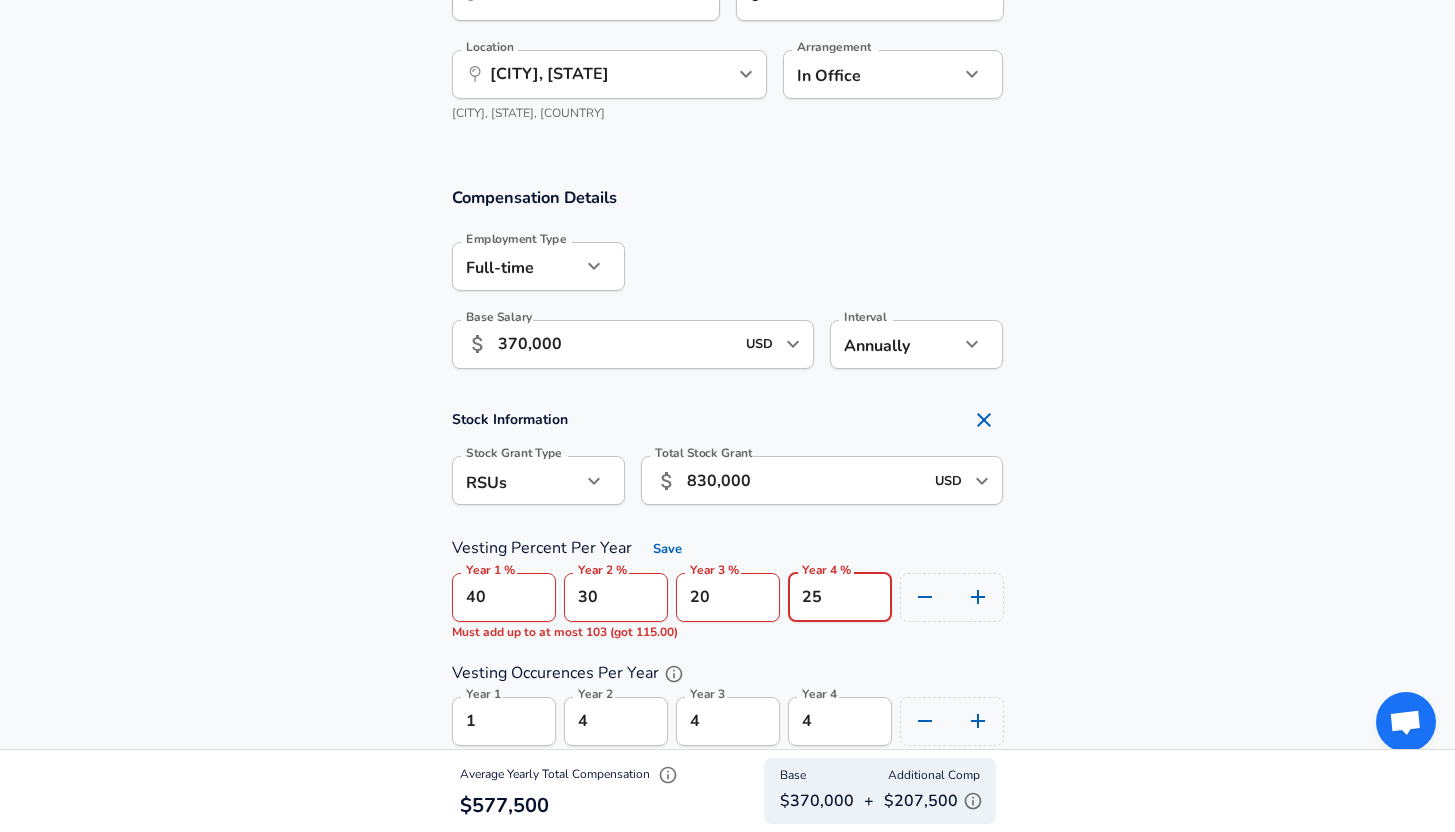 drag, startPoint x: 831, startPoint y: 625, endPoint x: 777, endPoint y: 625, distance: 54 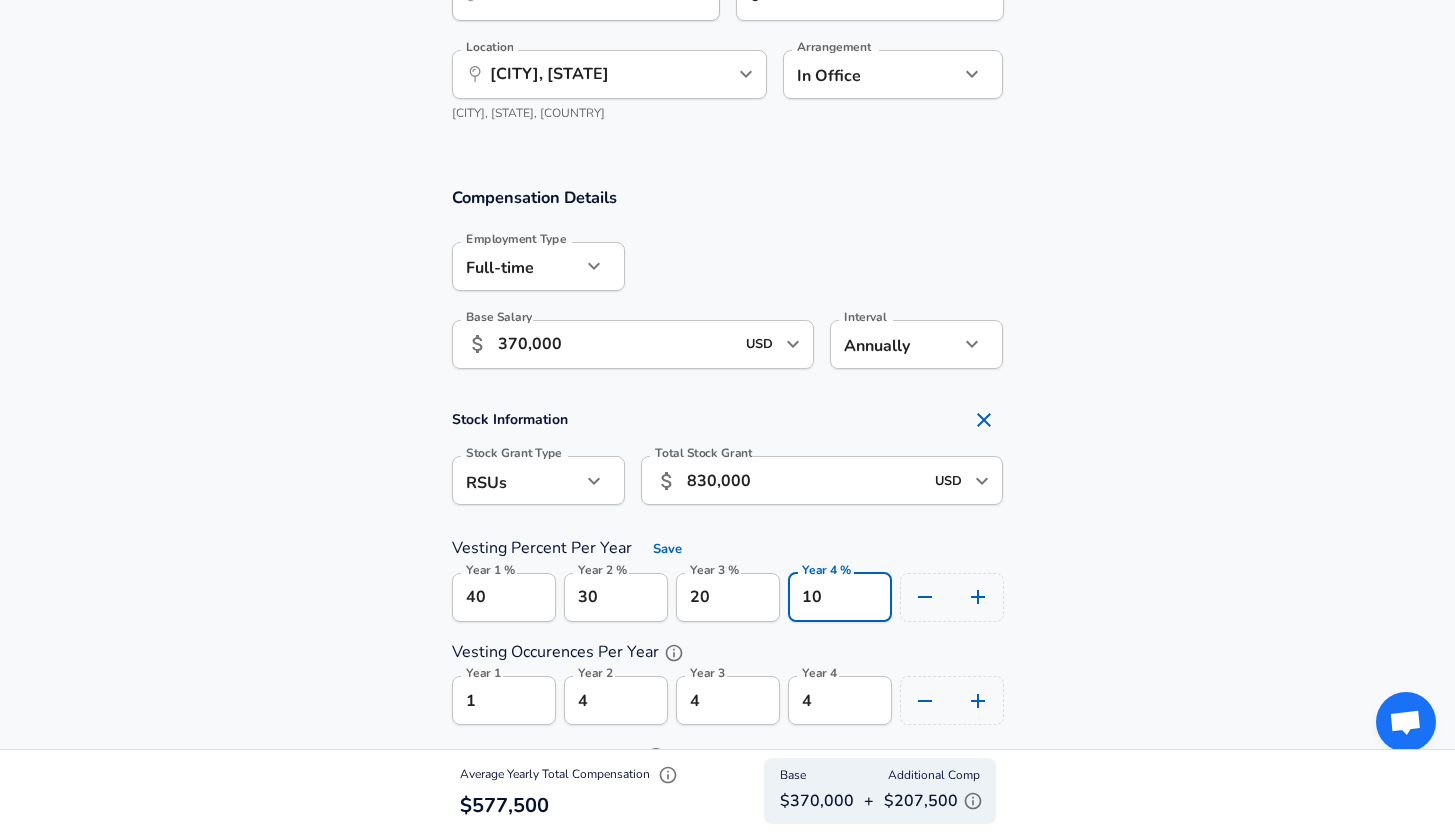 type on "10" 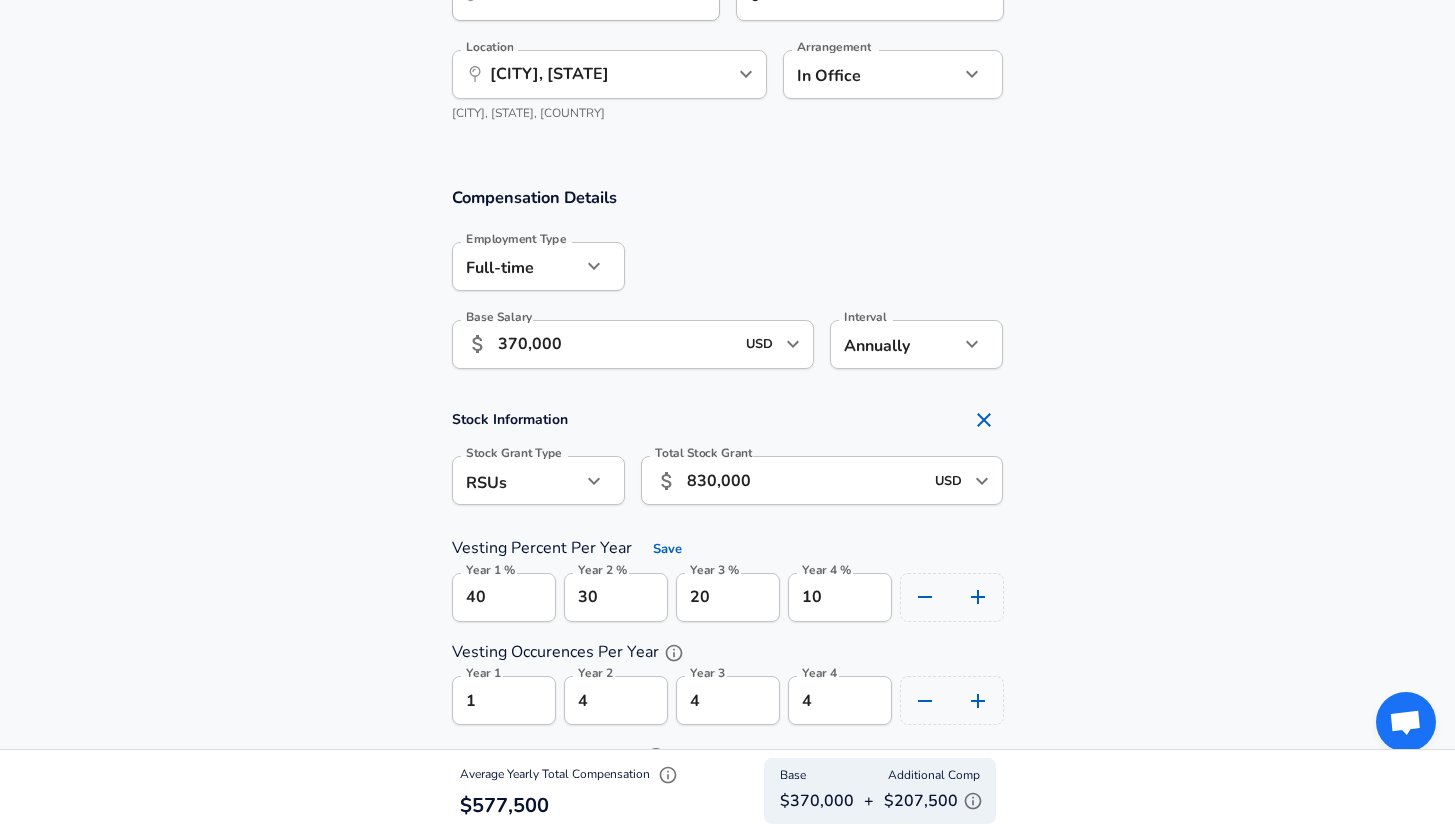 scroll, scrollTop: 0, scrollLeft: 0, axis: both 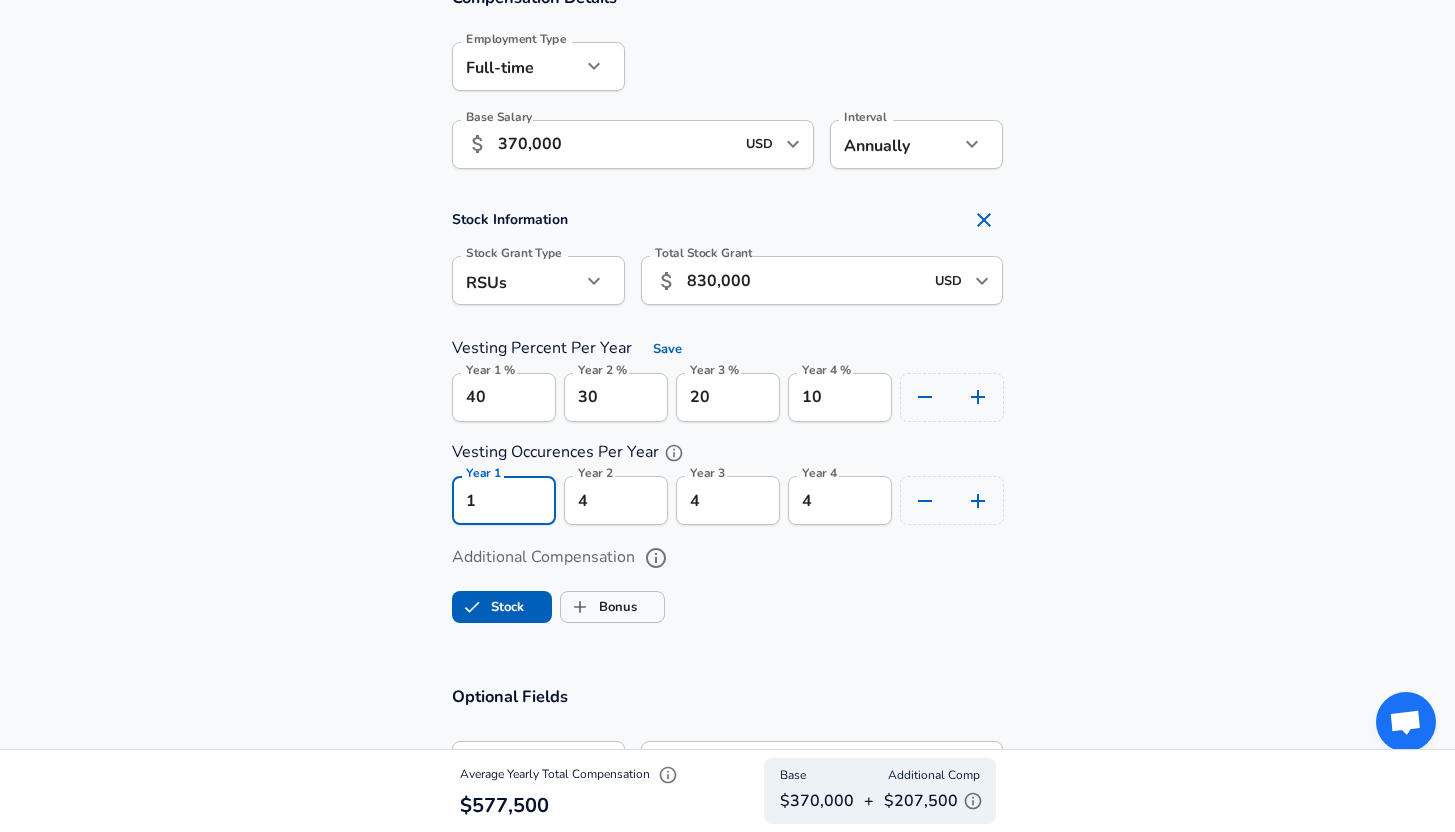 drag, startPoint x: 511, startPoint y: 517, endPoint x: 458, endPoint y: 516, distance: 53.009434 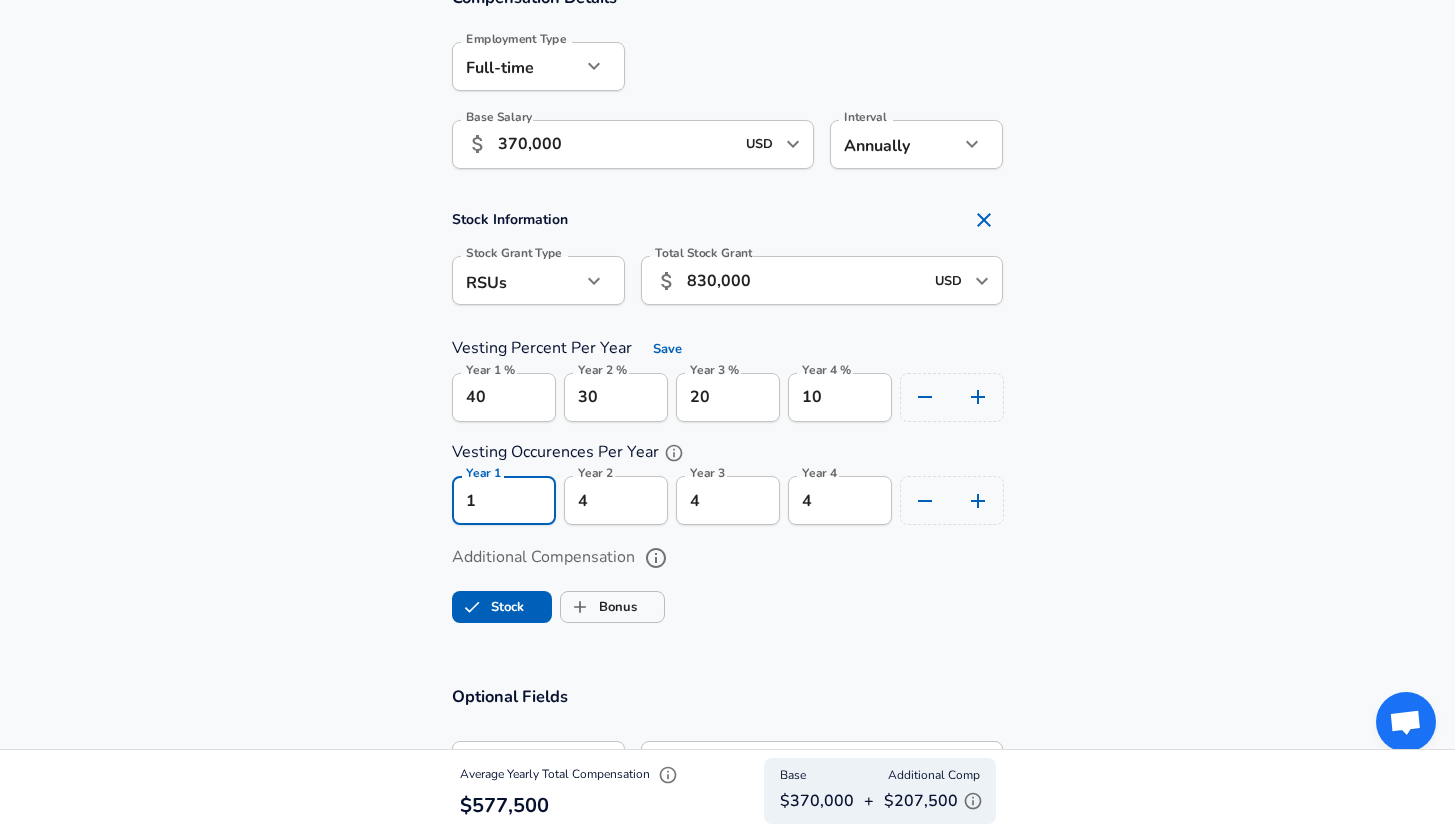 click on "1" at bounding box center (504, 500) 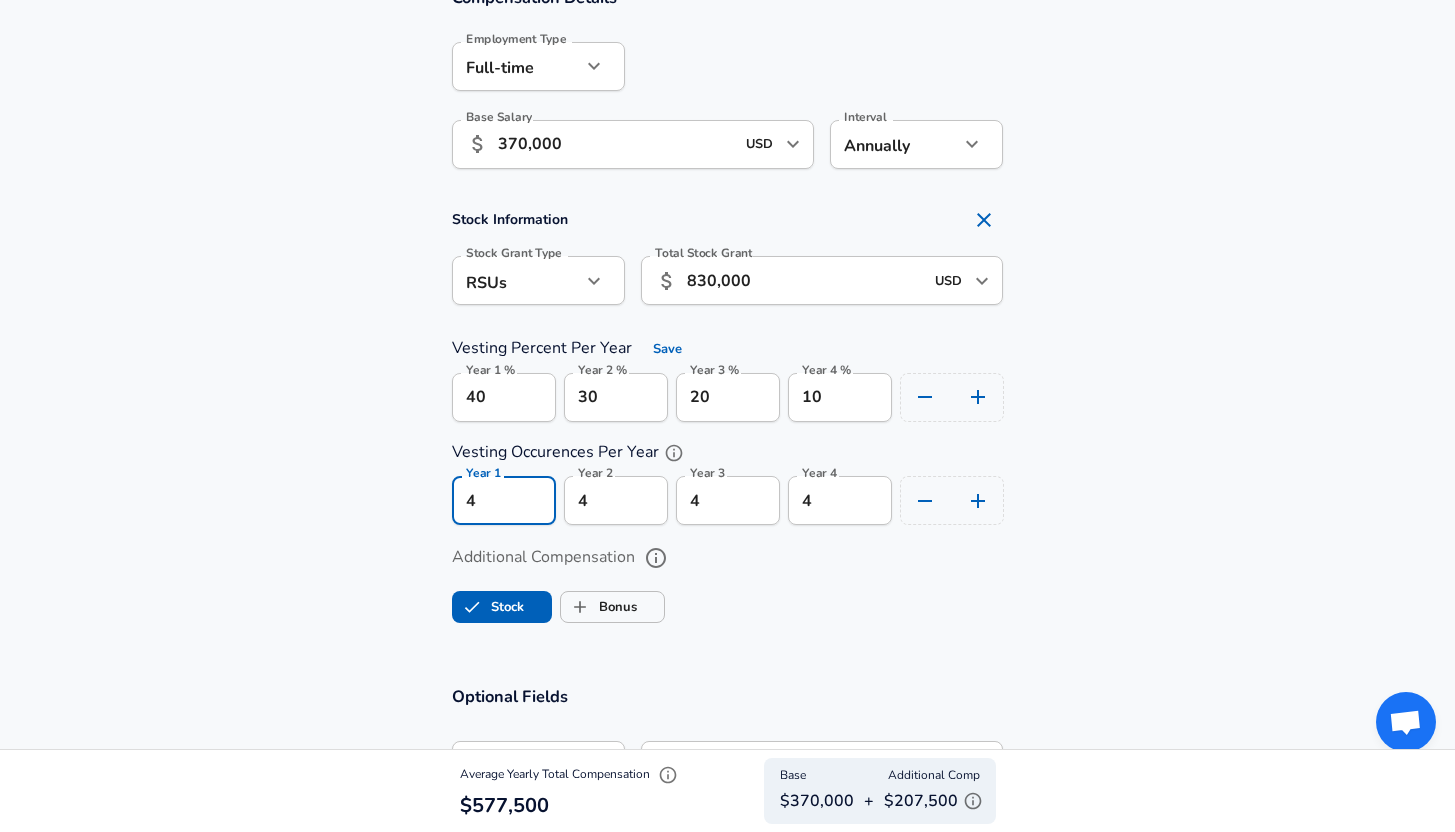 type on "4" 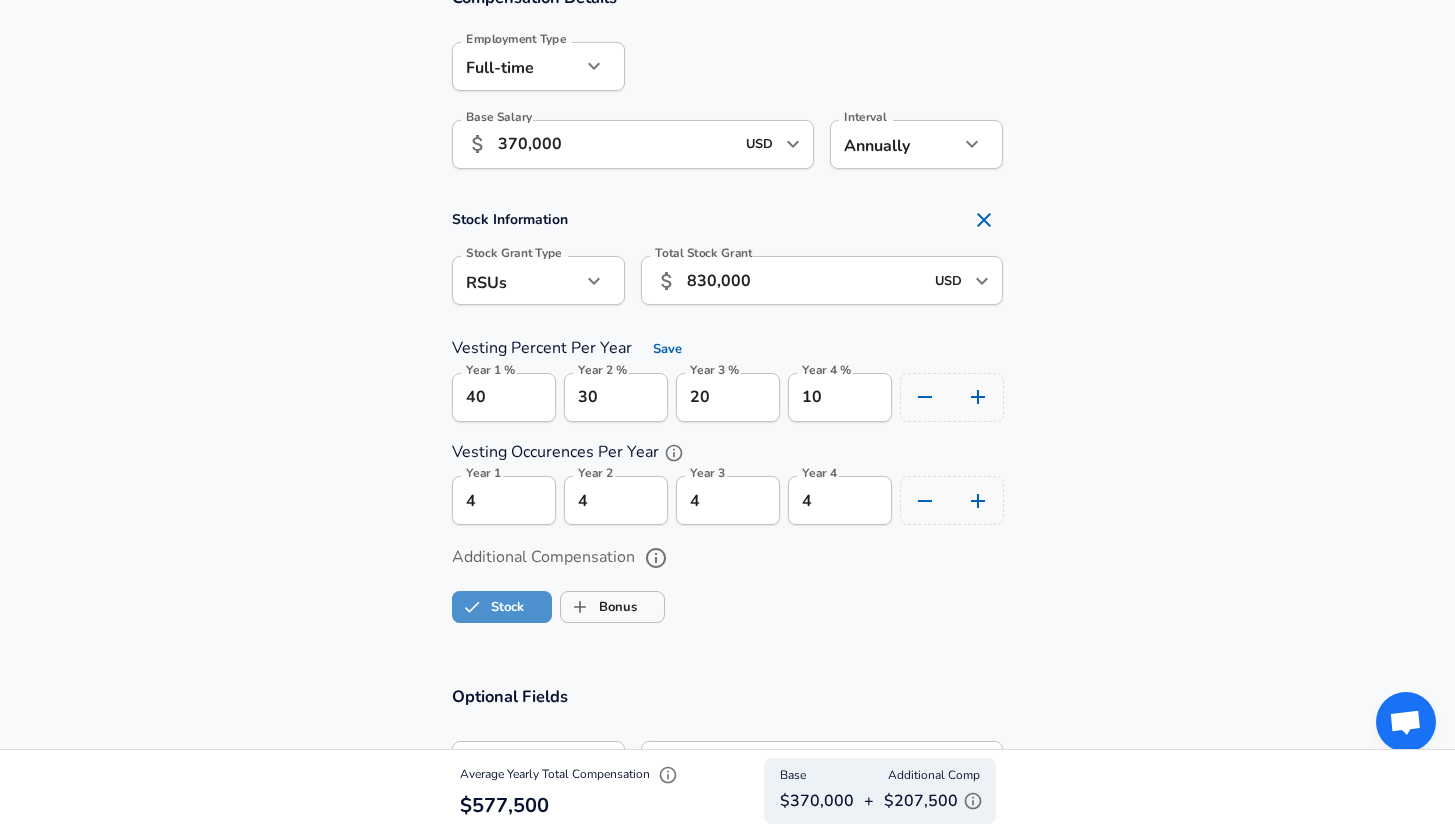 click on "Stock" at bounding box center (502, 607) 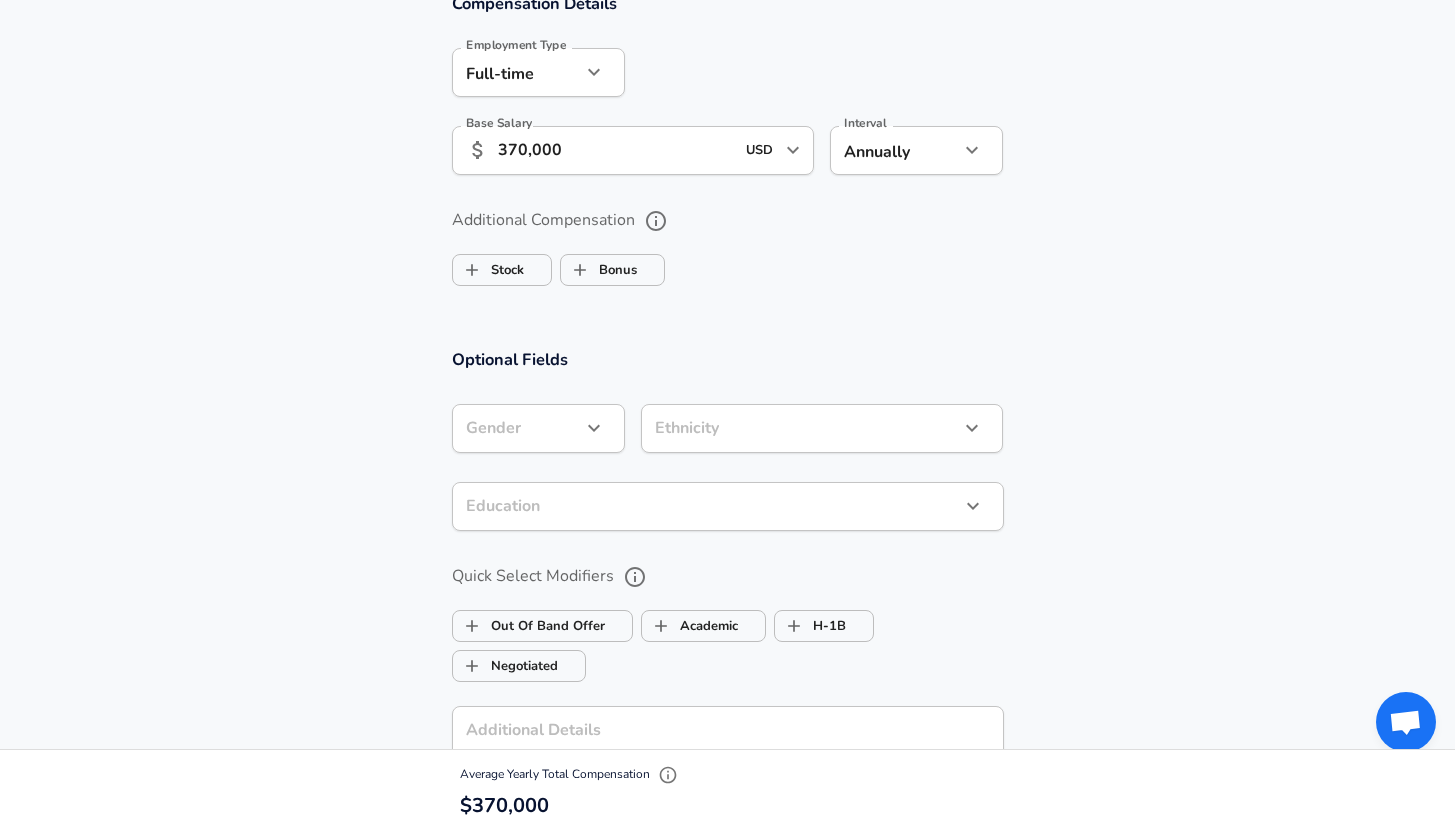 scroll, scrollTop: 1298, scrollLeft: 0, axis: vertical 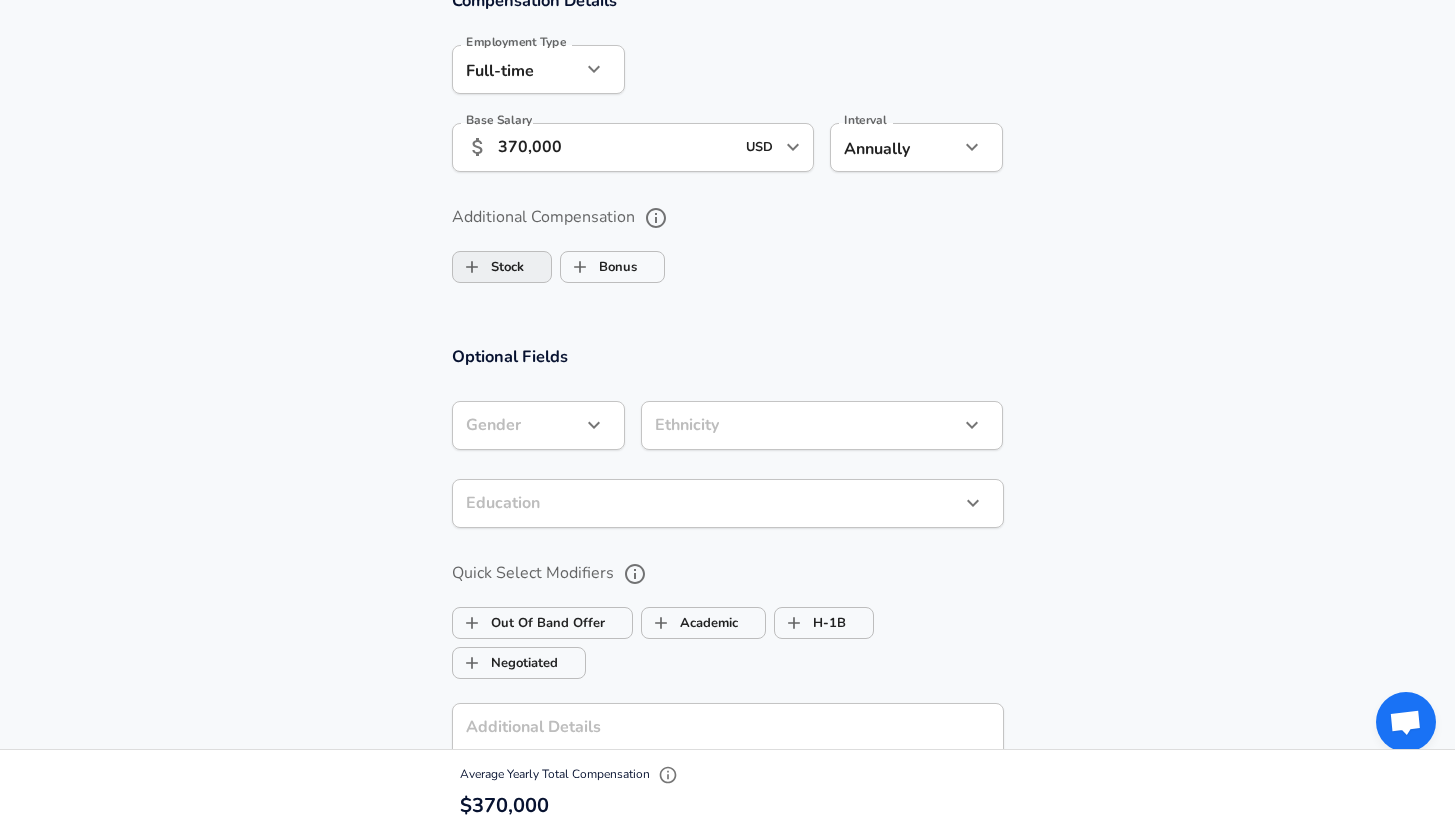 click on "Stock" at bounding box center [488, 267] 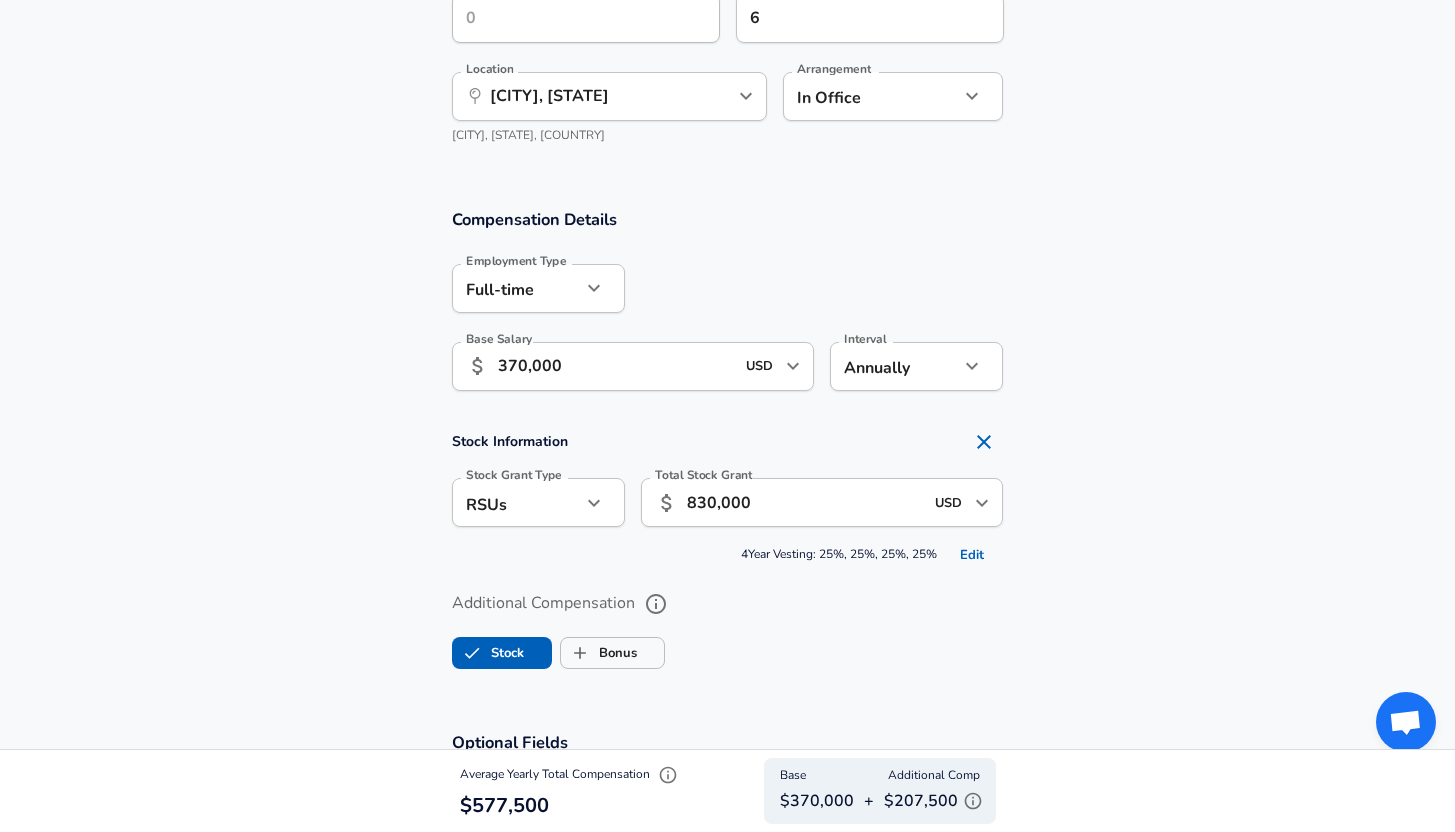 scroll, scrollTop: 1100, scrollLeft: 0, axis: vertical 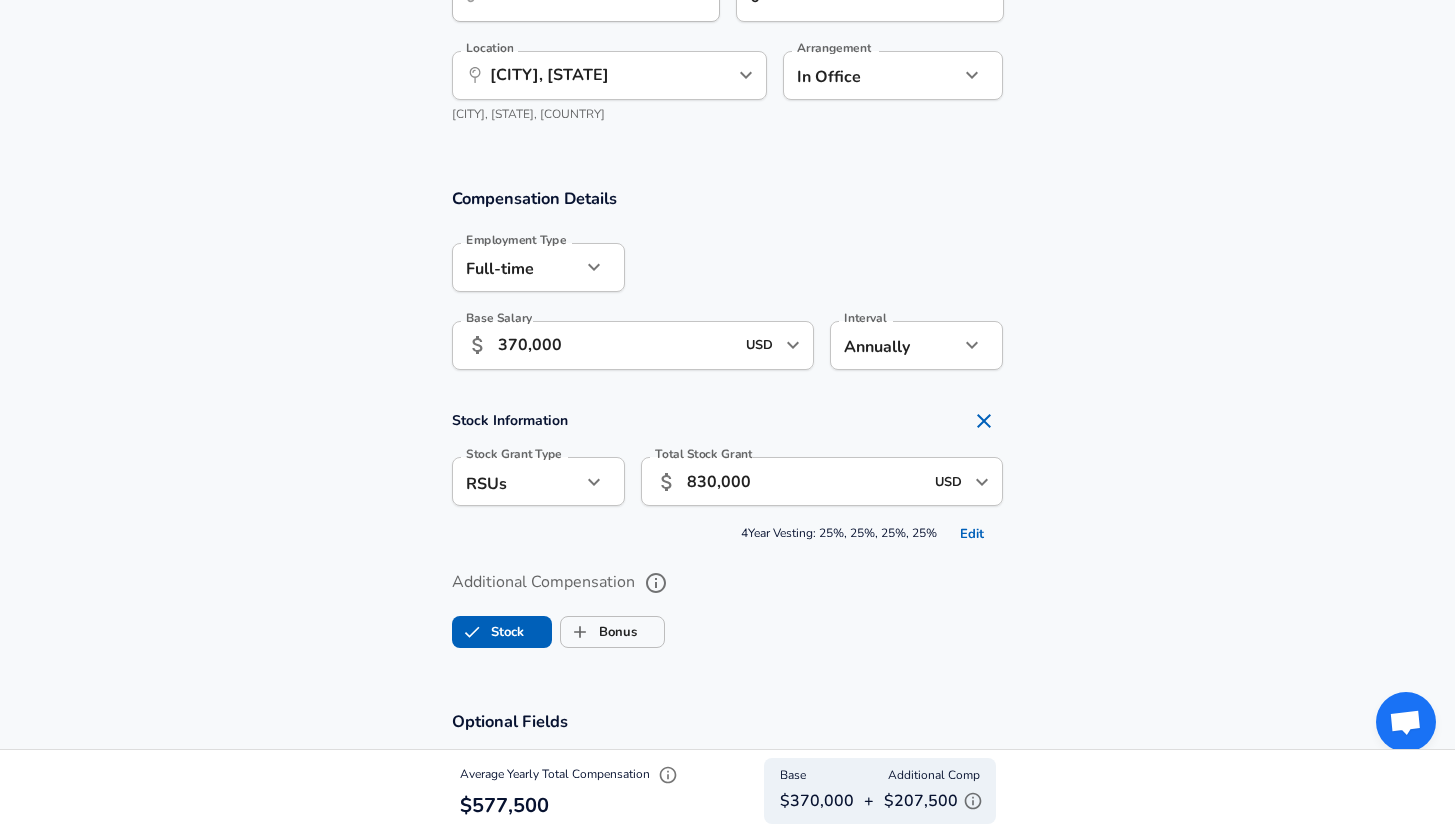 click on "Edit" at bounding box center [972, 534] 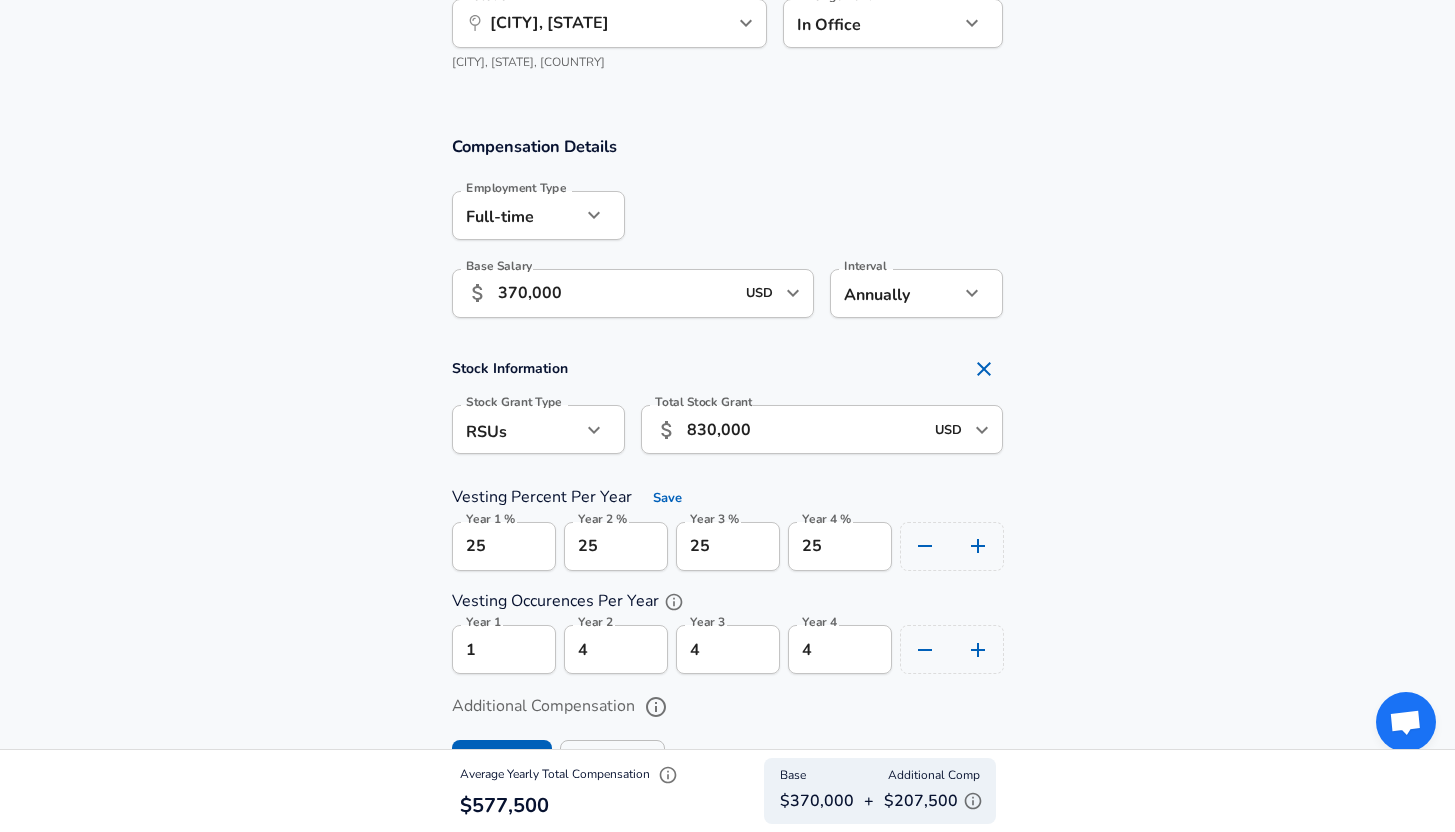 scroll, scrollTop: 1157, scrollLeft: 0, axis: vertical 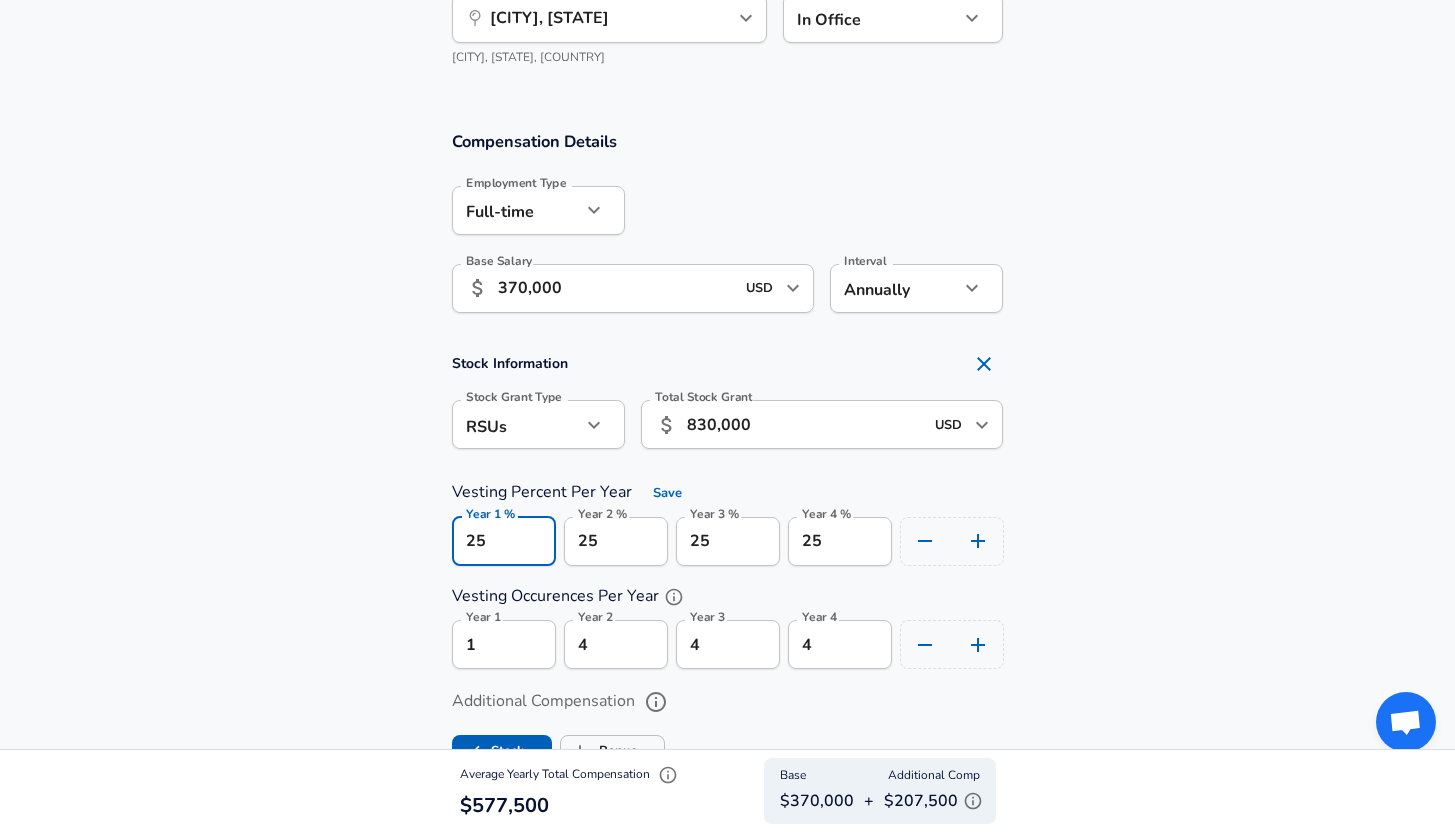 drag, startPoint x: 521, startPoint y: 567, endPoint x: 412, endPoint y: 567, distance: 109 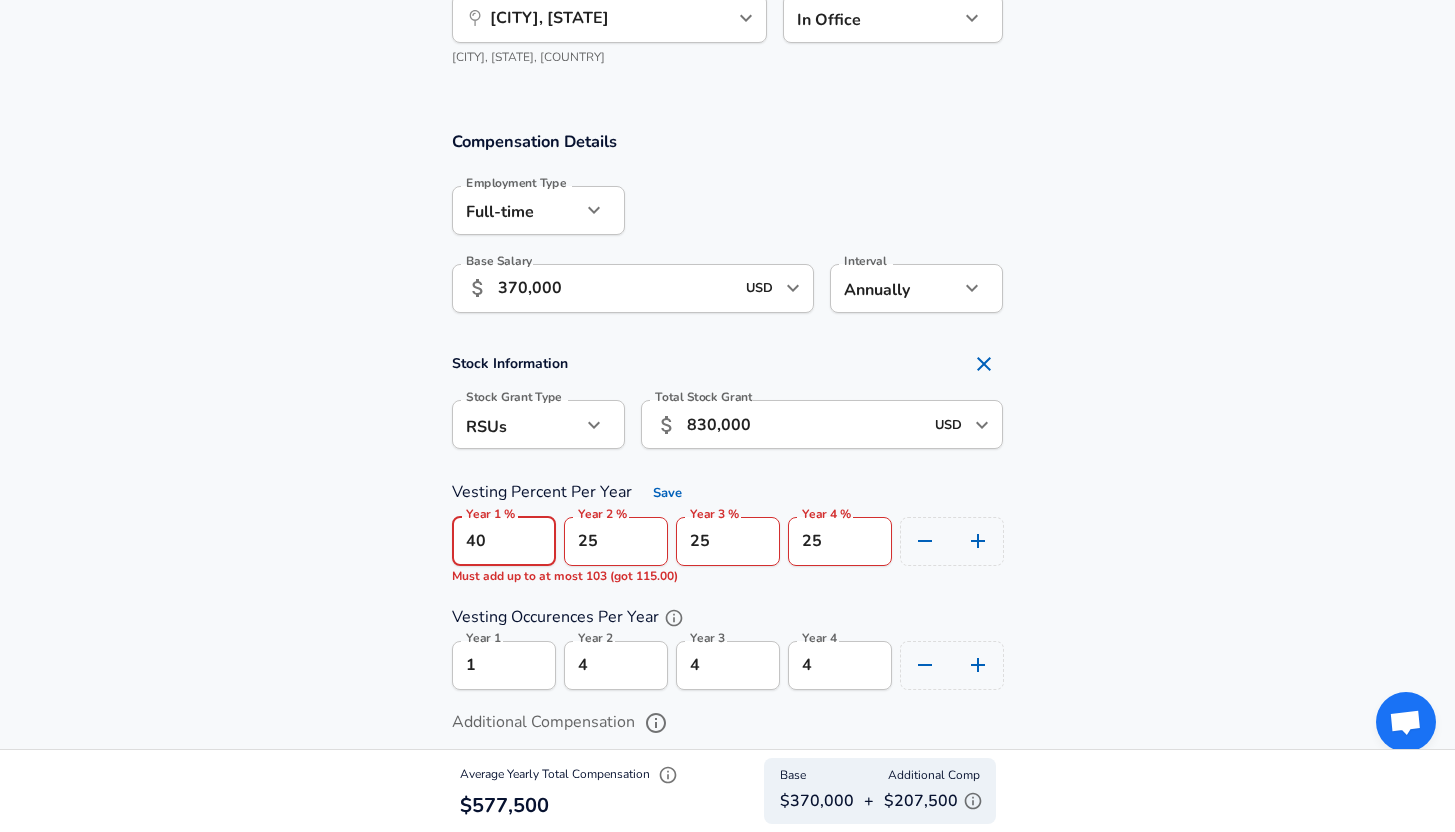type on "40" 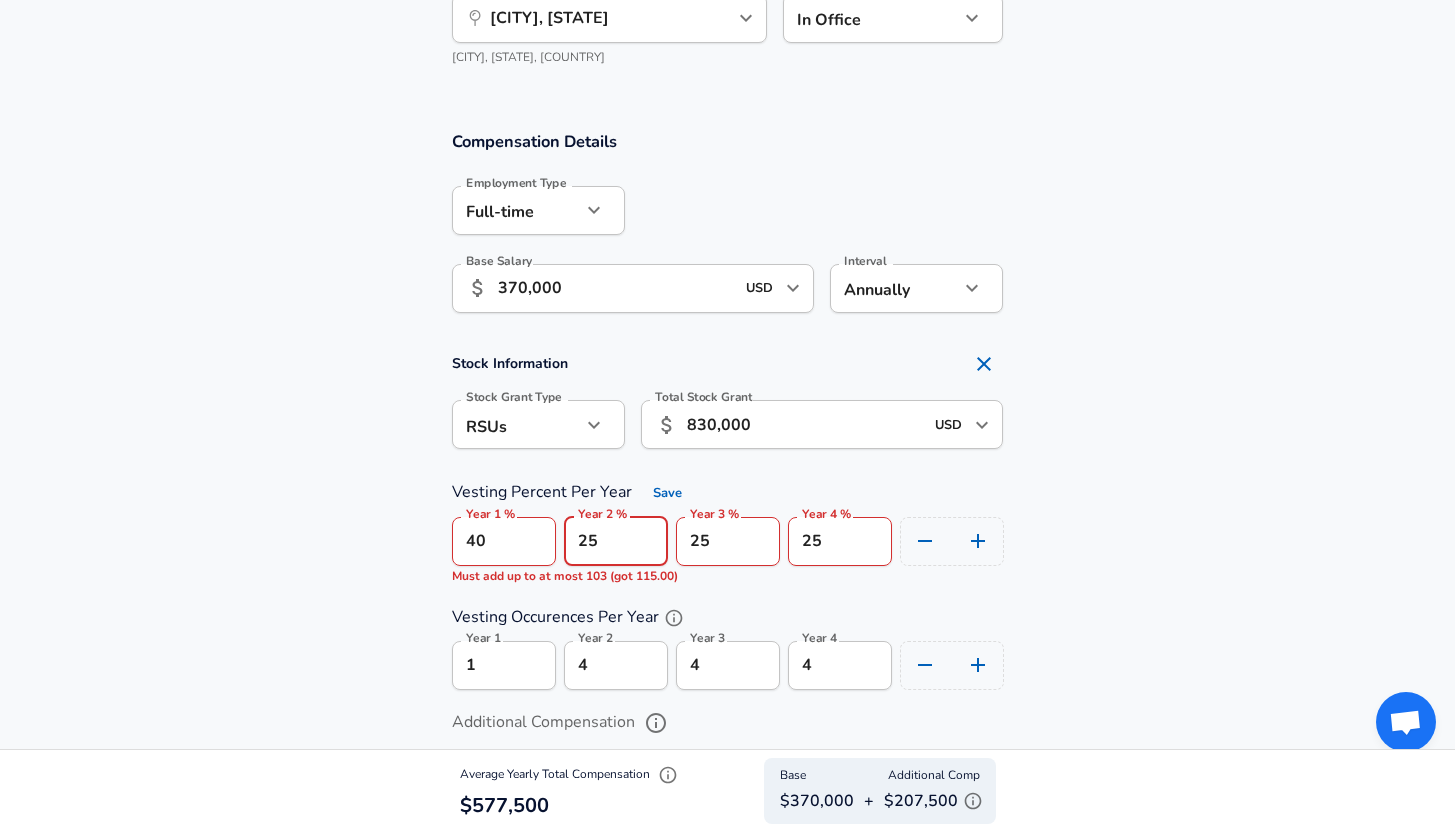 scroll, scrollTop: 0, scrollLeft: 0, axis: both 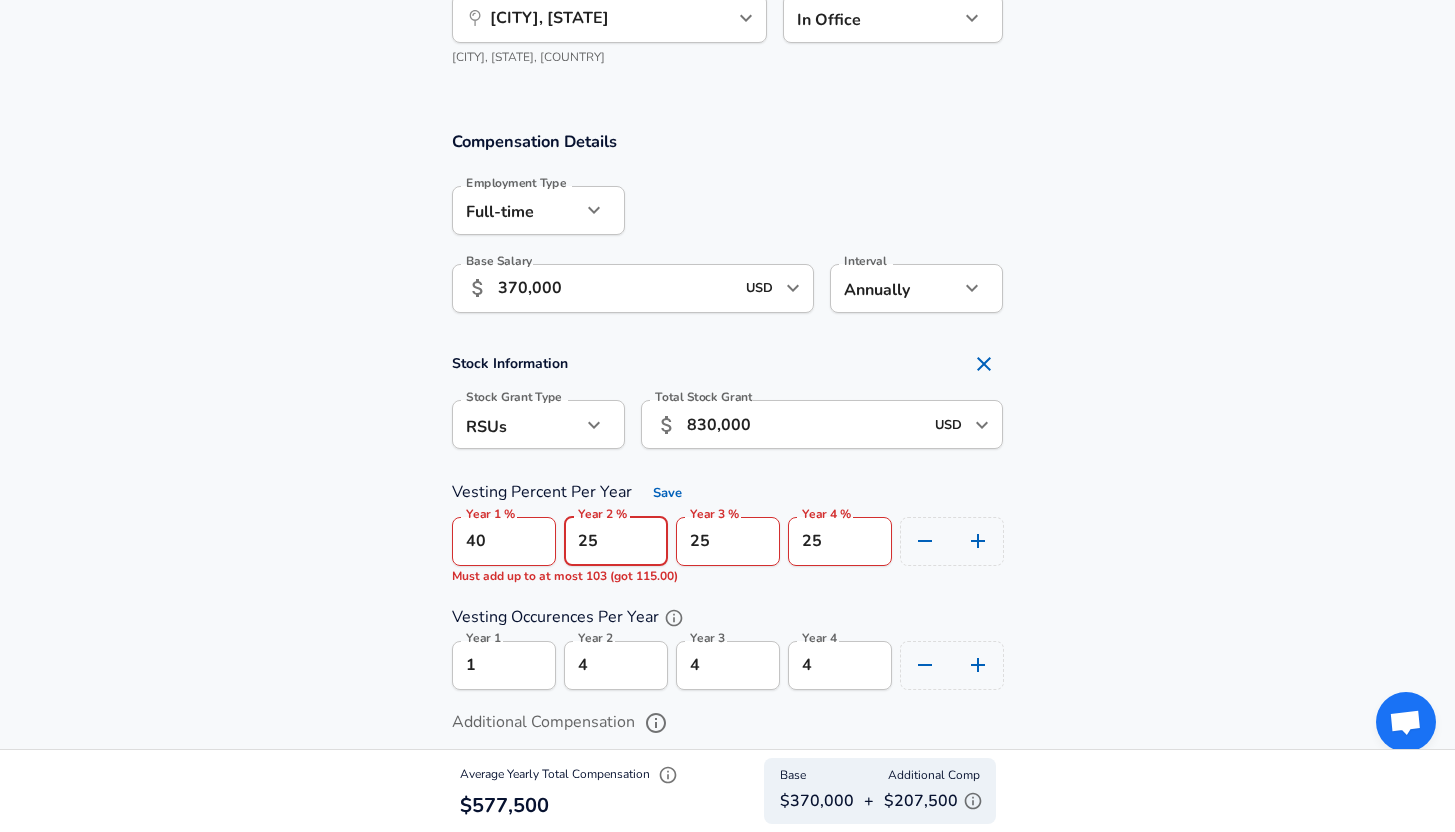 drag, startPoint x: 600, startPoint y: 565, endPoint x: 548, endPoint y: 565, distance: 52 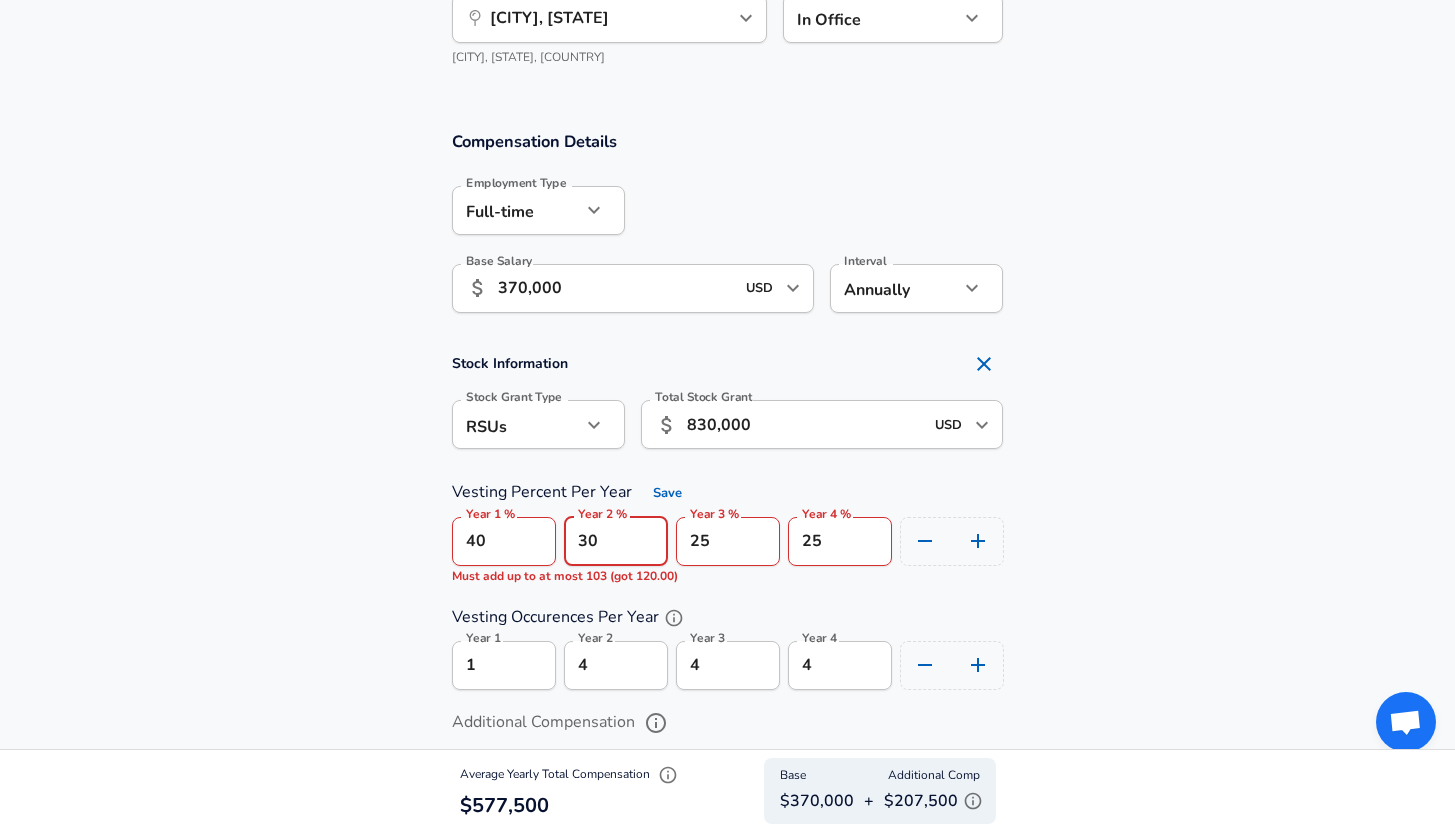 type on "30" 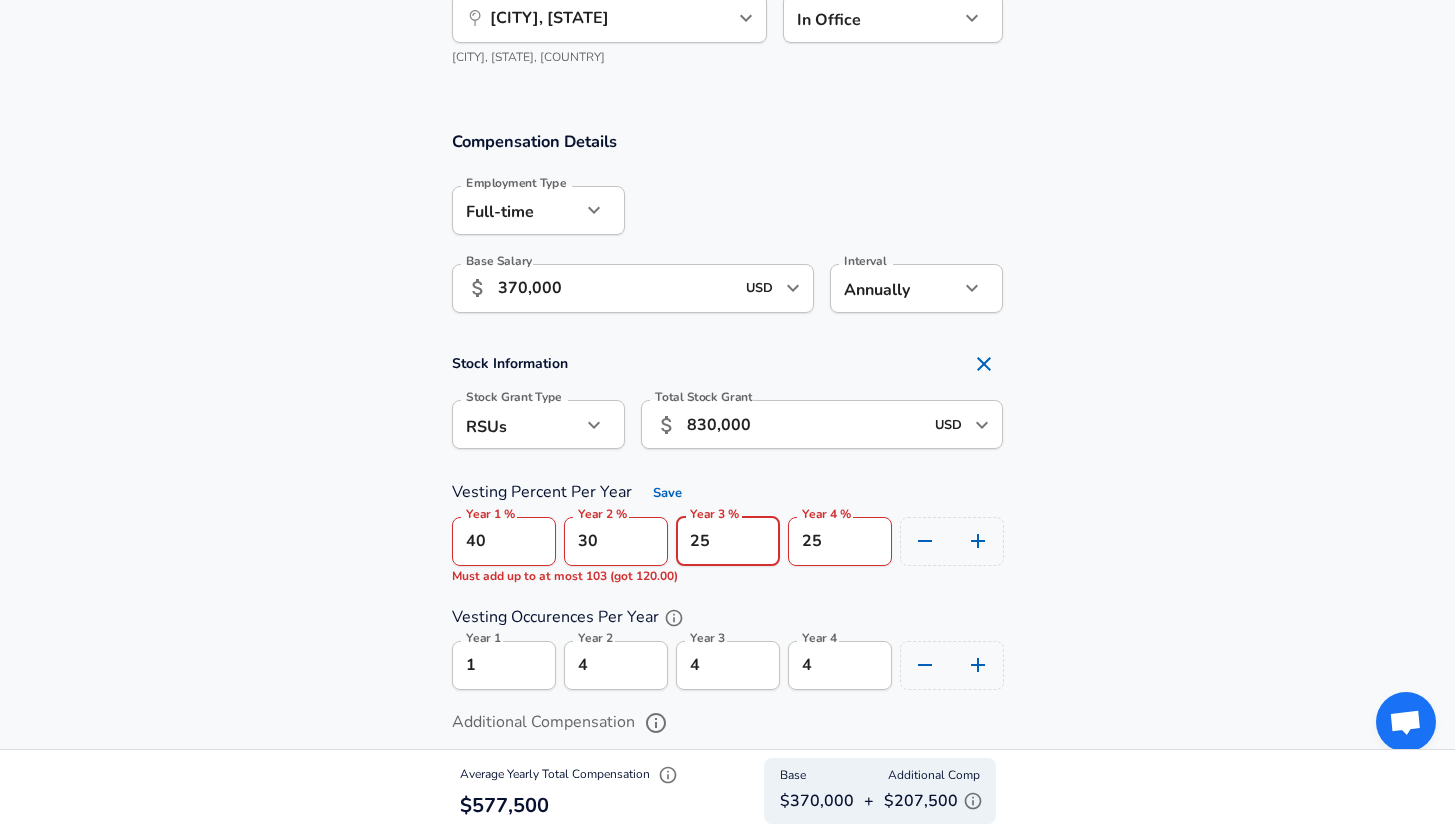 scroll, scrollTop: 0, scrollLeft: 0, axis: both 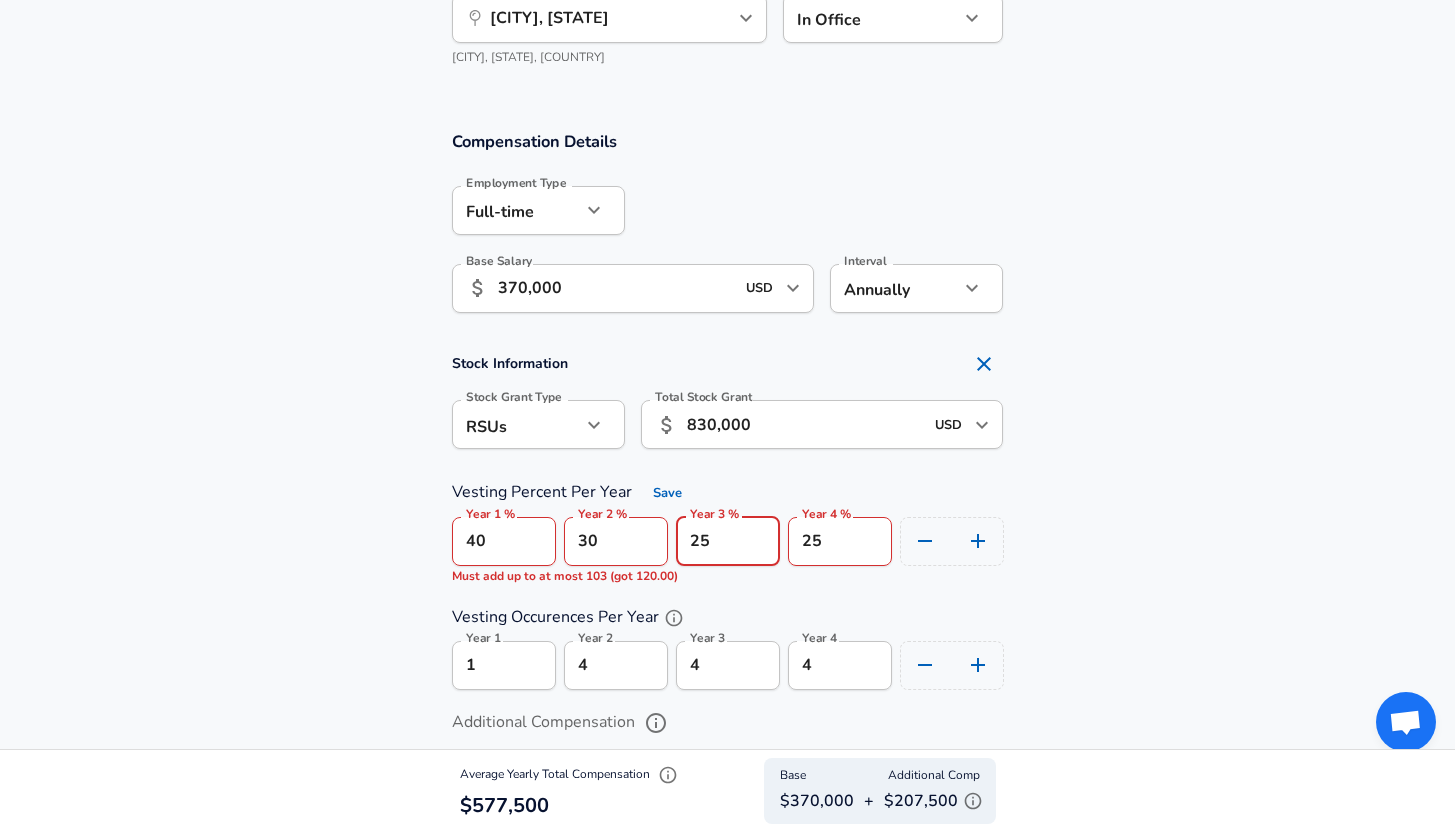 drag, startPoint x: 712, startPoint y: 558, endPoint x: 653, endPoint y: 558, distance: 59 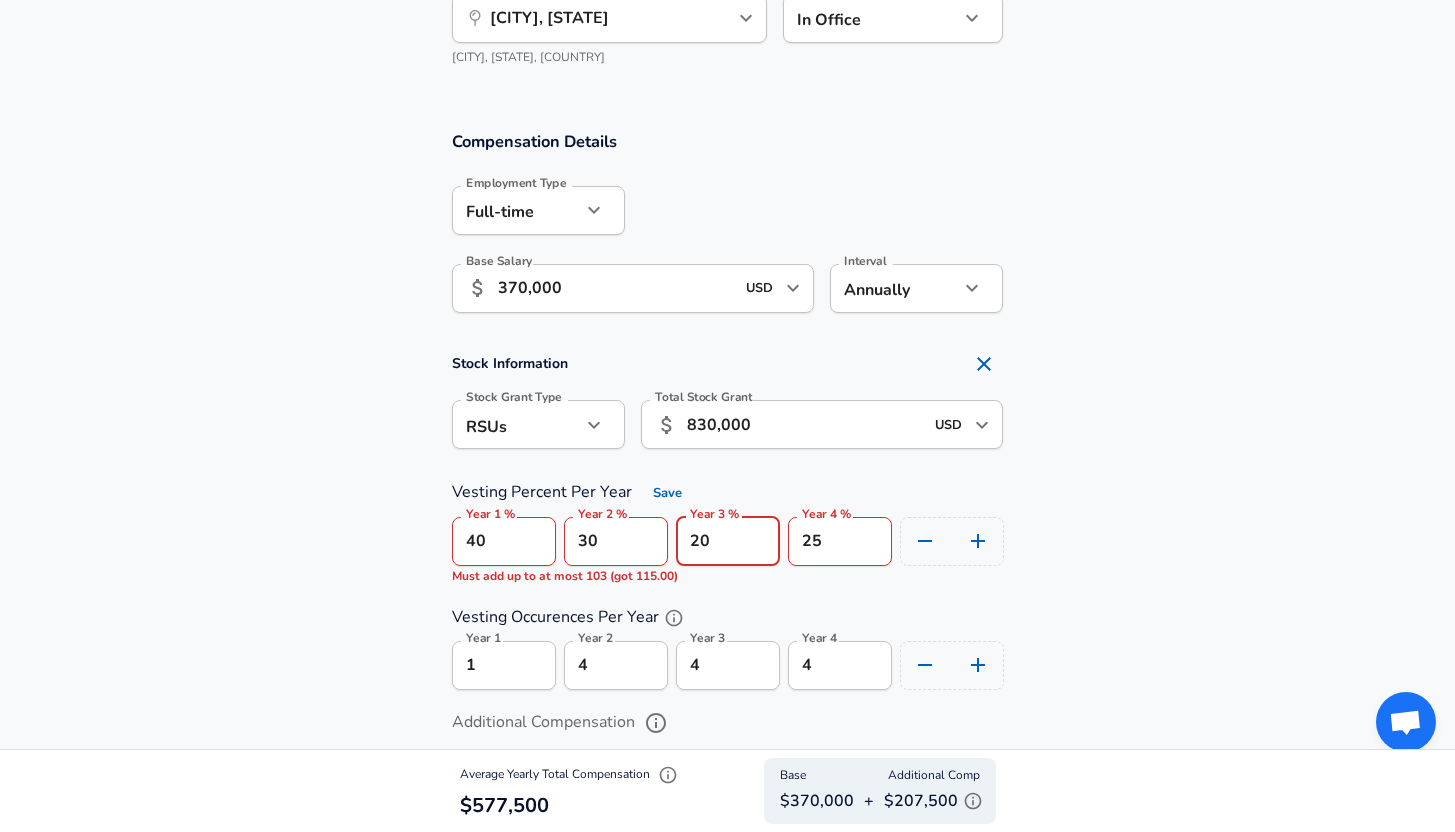 type on "20" 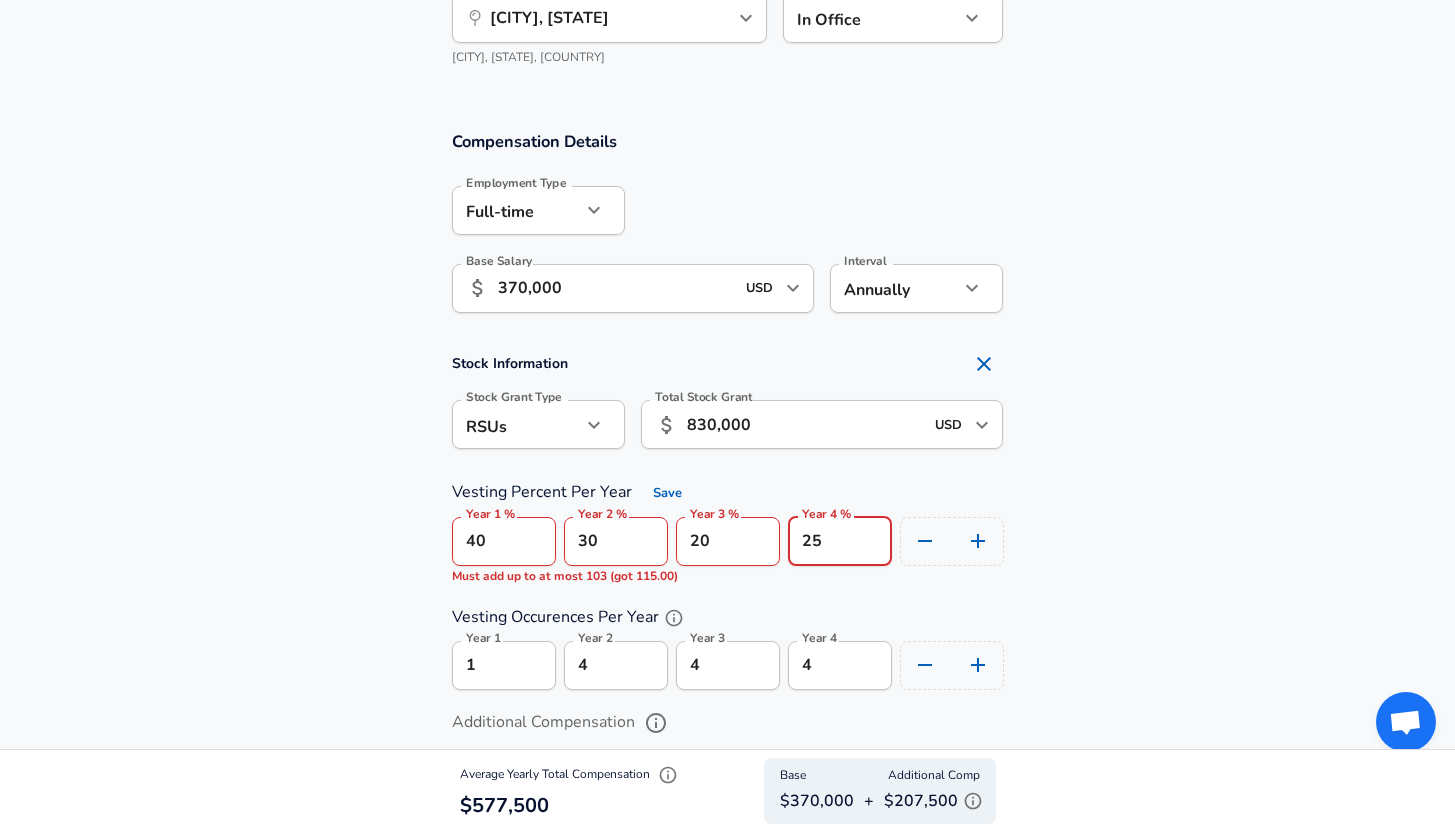 scroll, scrollTop: 0, scrollLeft: 0, axis: both 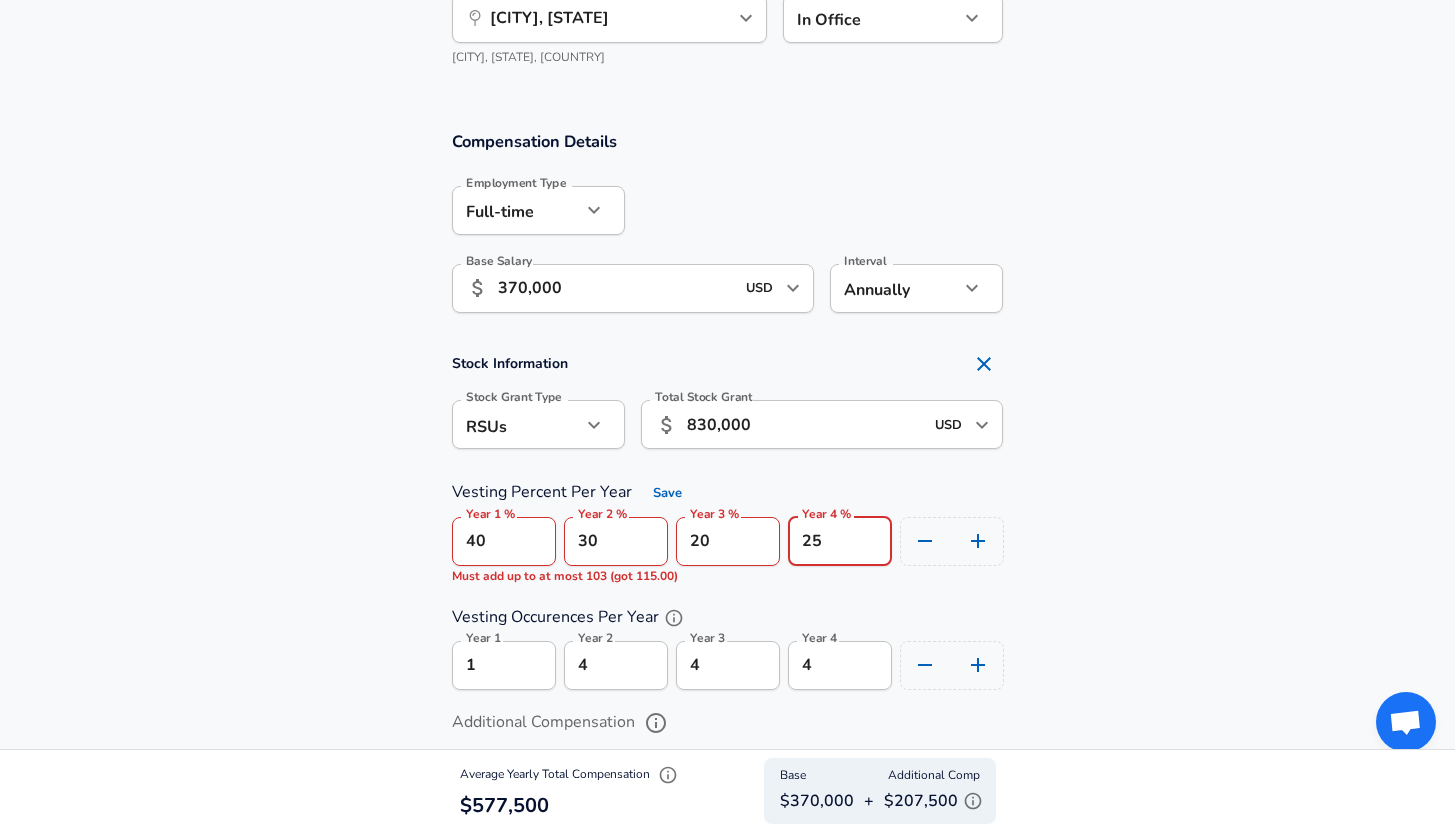drag, startPoint x: 801, startPoint y: 569, endPoint x: 756, endPoint y: 569, distance: 45 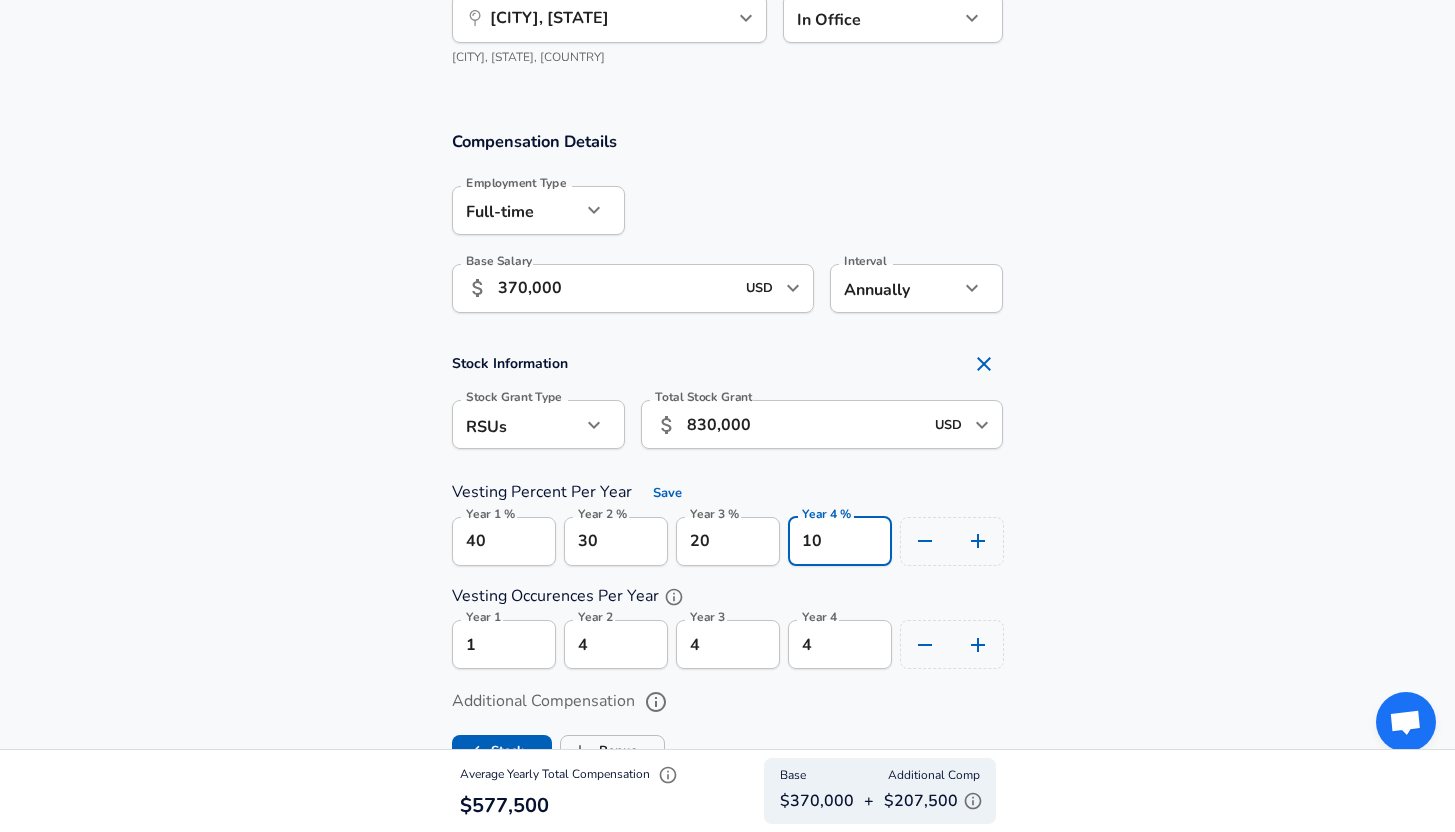 type on "10" 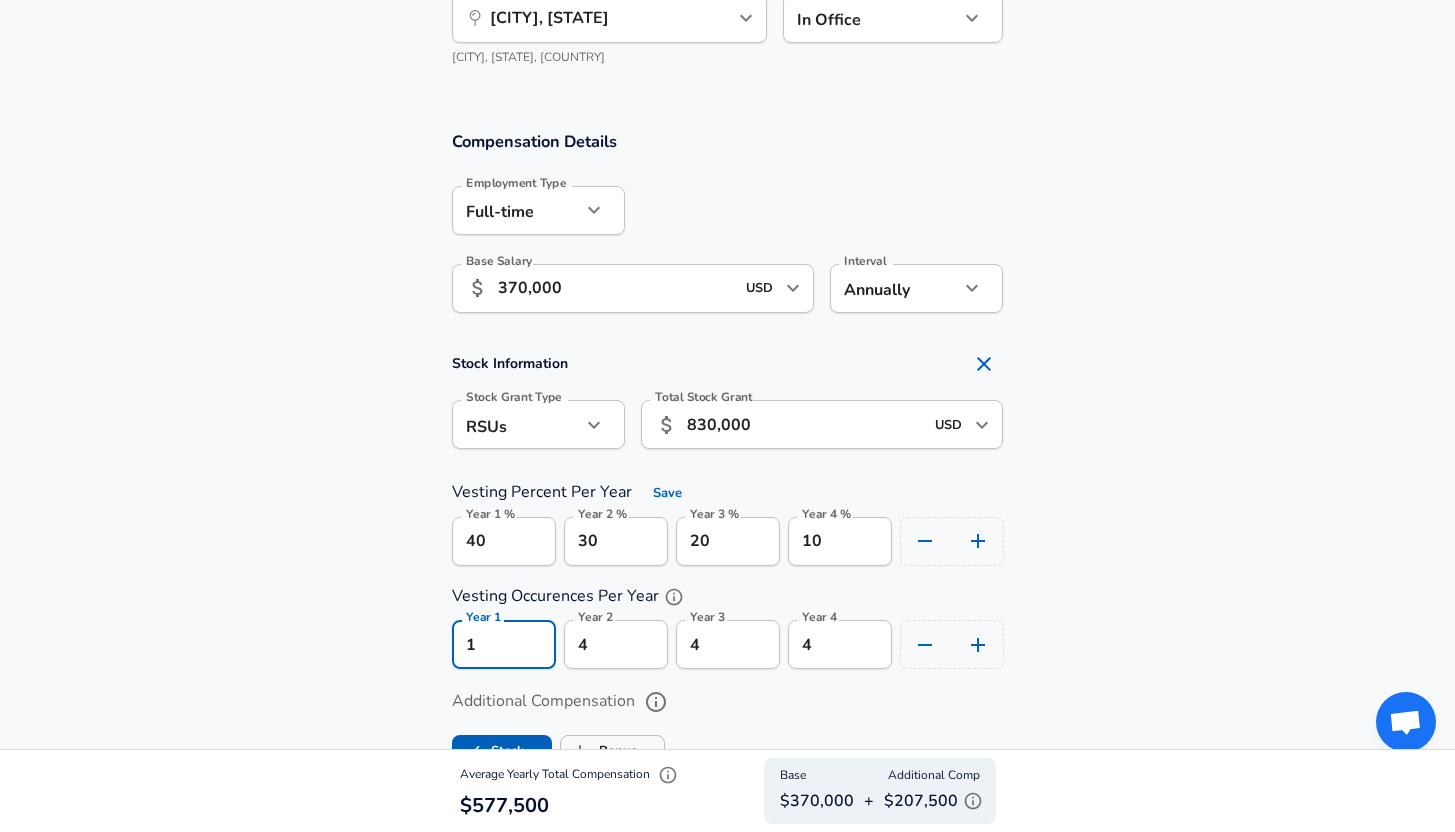 scroll, scrollTop: 0, scrollLeft: 0, axis: both 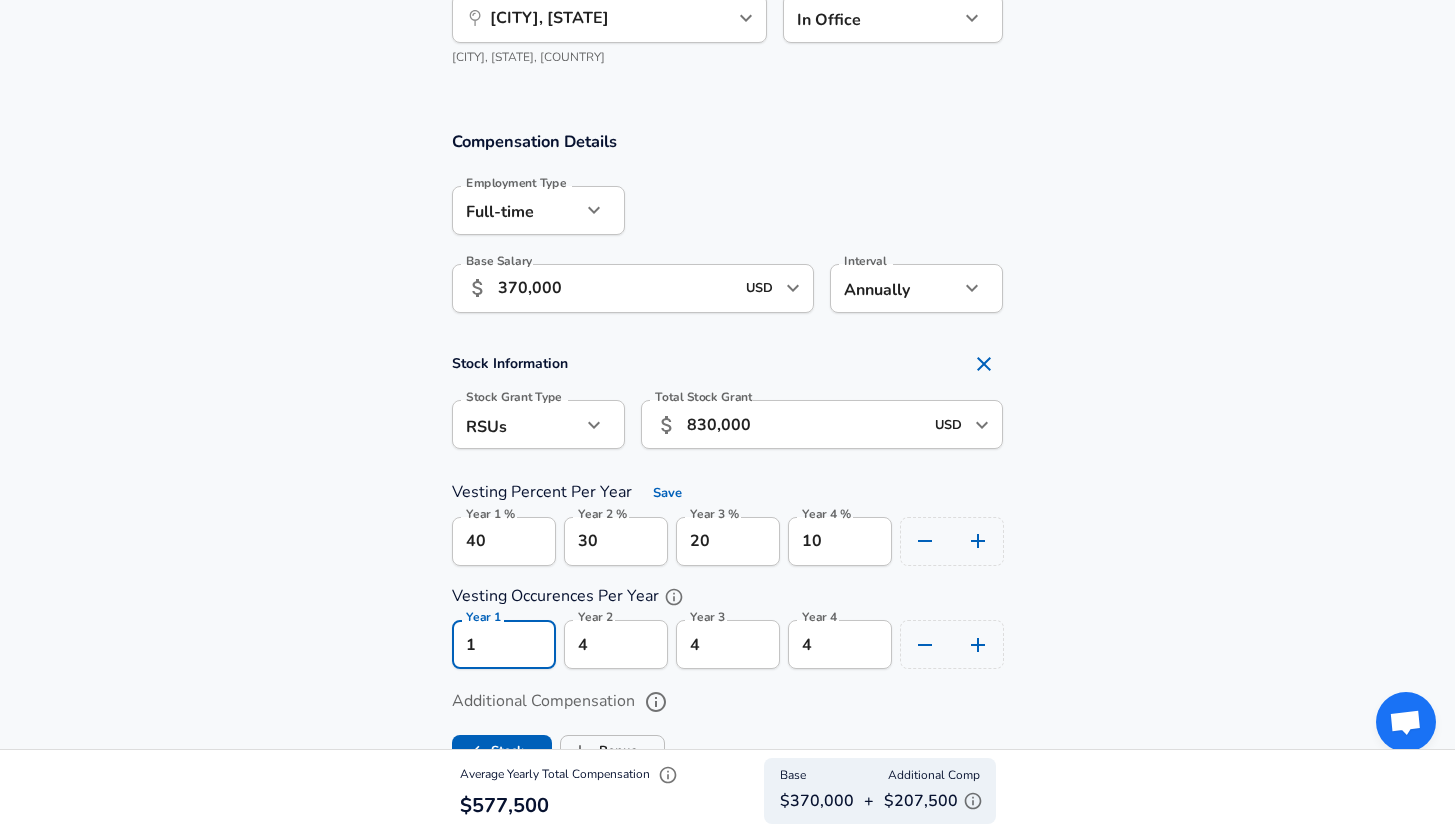 drag, startPoint x: 482, startPoint y: 660, endPoint x: 417, endPoint y: 660, distance: 65 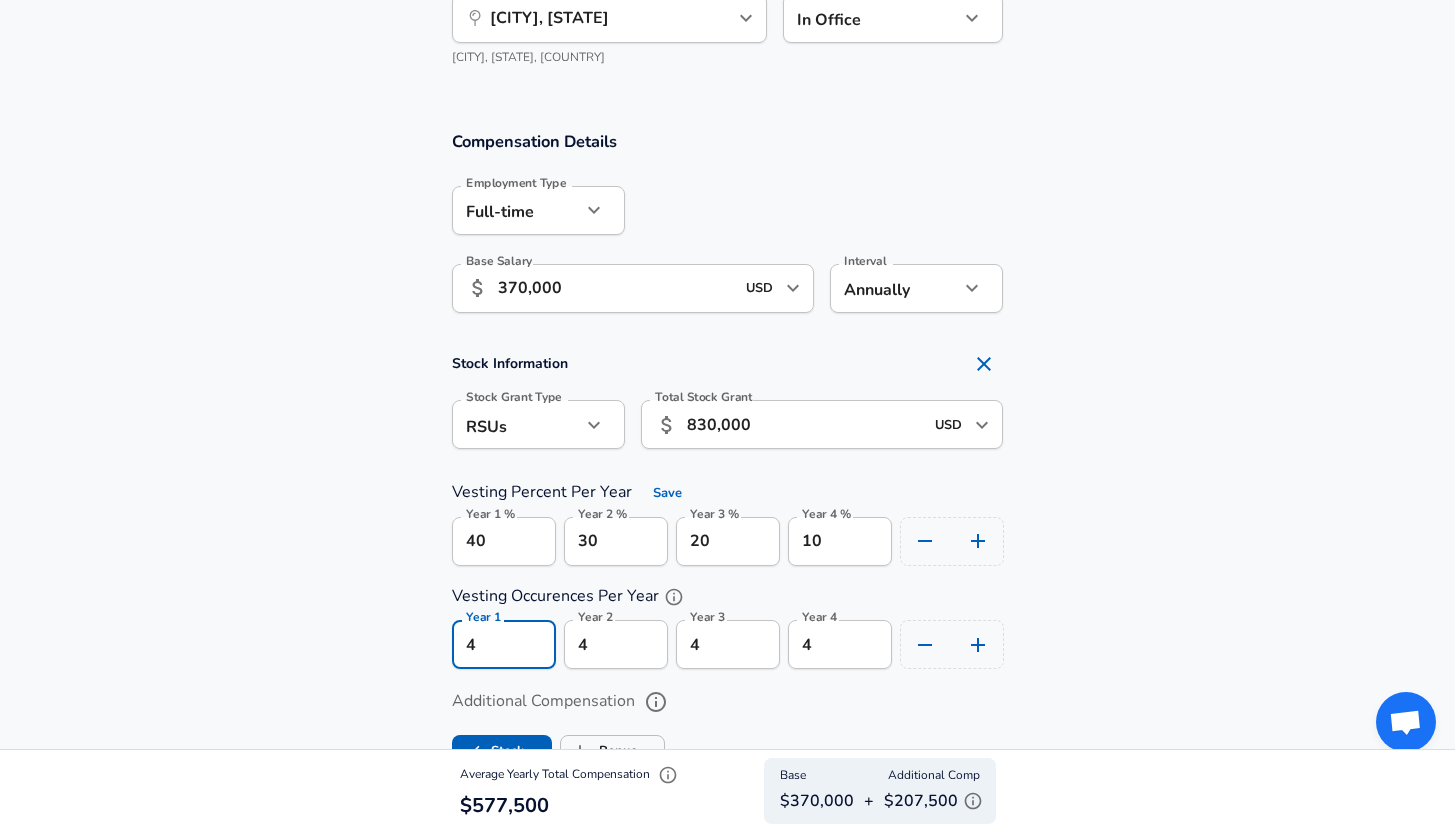 type on "4" 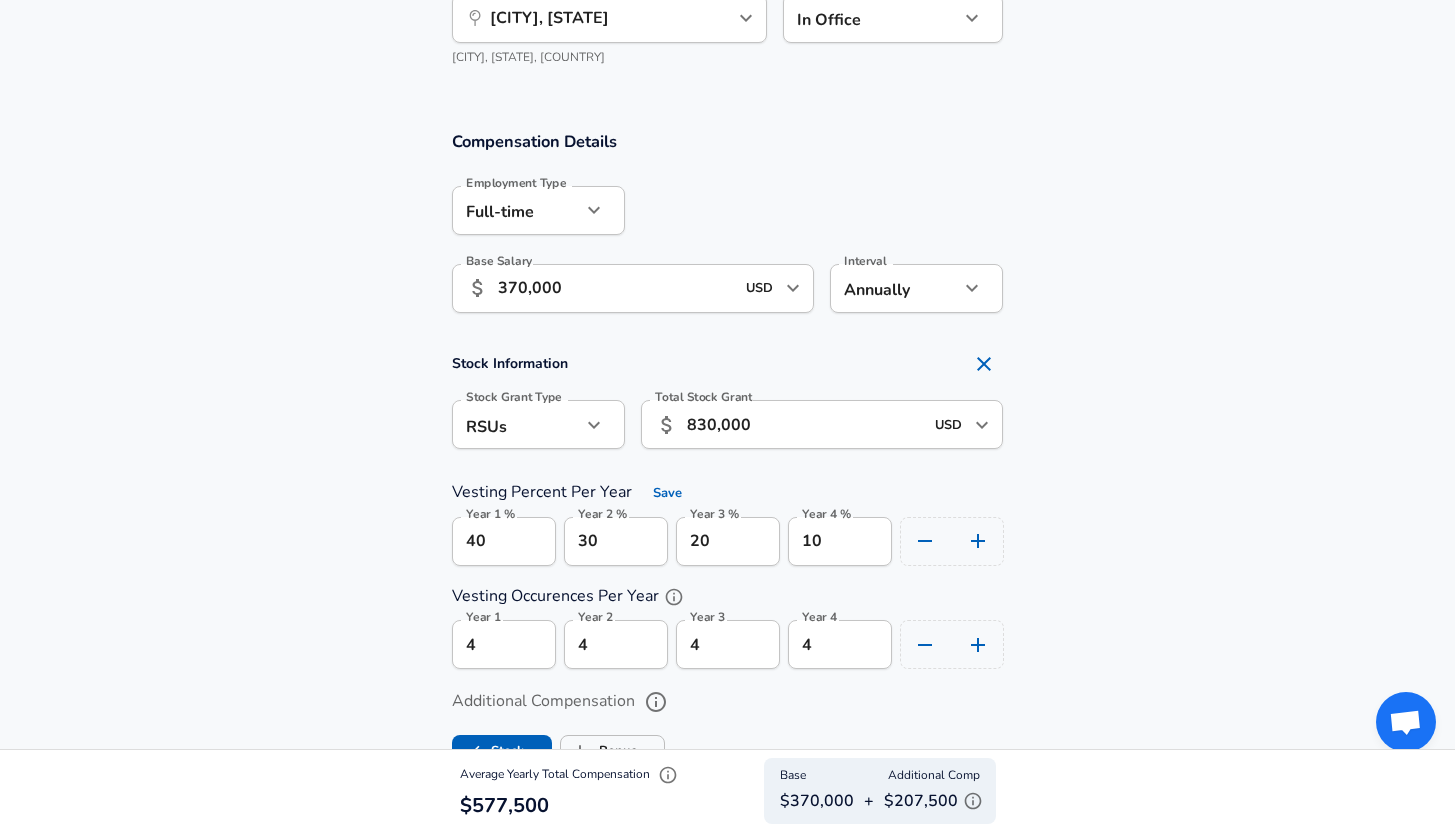 click on "Stock Information Stock Grant Type RSUs stock Stock Grant Type Total Stock Grant ​ 830,000 USD ​ Total Stock Grant Vesting Percent Per Year Save Year 1 % 40 Year 1 % Year 2 % 30 Year 2 % Year 3 % 20 Year 3 % Year 4 % 10 Year 4 % Vesting Occurences Per Year Year 1 4 Year 1 Year 2 4 Year 2 Year 3 4 Year 3 Year 4 4 Year 4" at bounding box center [727, 506] 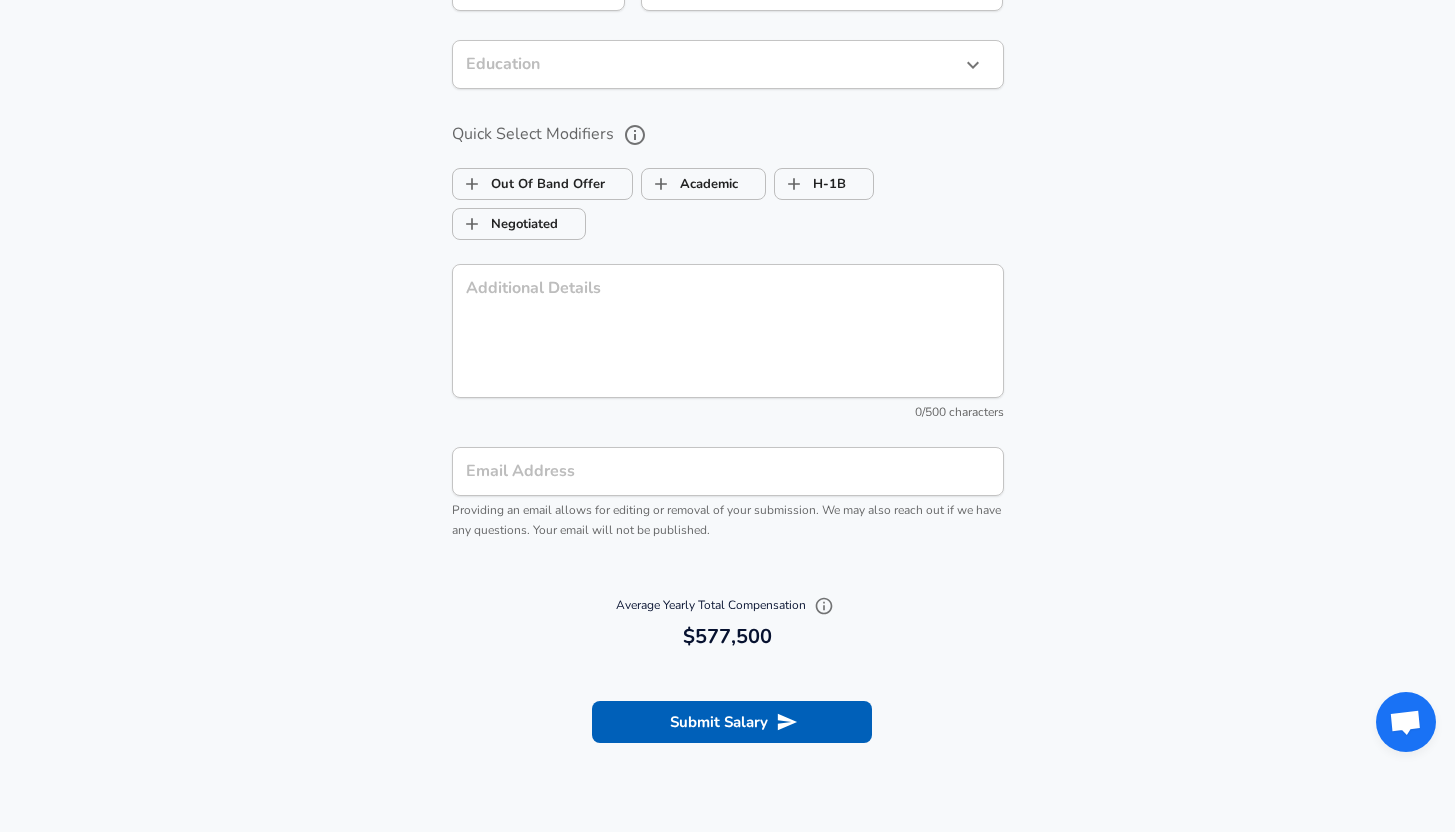 scroll, scrollTop: 2099, scrollLeft: 0, axis: vertical 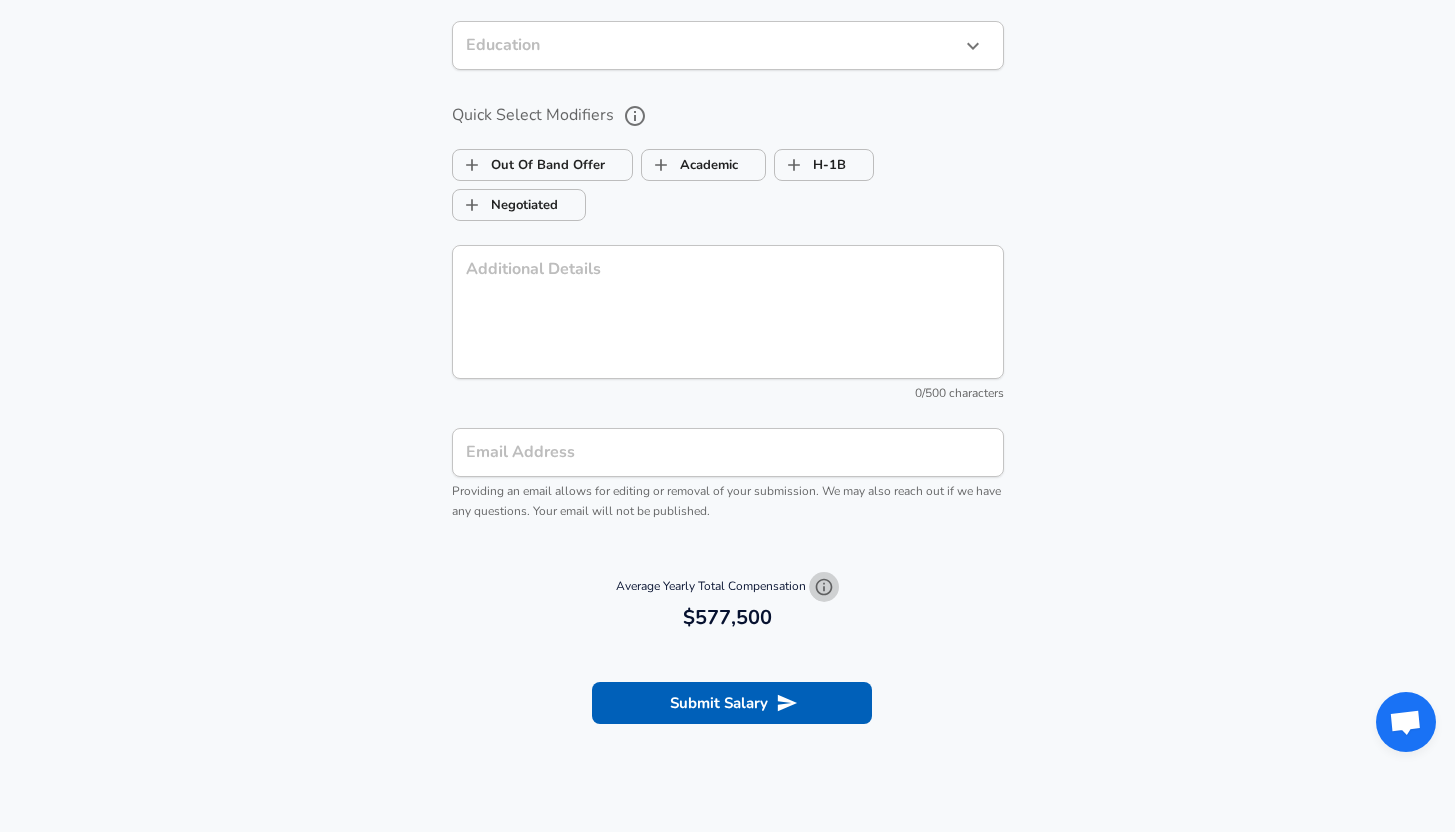 click 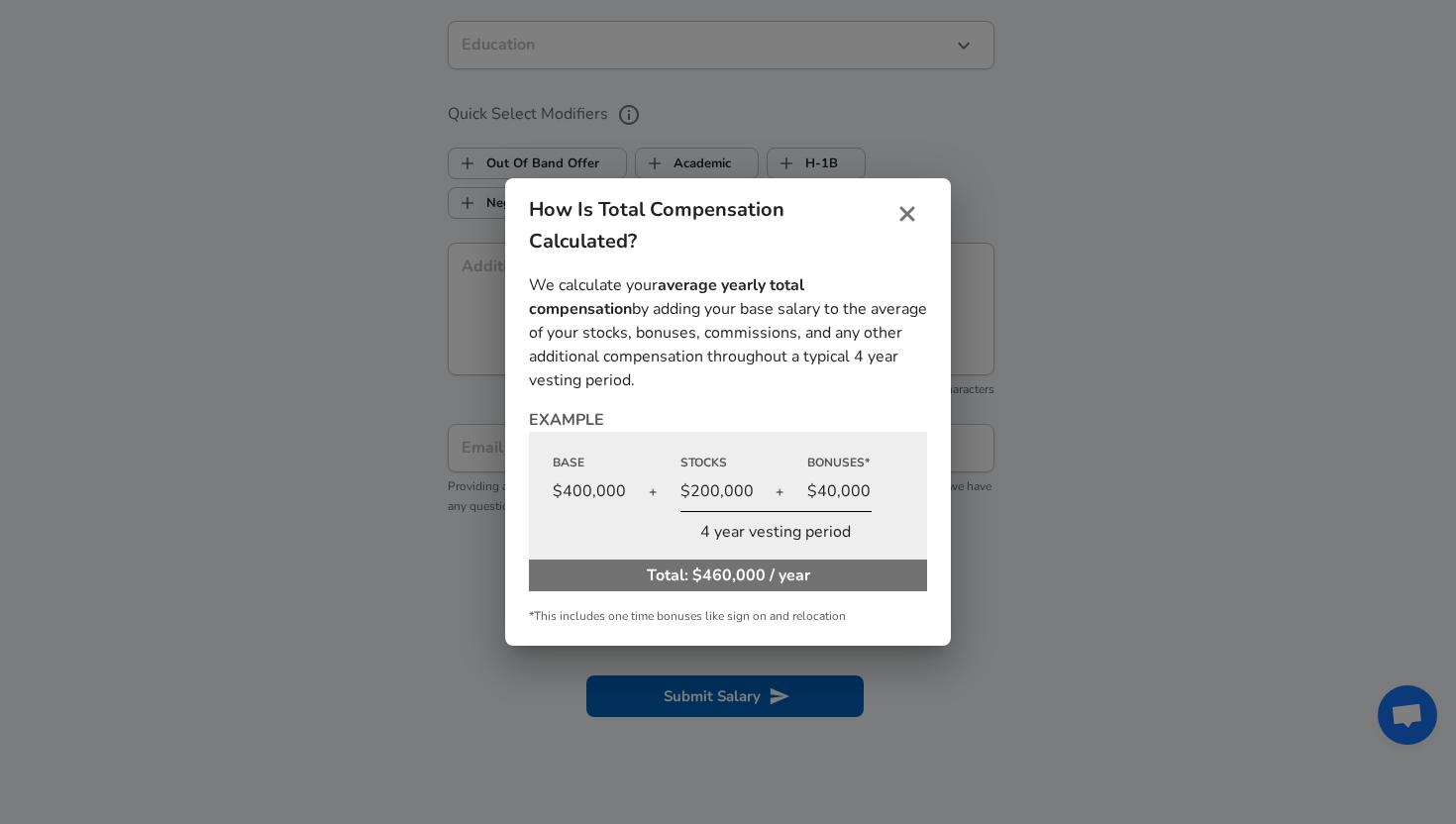 click 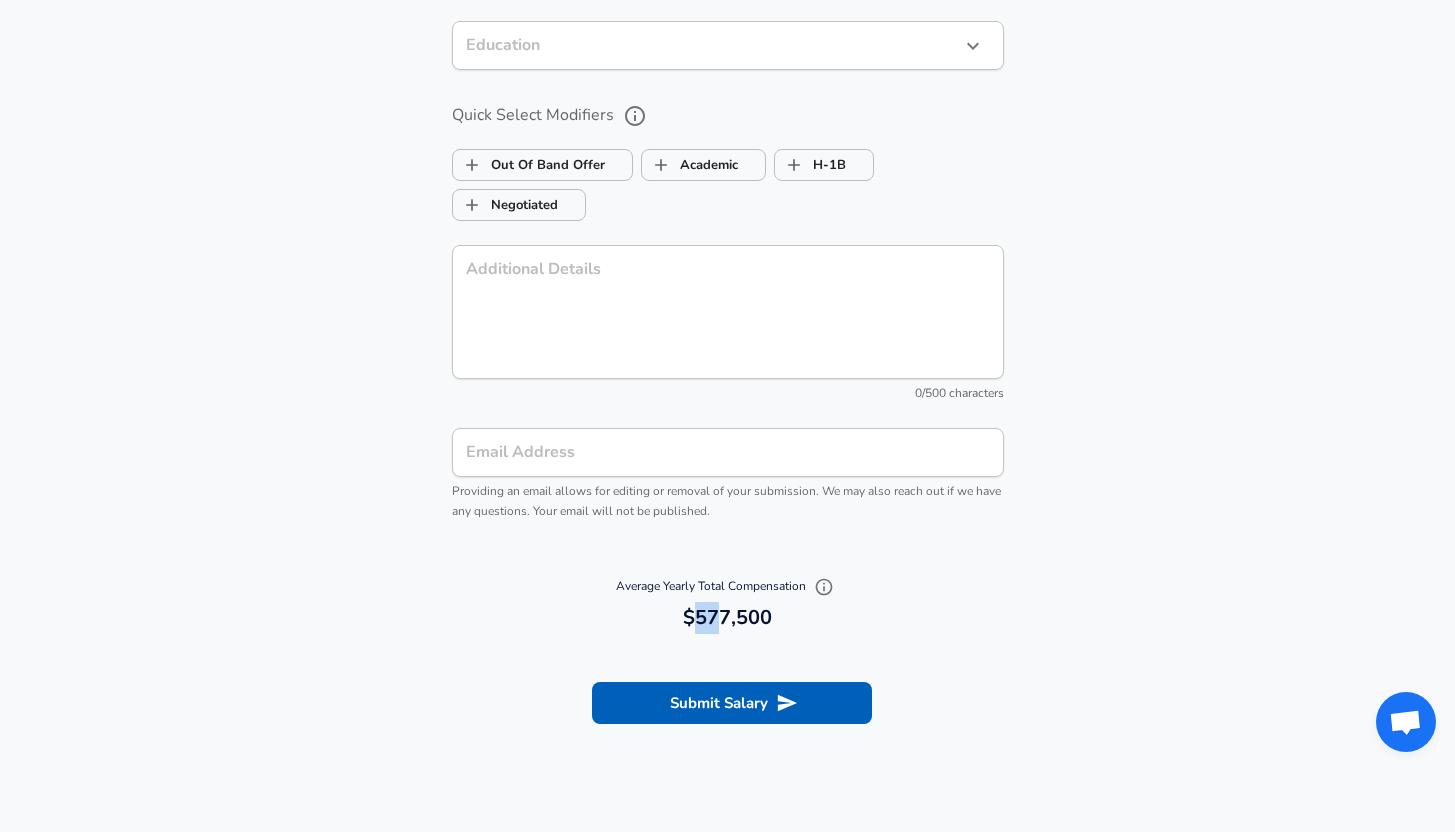 drag, startPoint x: 697, startPoint y: 638, endPoint x: 737, endPoint y: 638, distance: 40 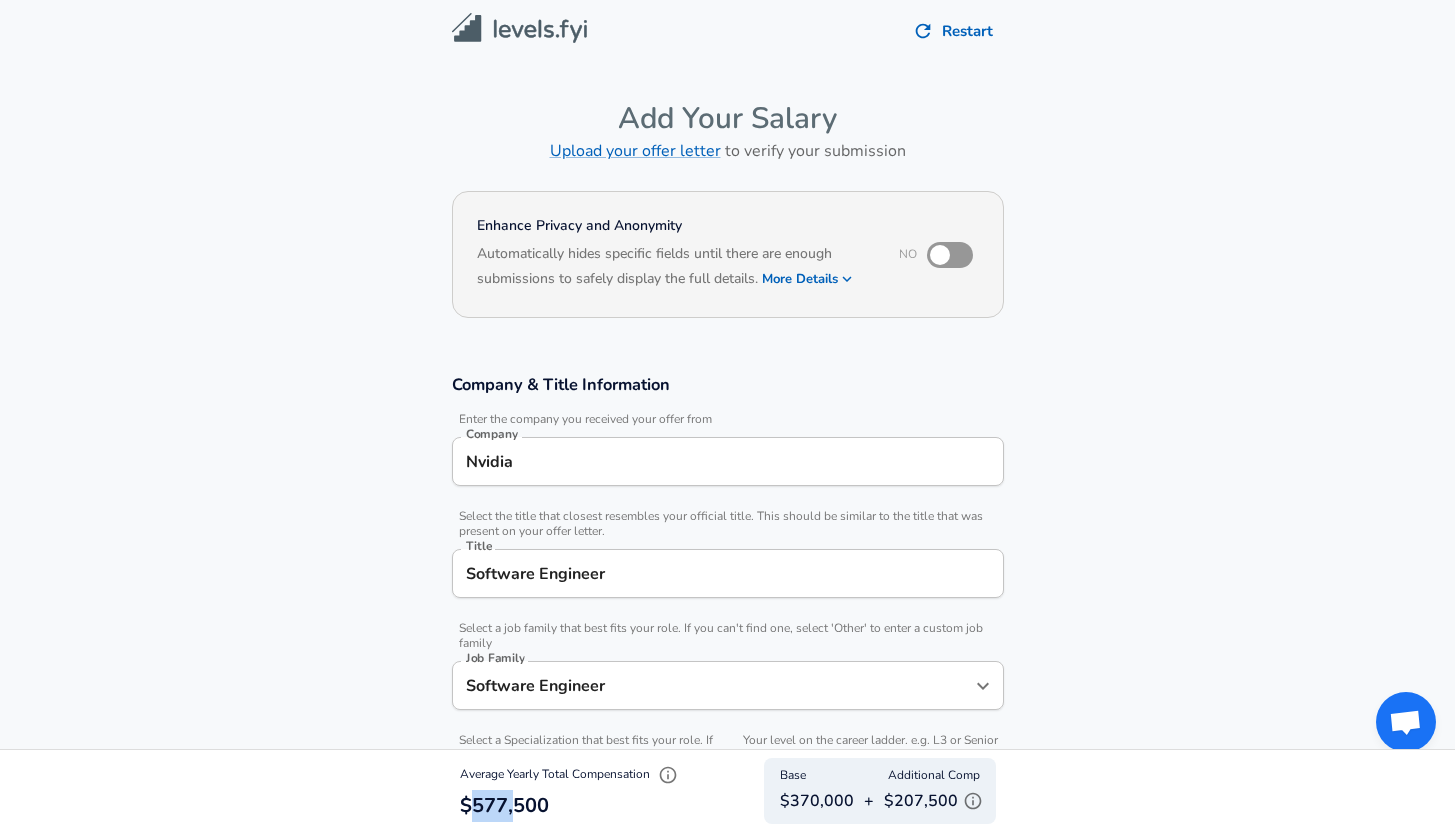scroll, scrollTop: 0, scrollLeft: 0, axis: both 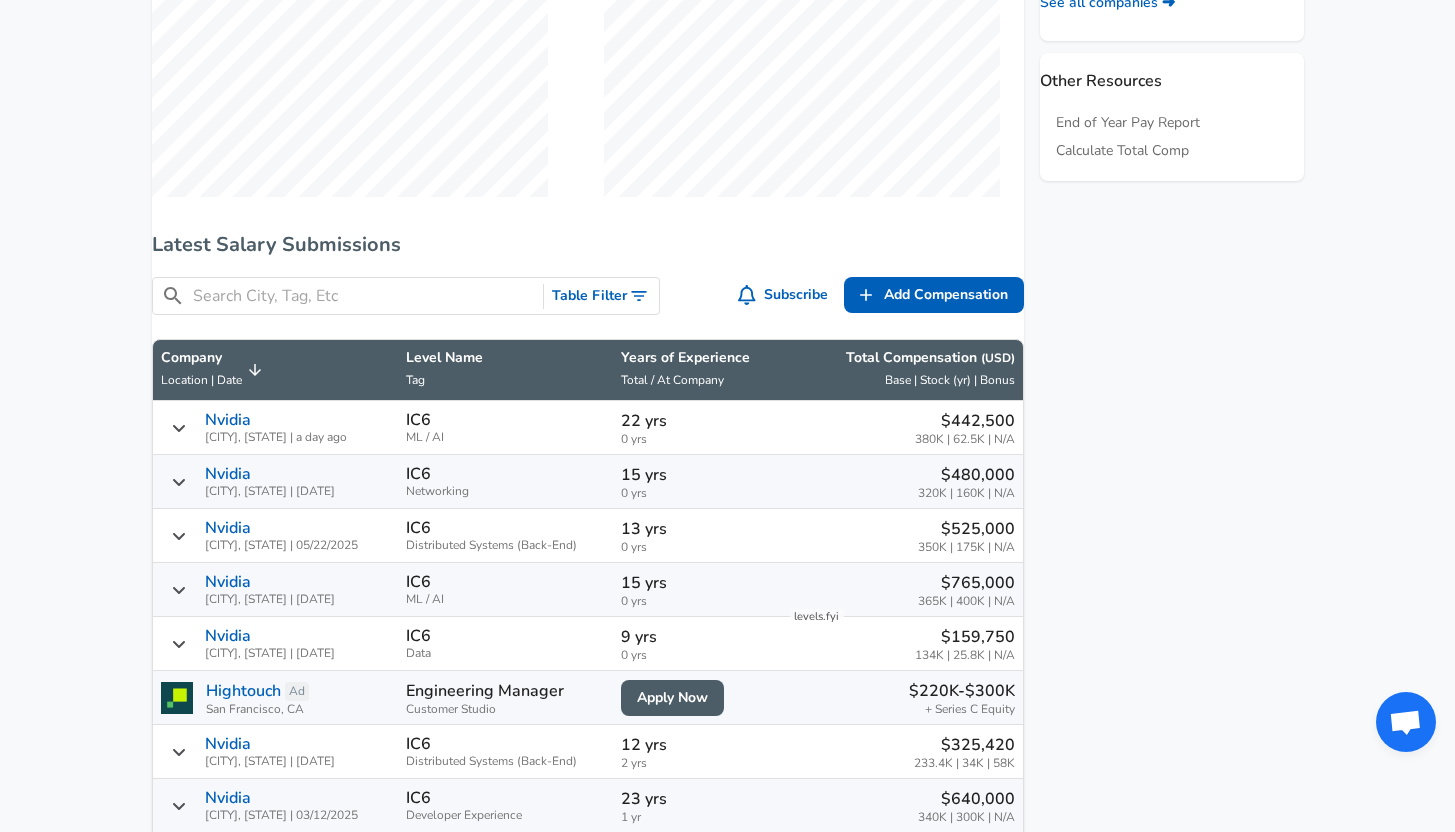 click on "​ Table Filter" at bounding box center [406, 296] 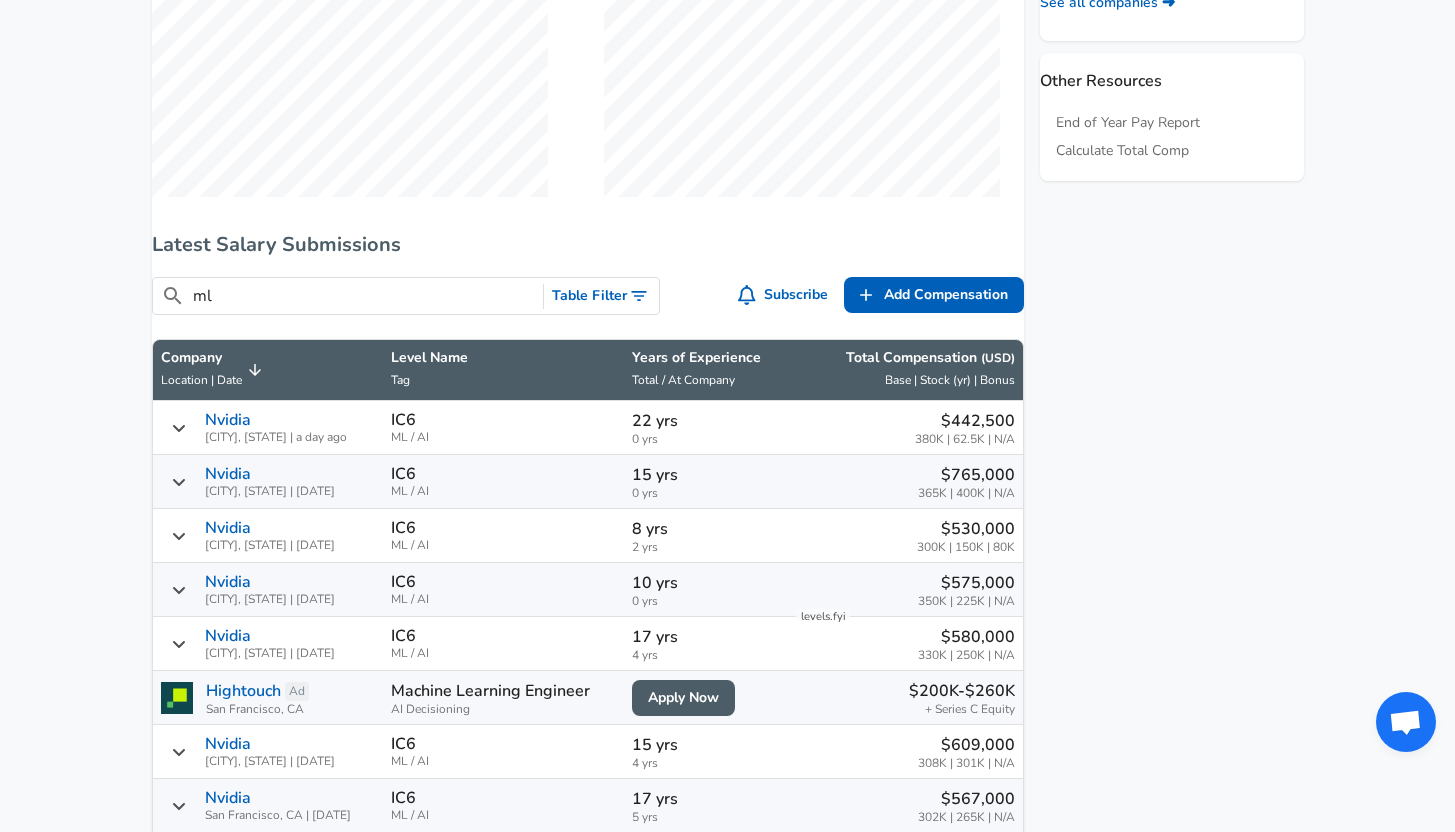 type on "m" 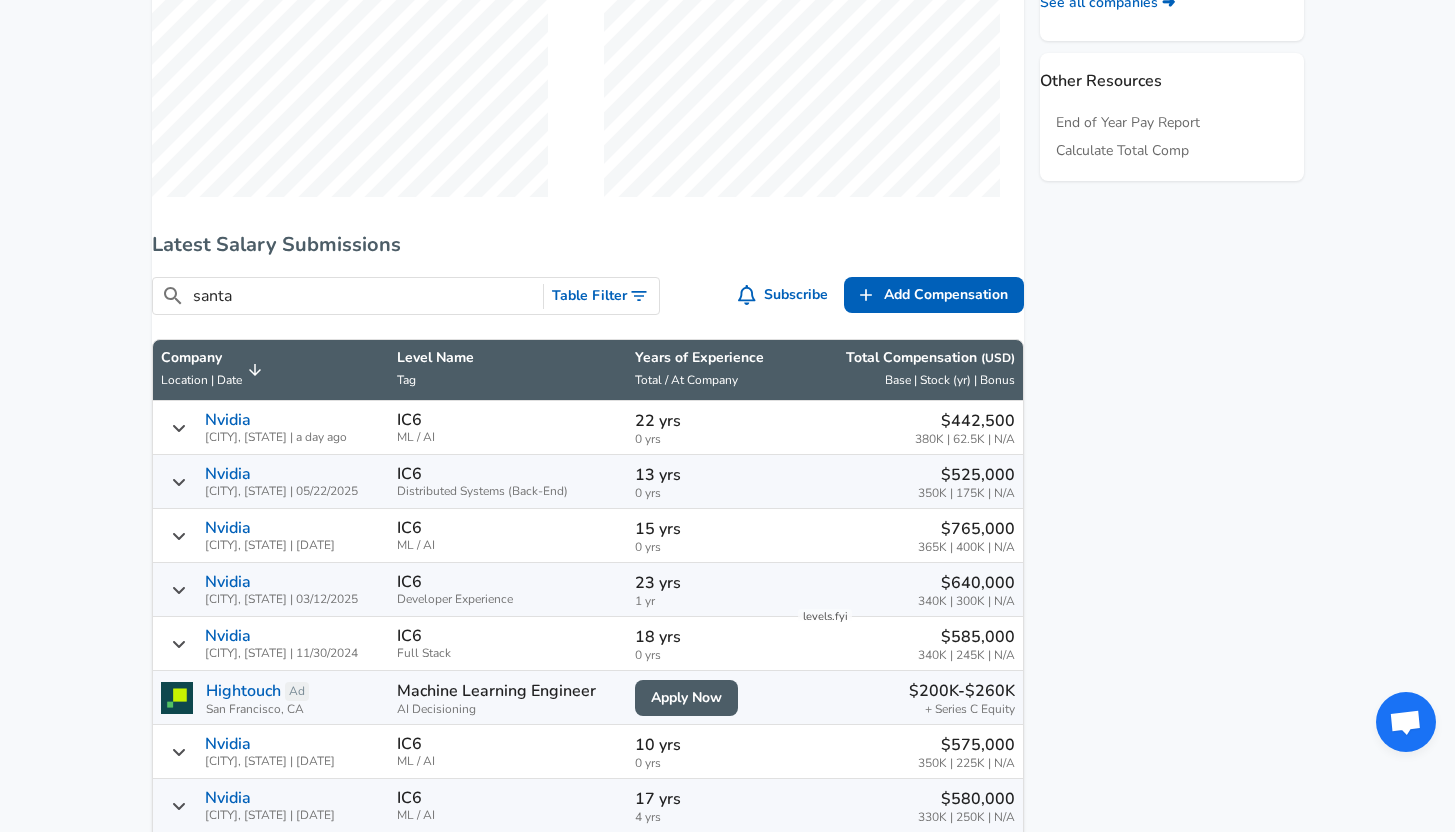 type on "santa" 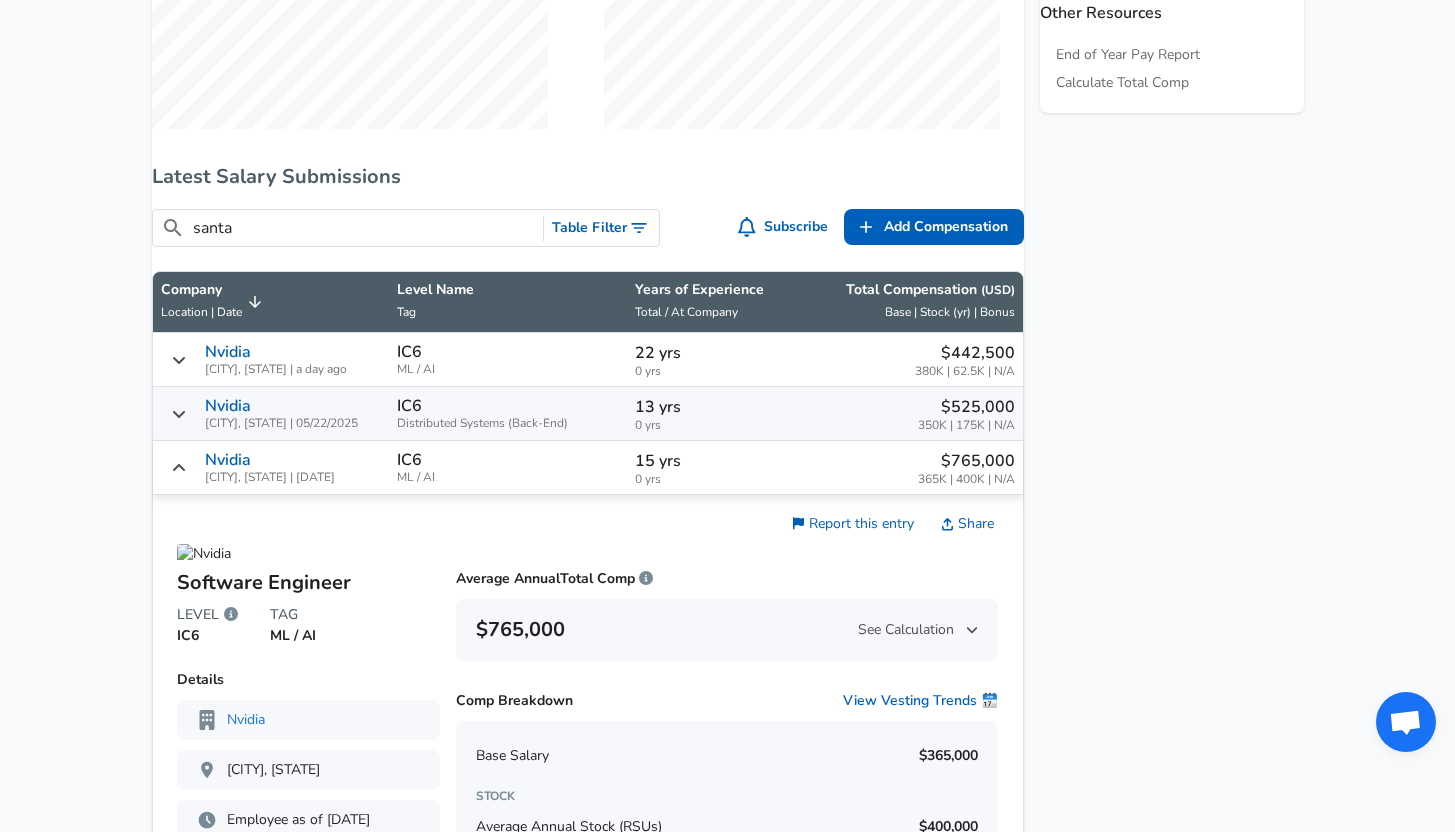 scroll, scrollTop: 1074, scrollLeft: 0, axis: vertical 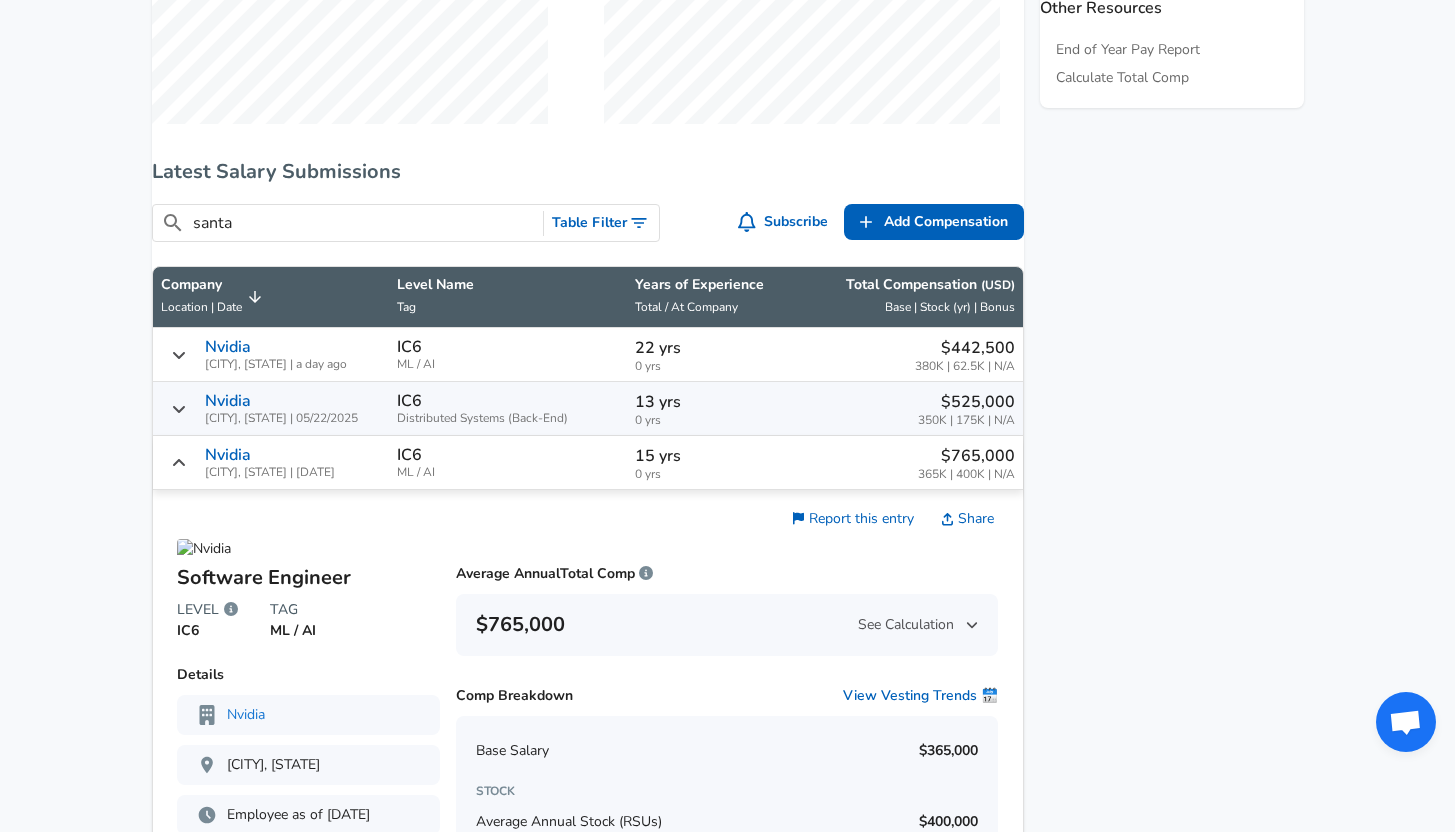 click on "See Calculation" at bounding box center [918, 625] 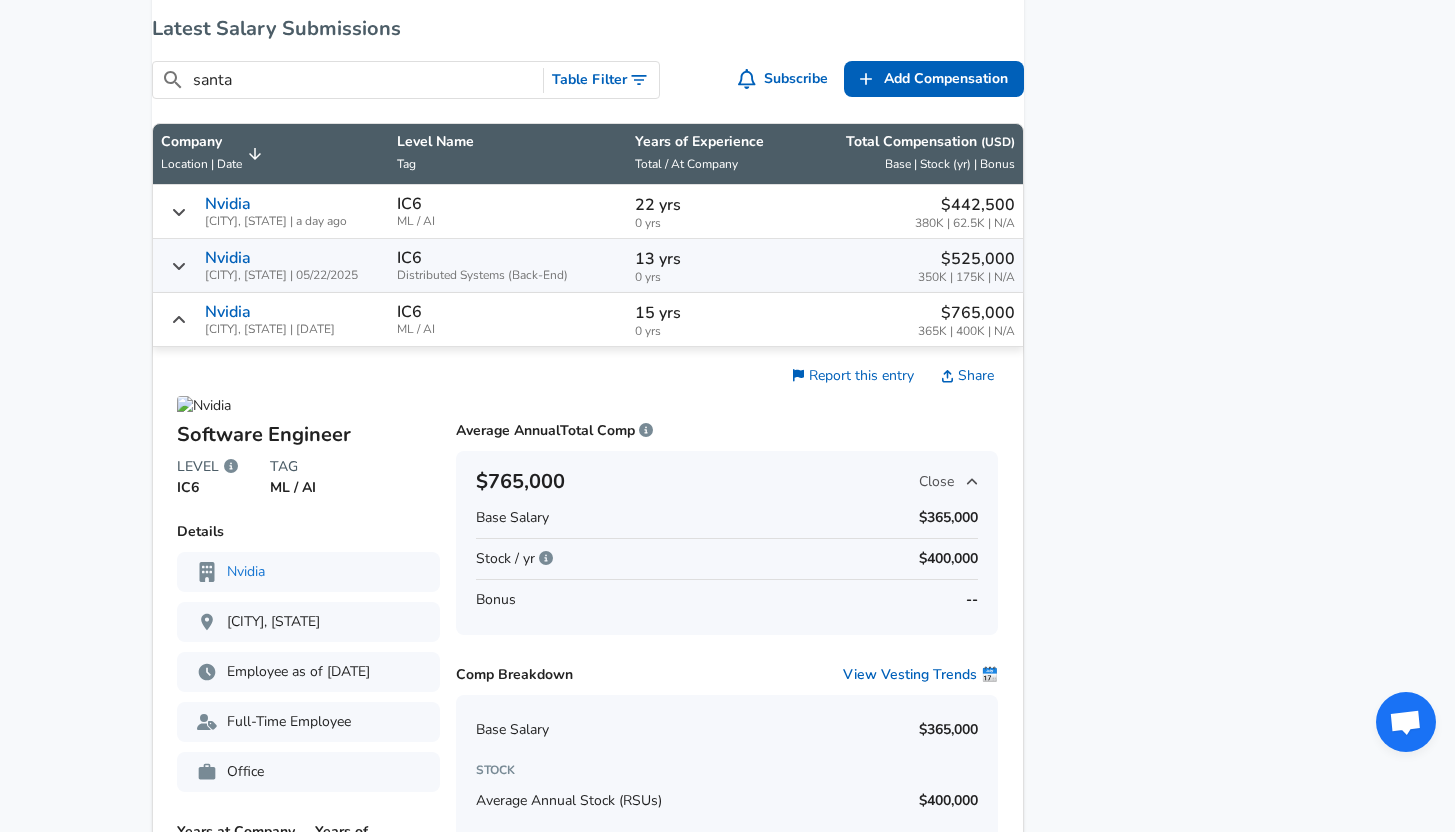 scroll, scrollTop: 1219, scrollLeft: 0, axis: vertical 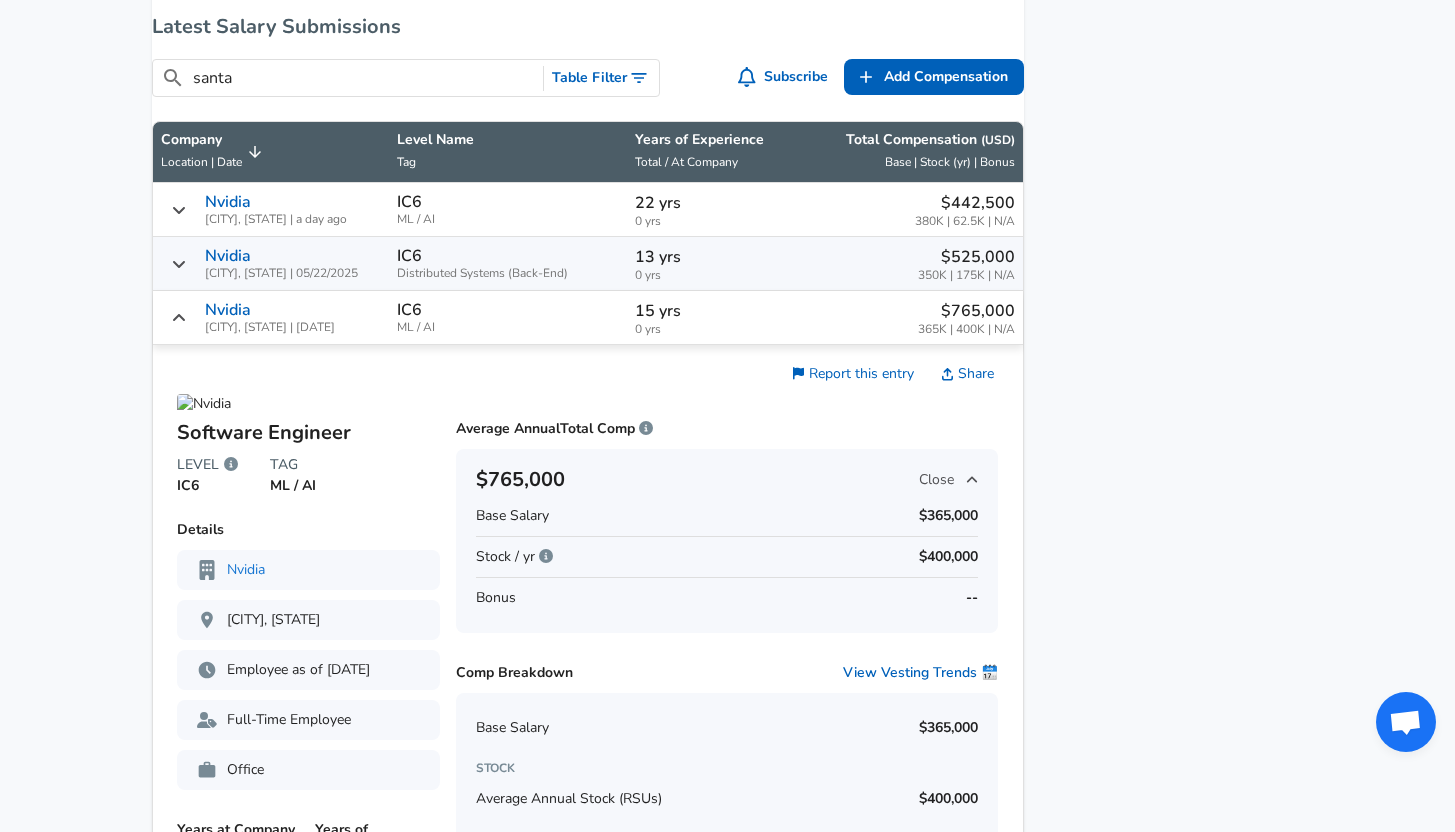 click on "$765,000 Close" at bounding box center [727, 480] 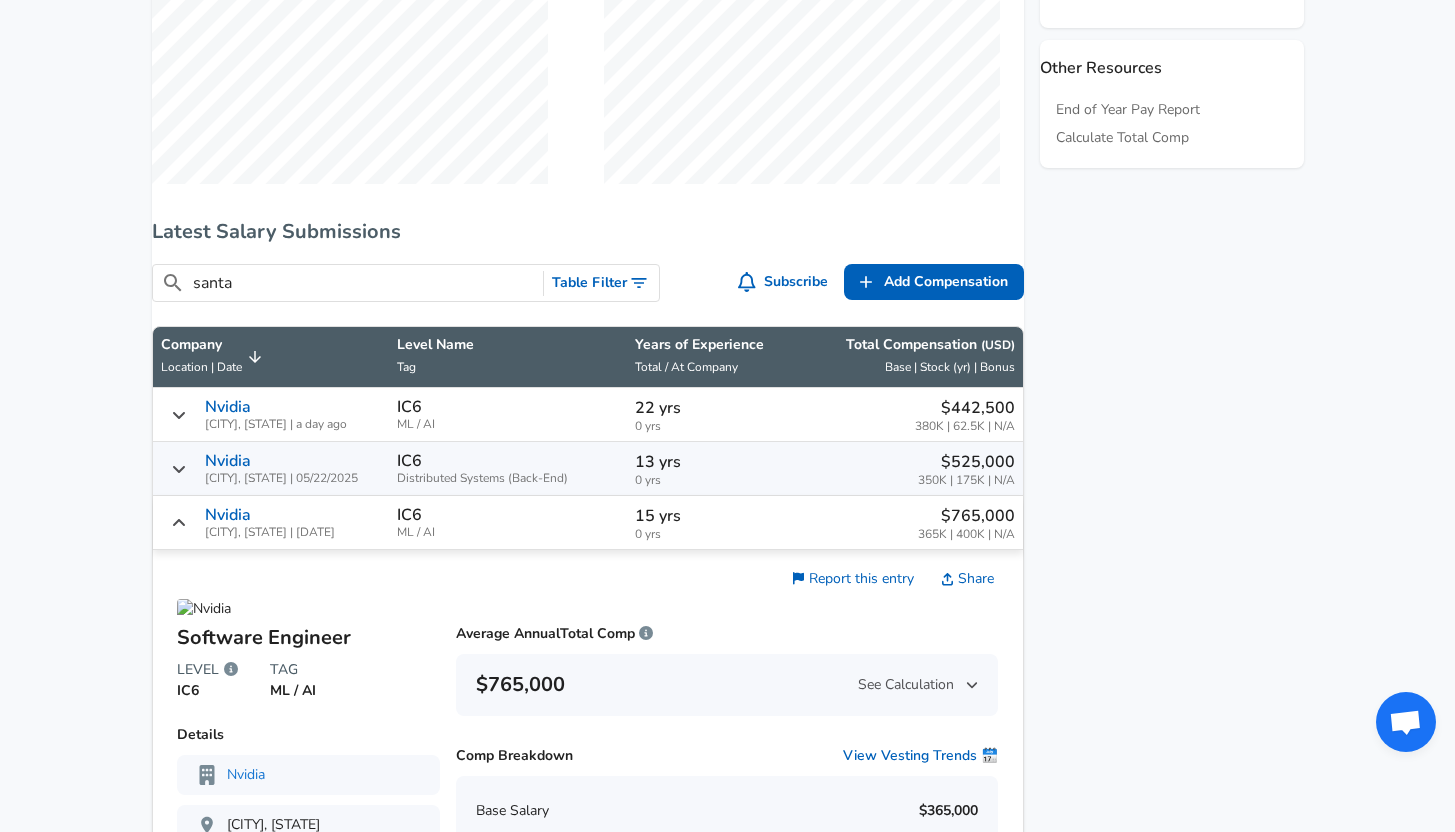 scroll, scrollTop: 1074, scrollLeft: 0, axis: vertical 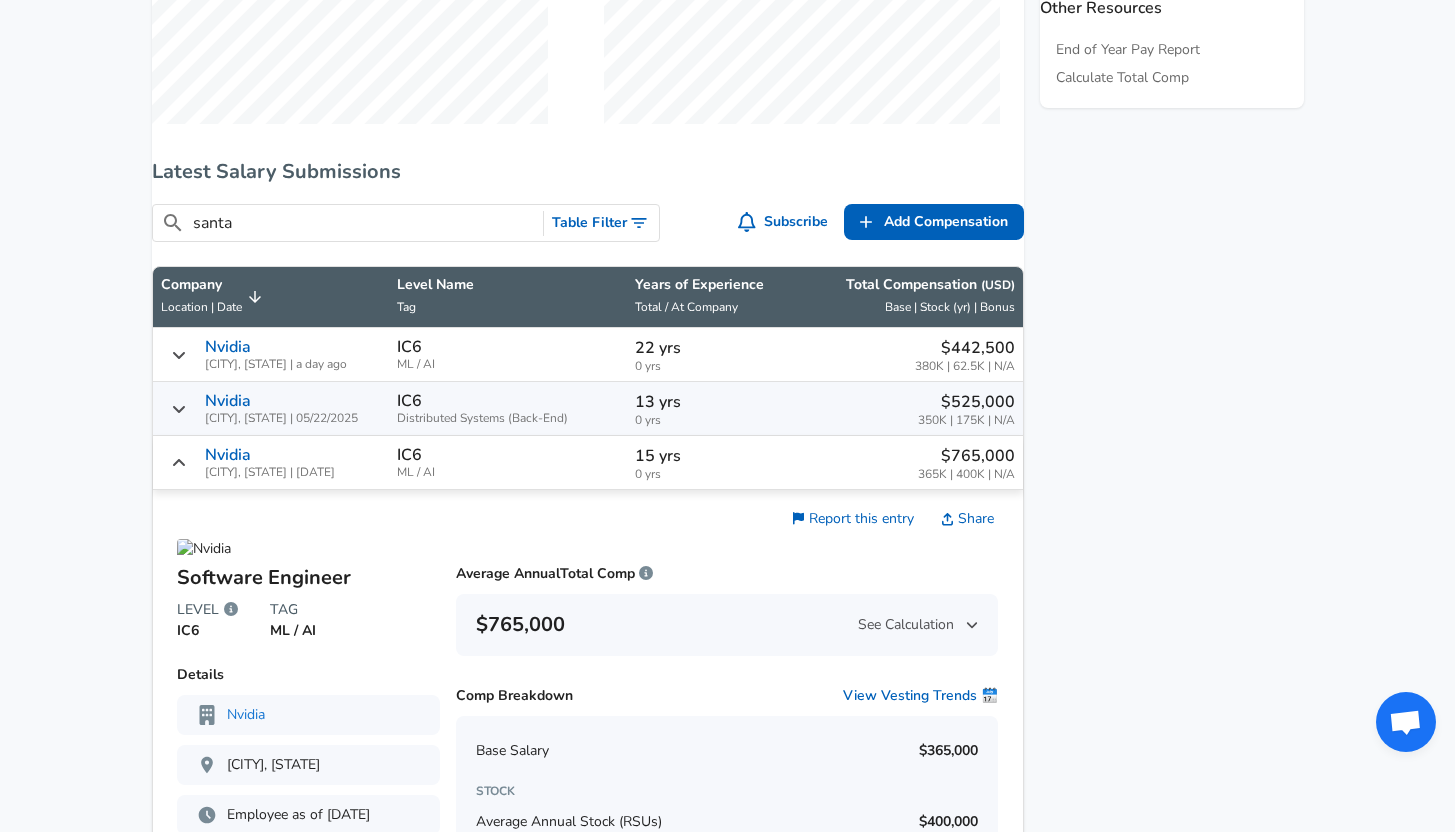 click 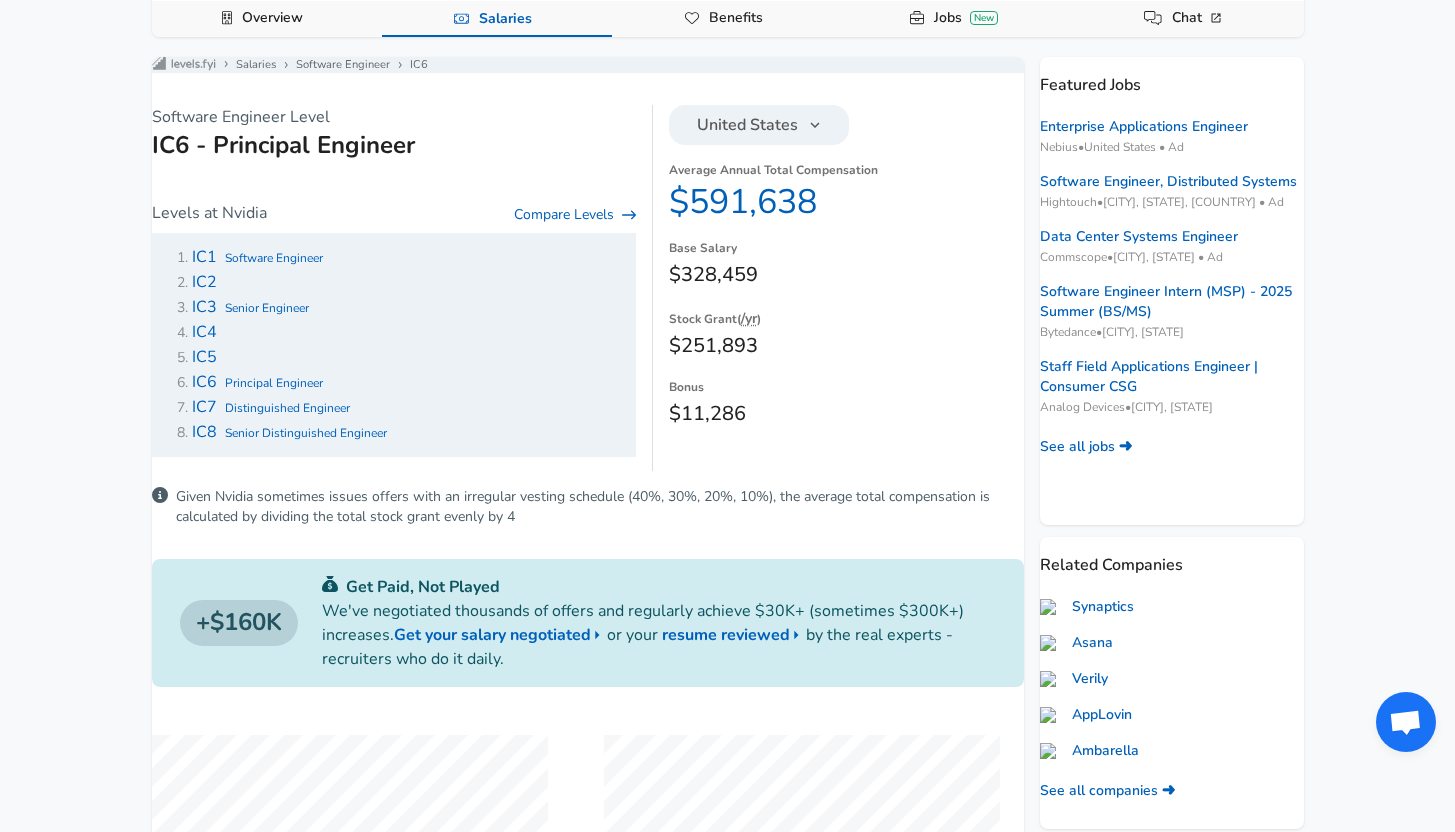 scroll, scrollTop: 4, scrollLeft: 0, axis: vertical 